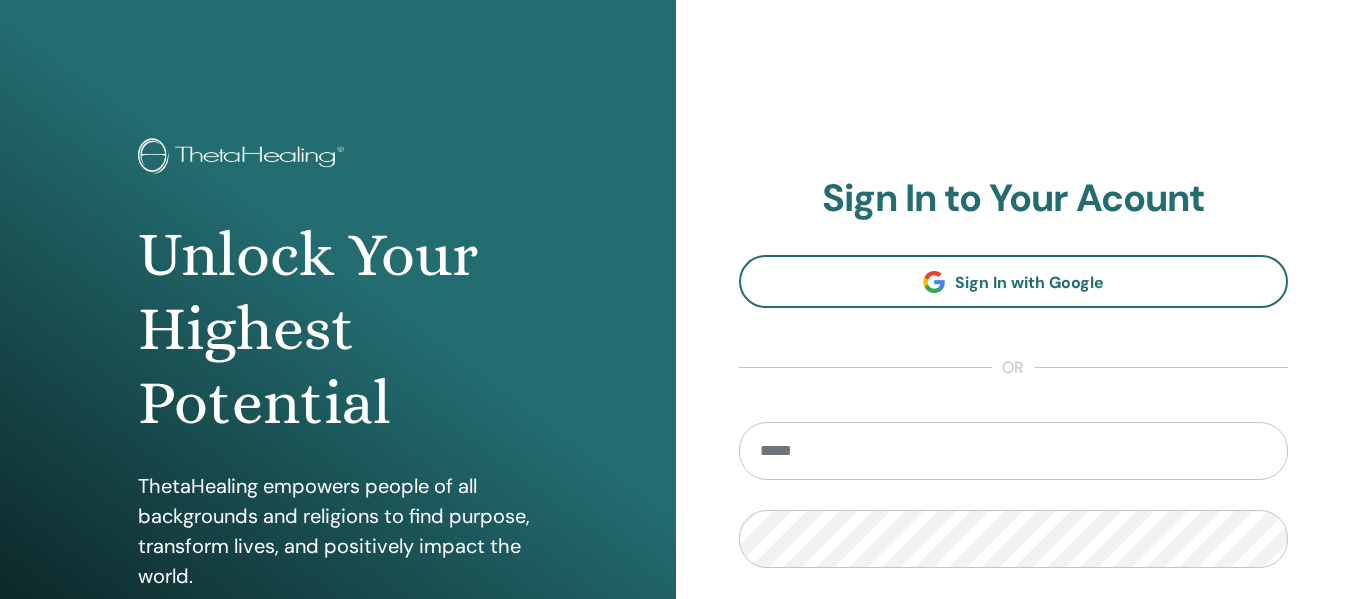 scroll, scrollTop: 0, scrollLeft: 0, axis: both 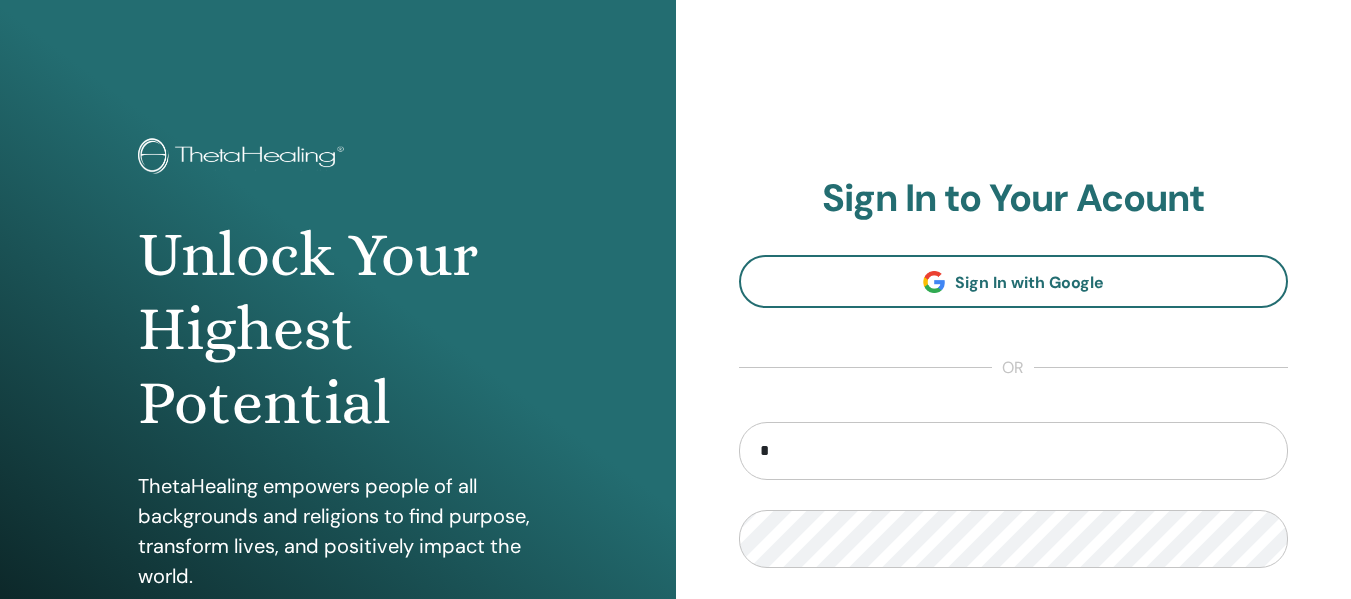 type on "**********" 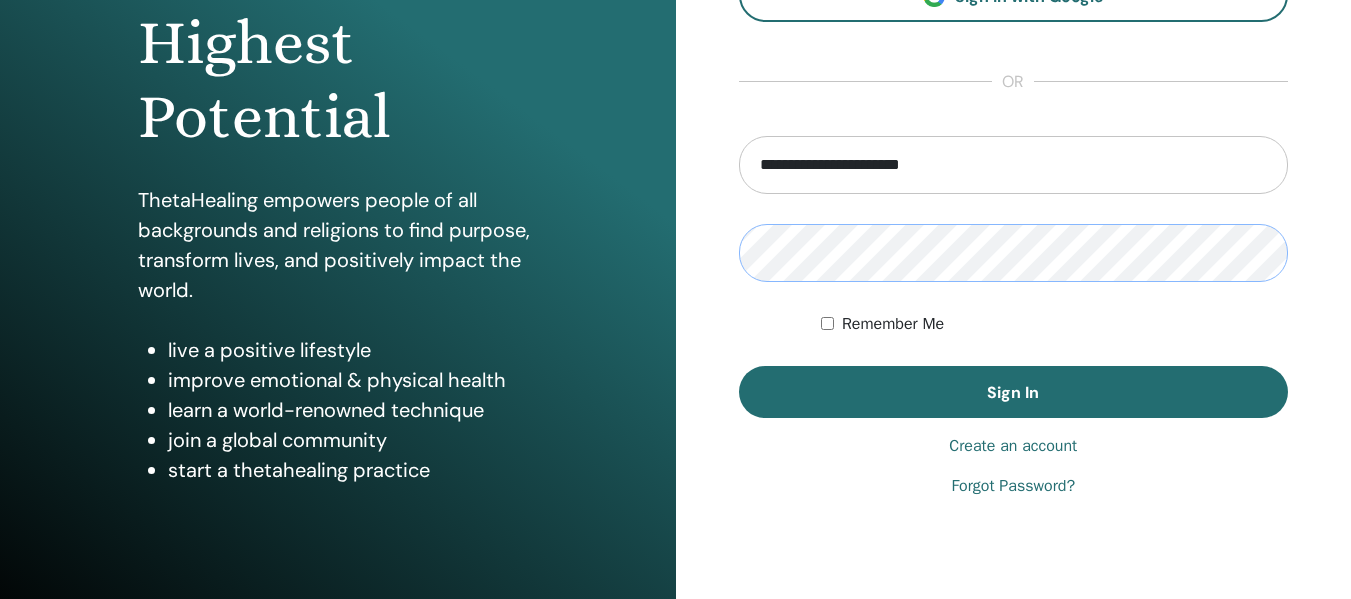 scroll, scrollTop: 279, scrollLeft: 0, axis: vertical 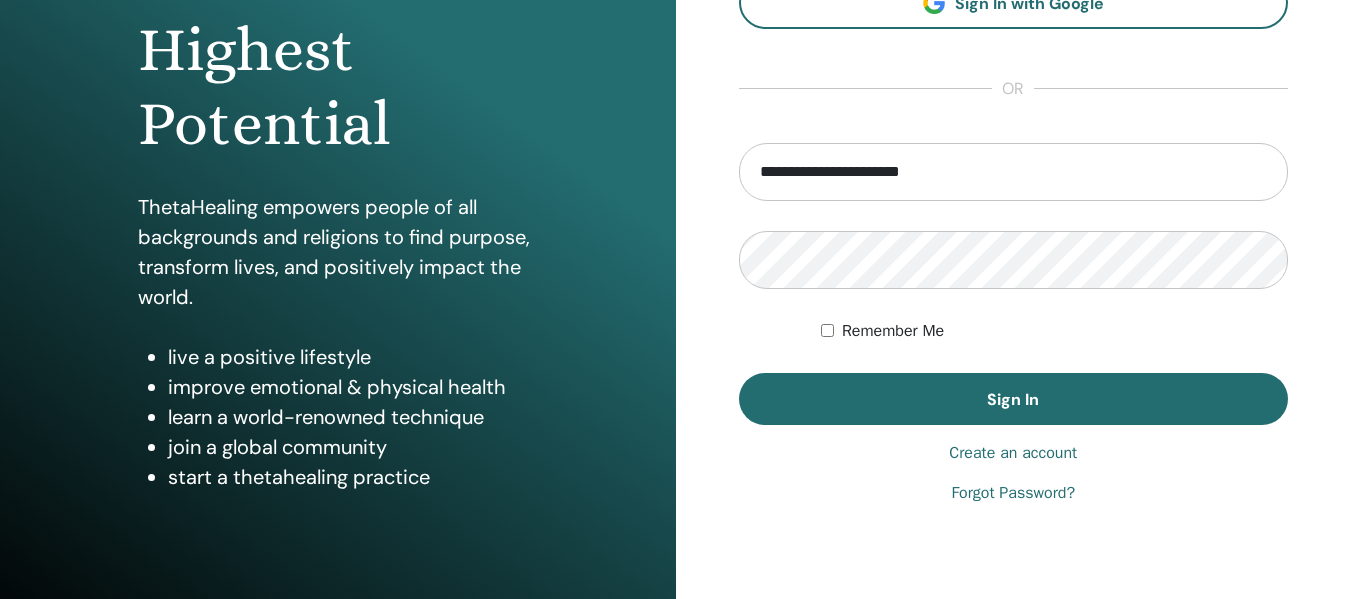 click on "Forgot Password?" at bounding box center (1013, 493) 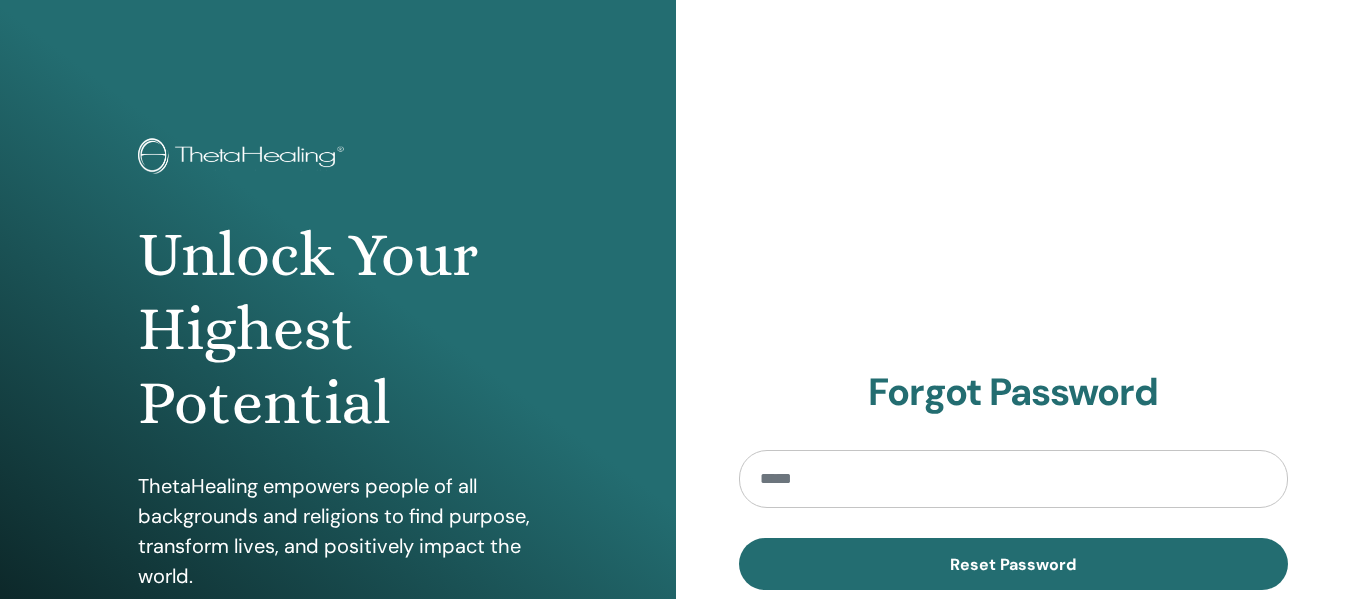 scroll, scrollTop: 0, scrollLeft: 0, axis: both 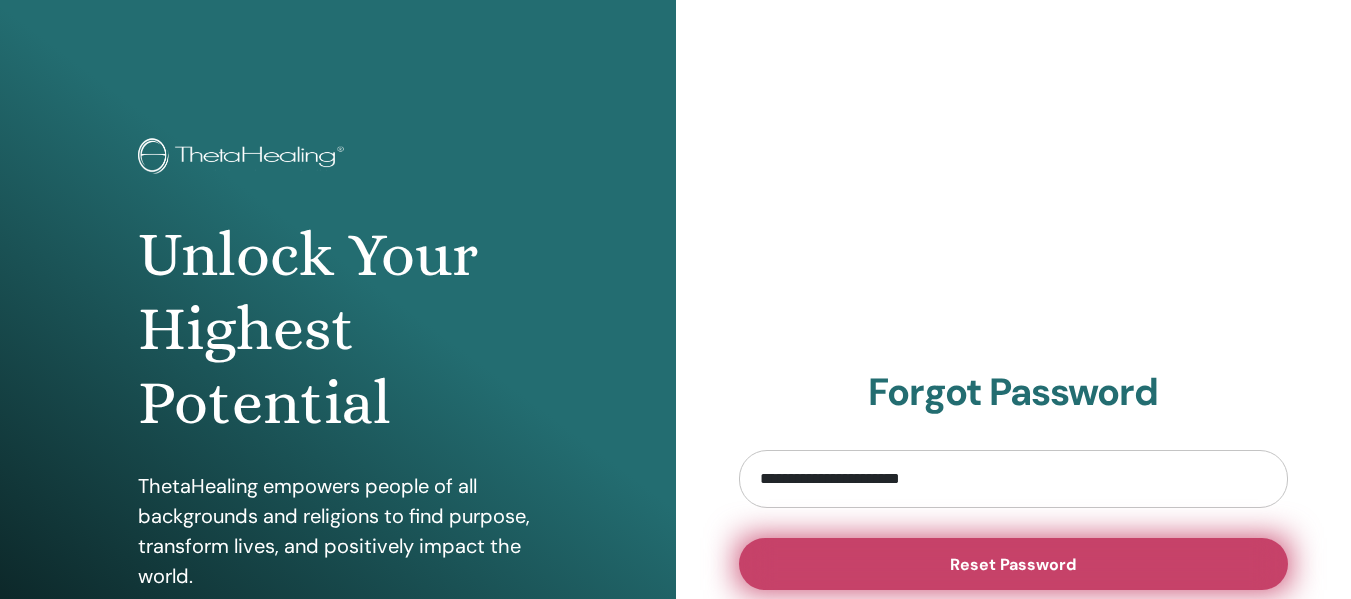 click on "Reset Password" at bounding box center (1014, 564) 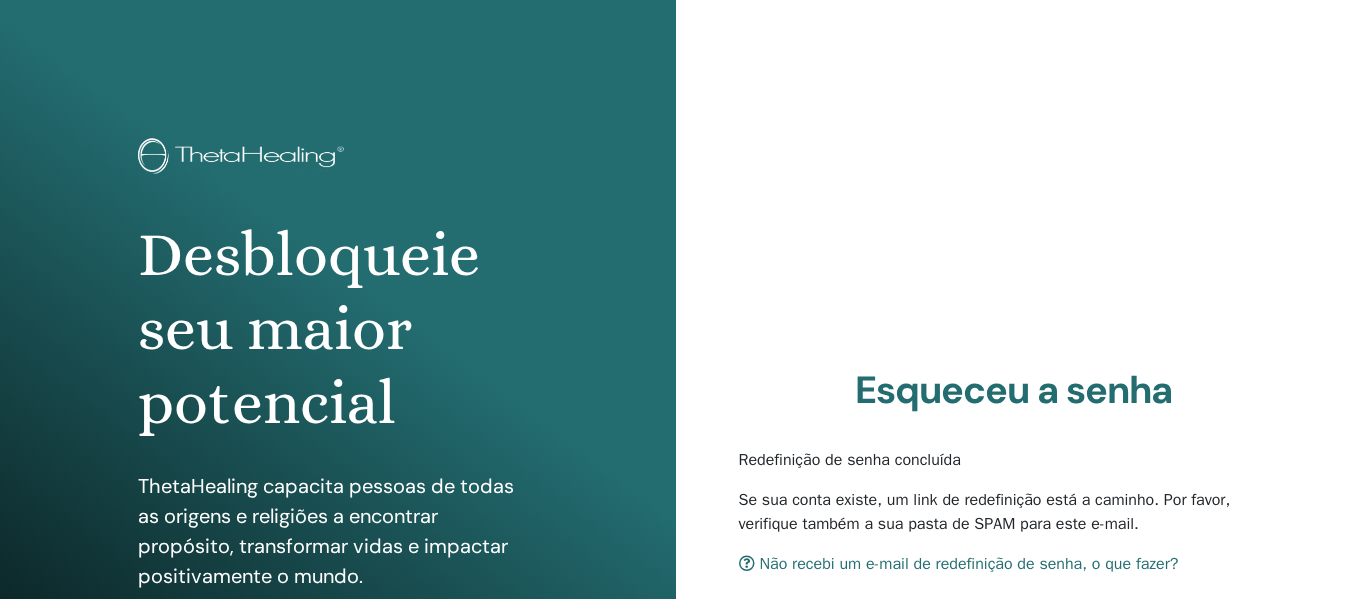scroll, scrollTop: 0, scrollLeft: 0, axis: both 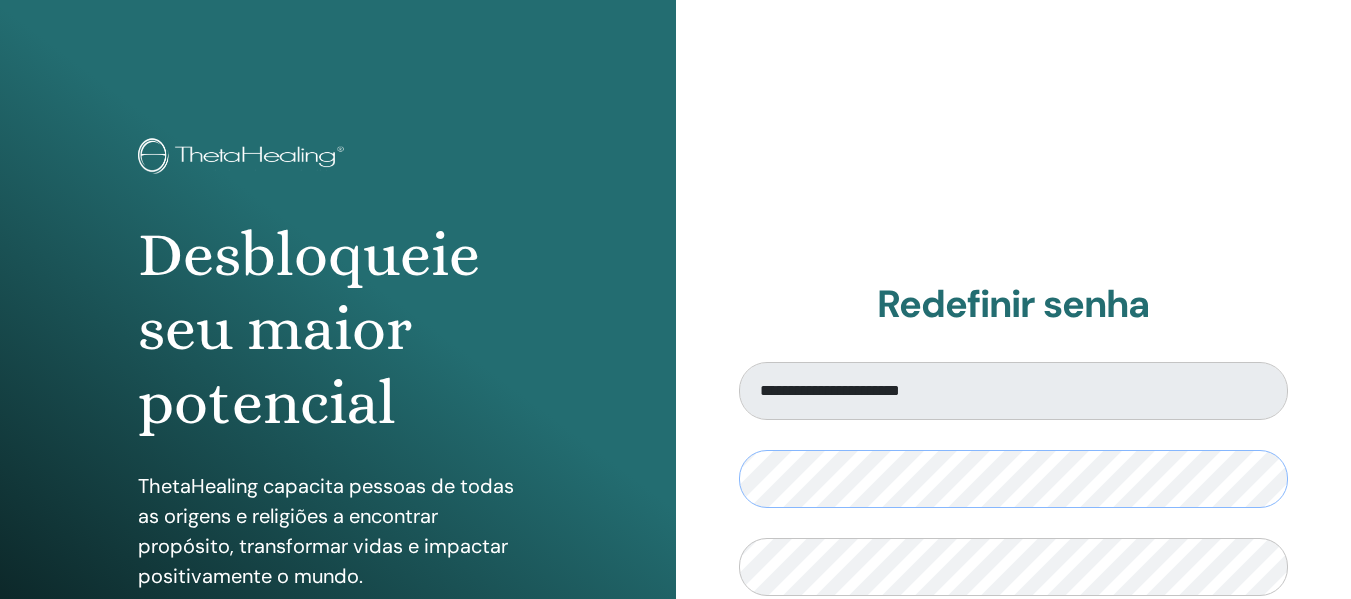 click on "**********" at bounding box center [675, 480] 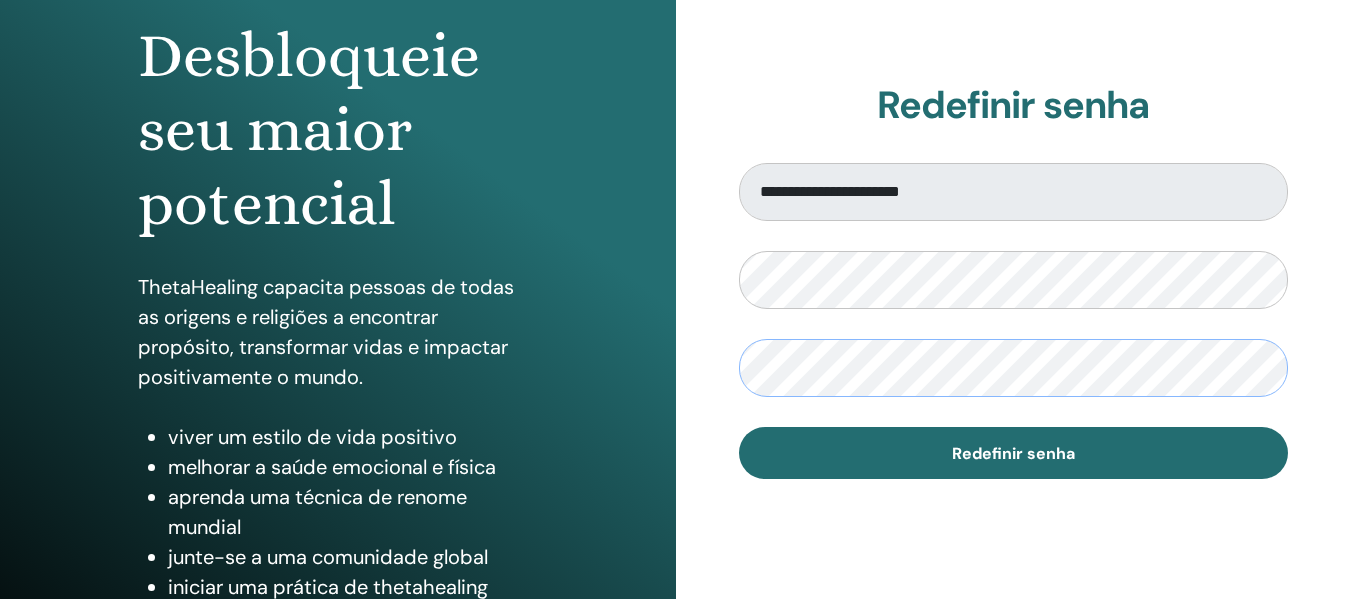 scroll, scrollTop: 203, scrollLeft: 0, axis: vertical 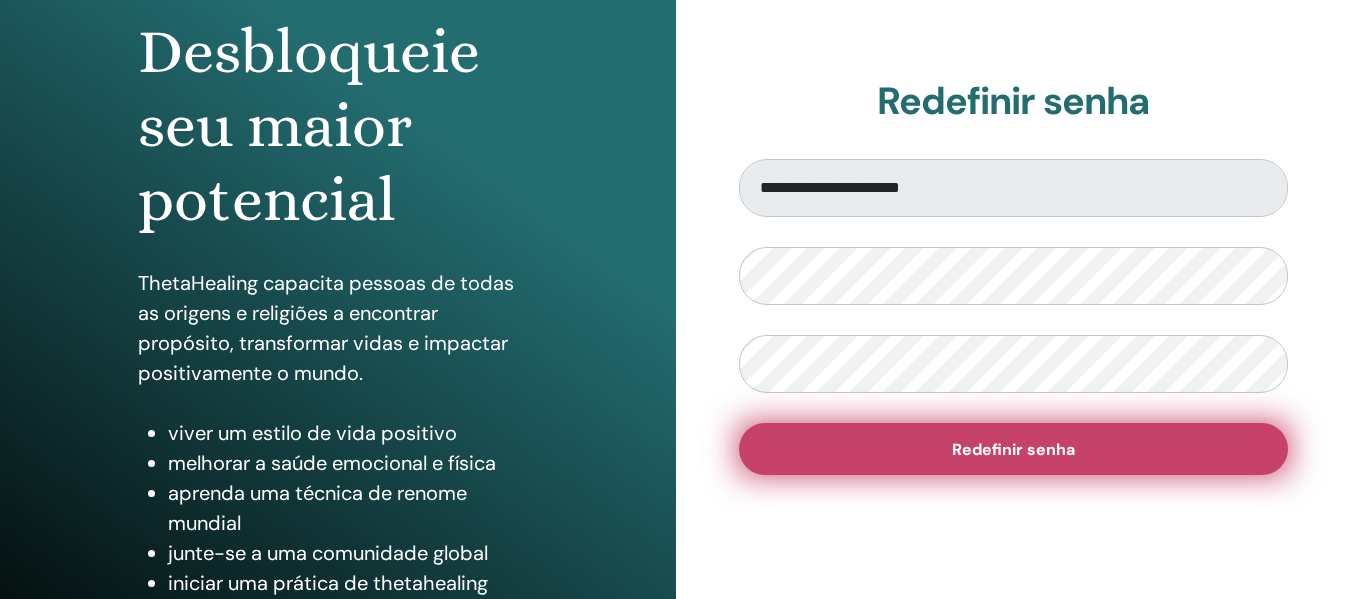 click on "Redefinir senha" at bounding box center (1014, 449) 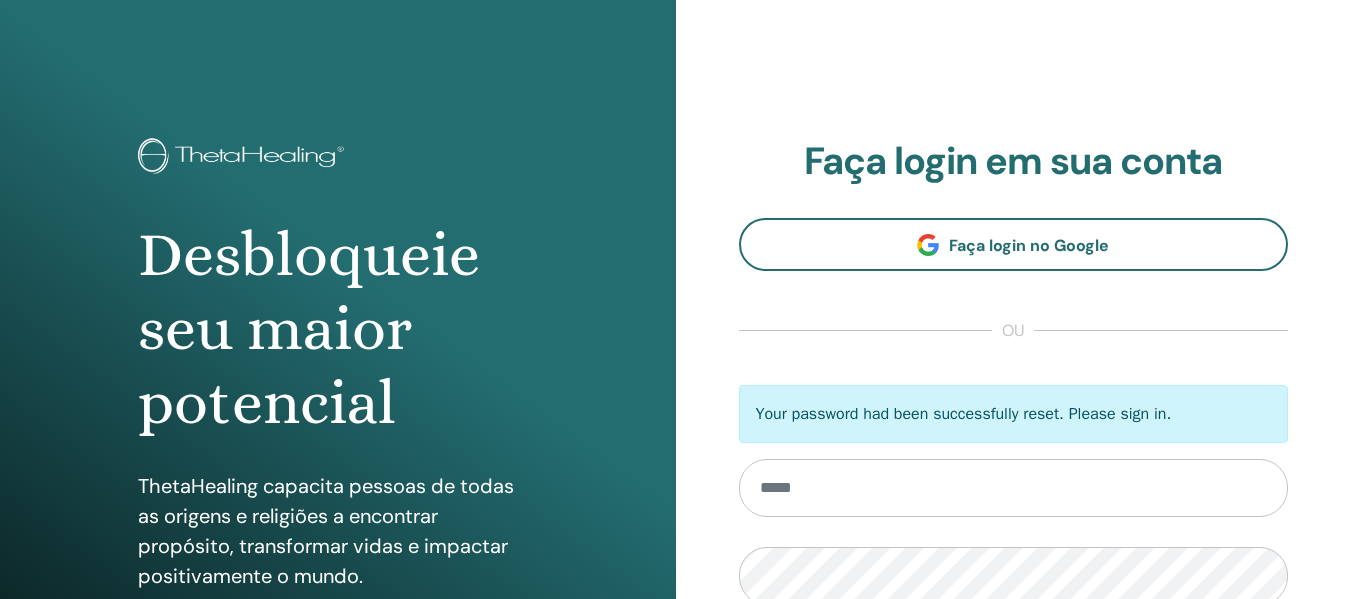scroll, scrollTop: 0, scrollLeft: 0, axis: both 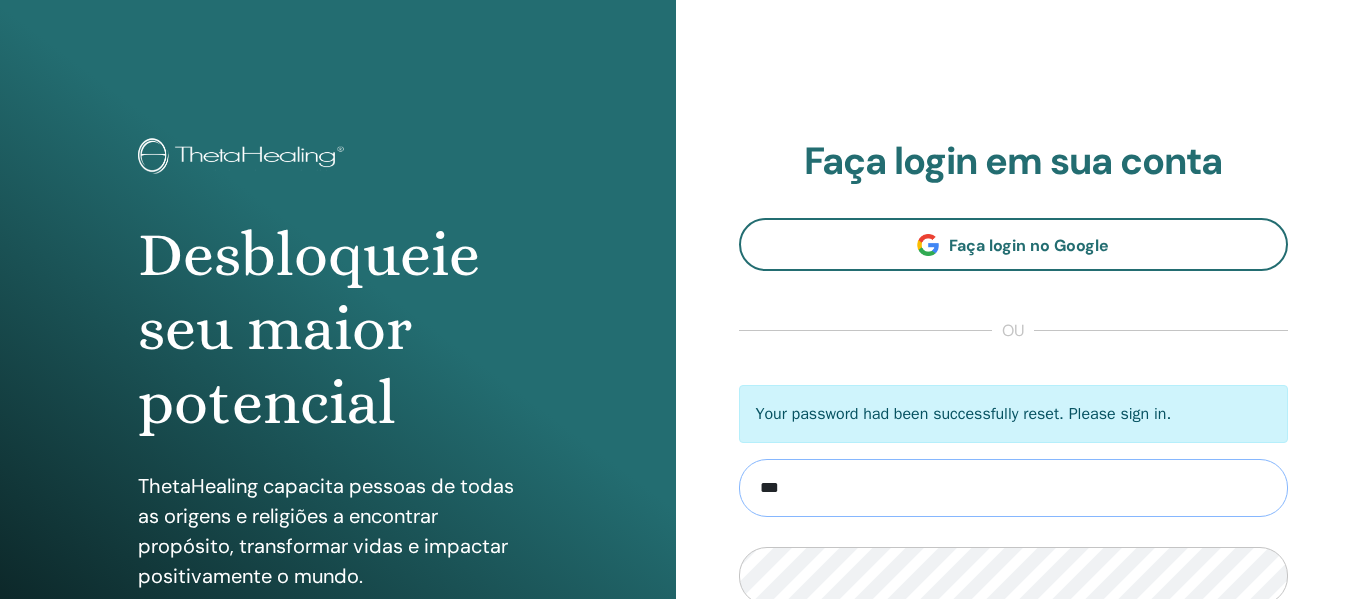 type on "**********" 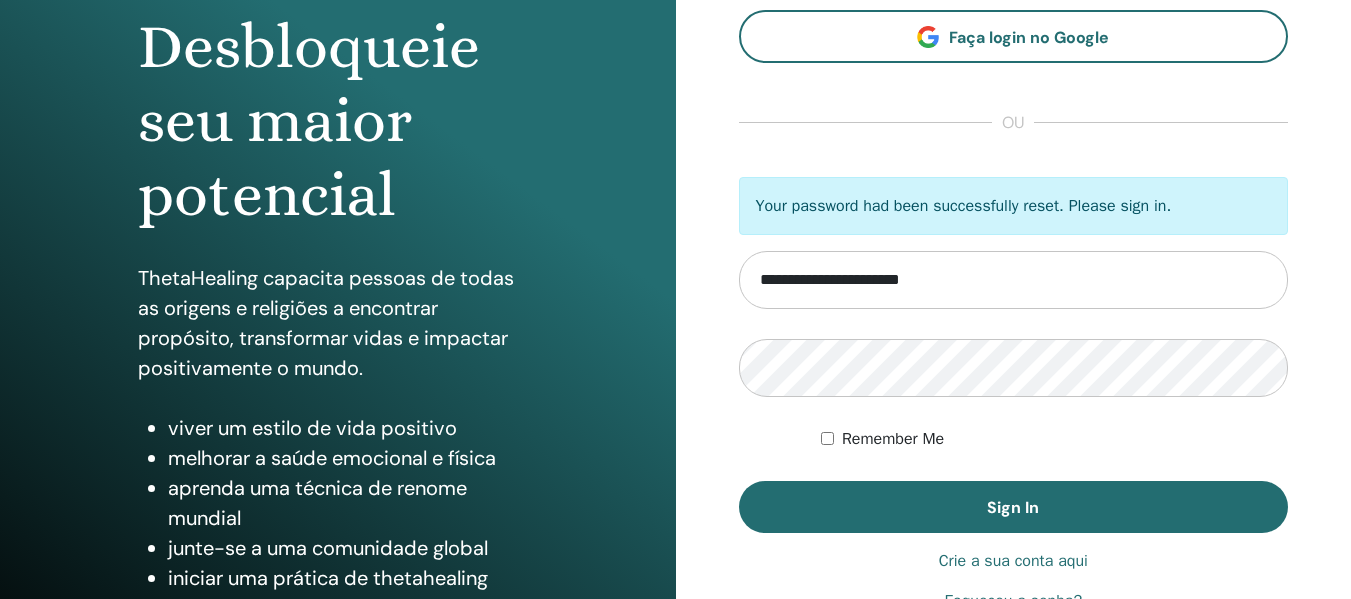 scroll, scrollTop: 211, scrollLeft: 0, axis: vertical 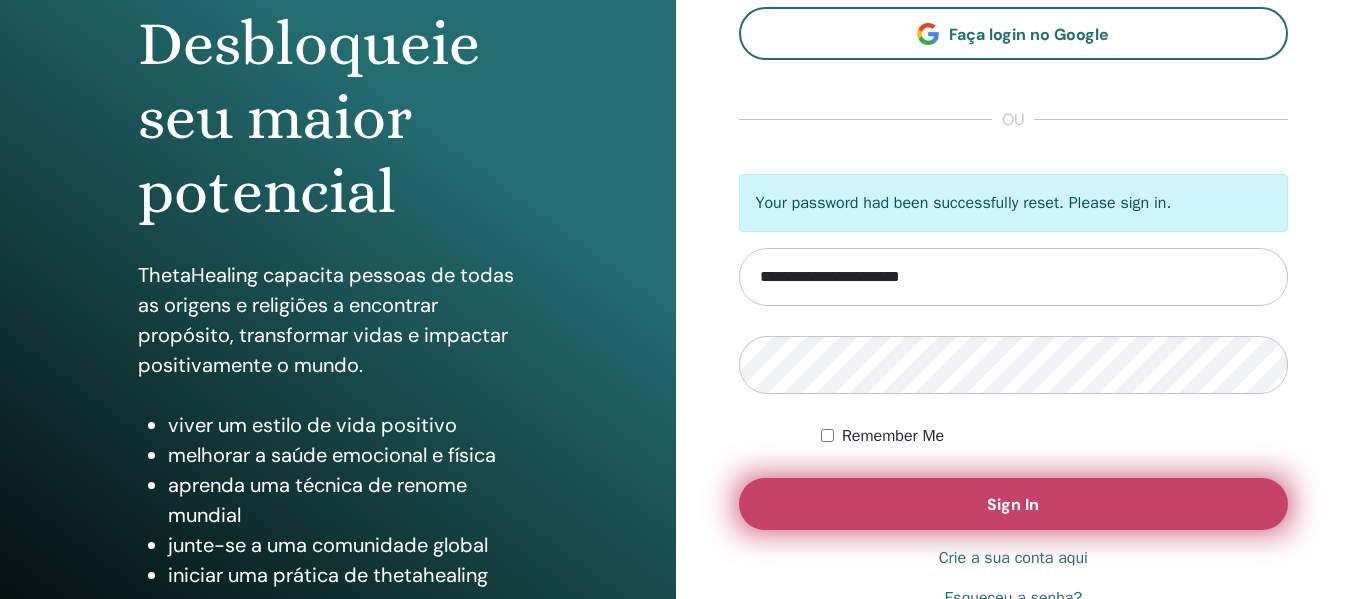 click on "Sign In" at bounding box center [1014, 504] 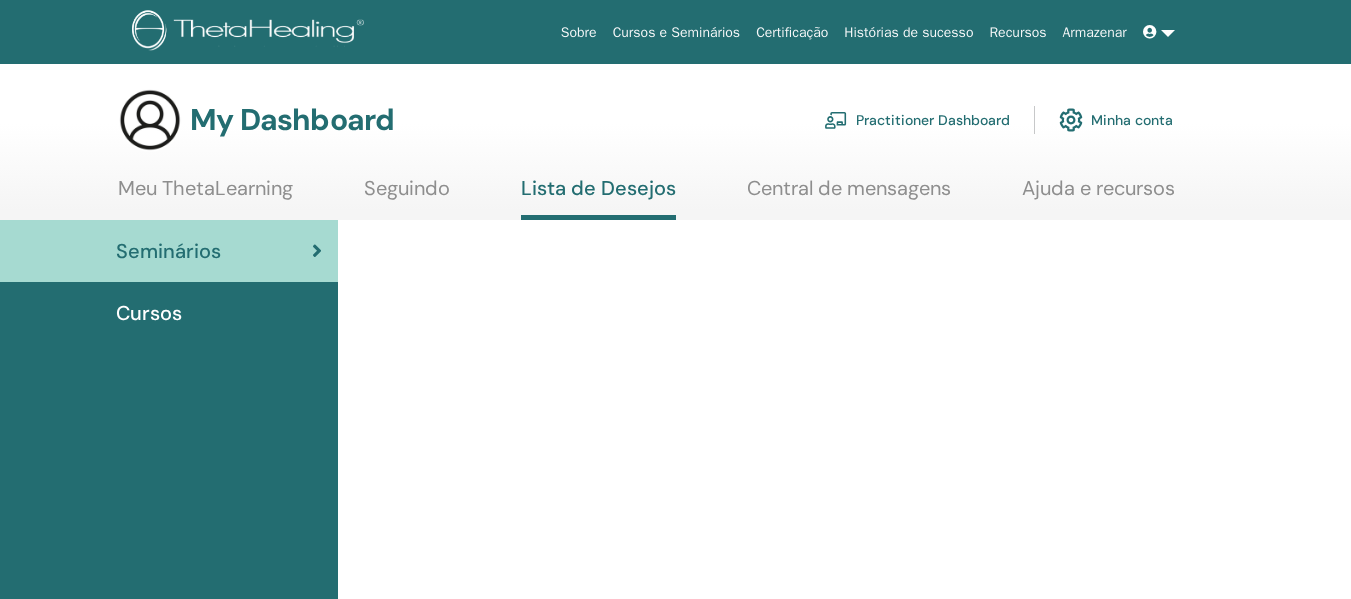 scroll, scrollTop: 0, scrollLeft: 0, axis: both 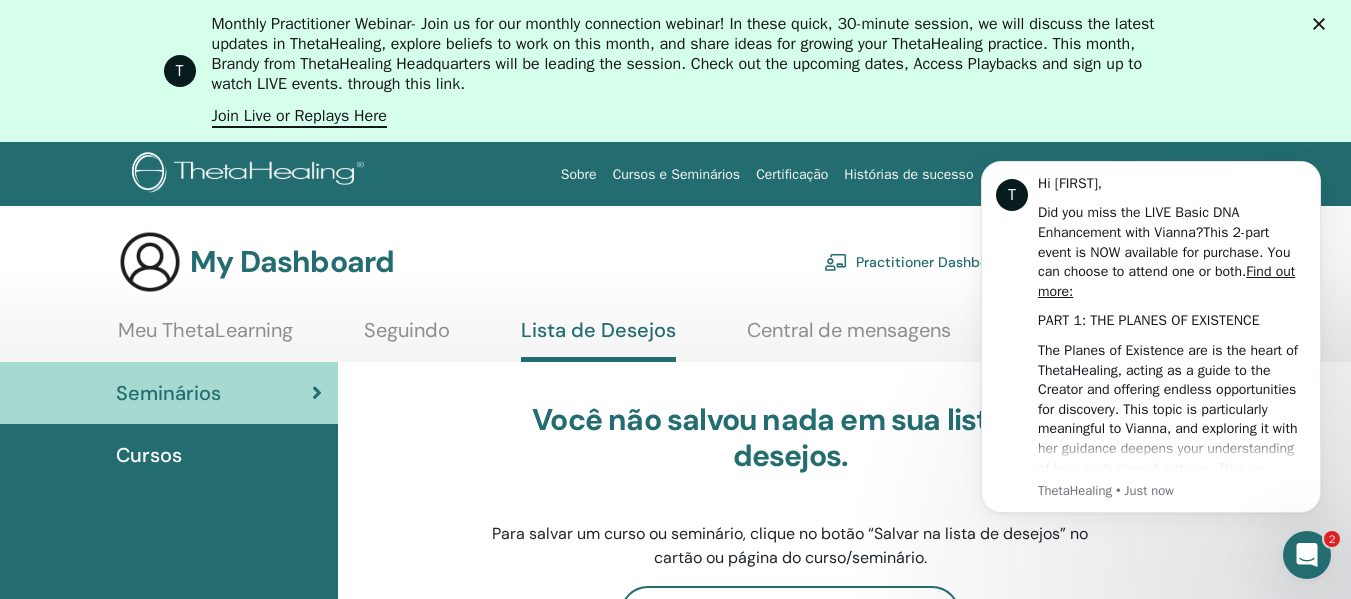 click 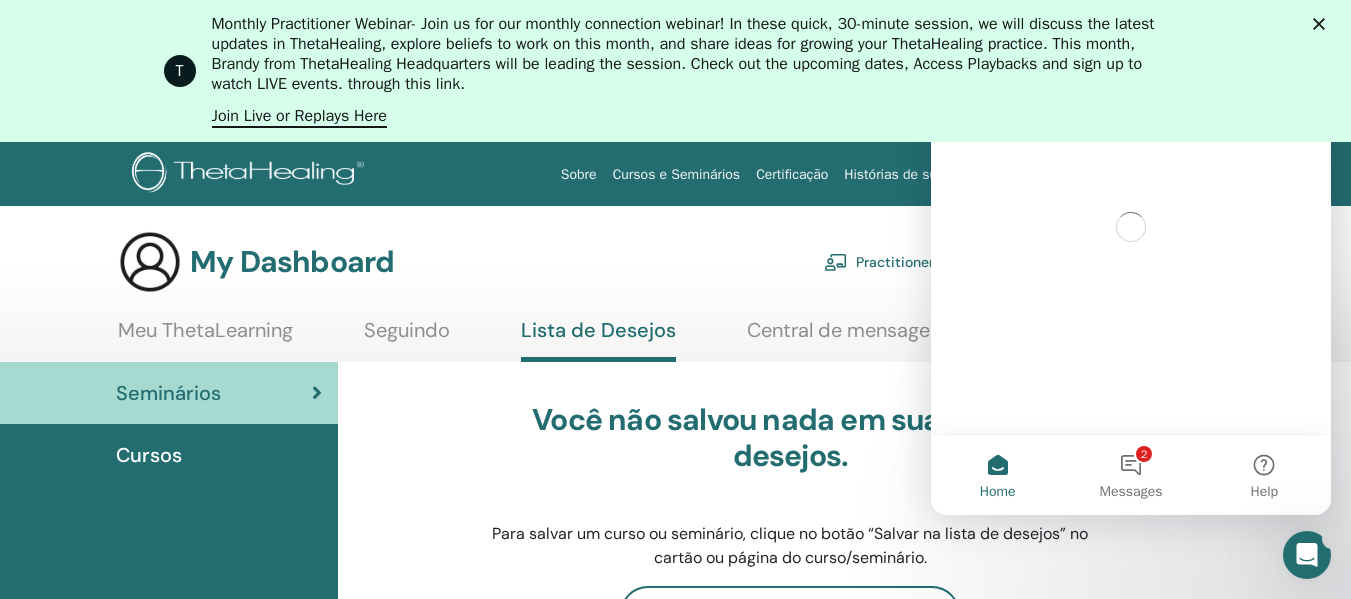 scroll, scrollTop: 0, scrollLeft: 0, axis: both 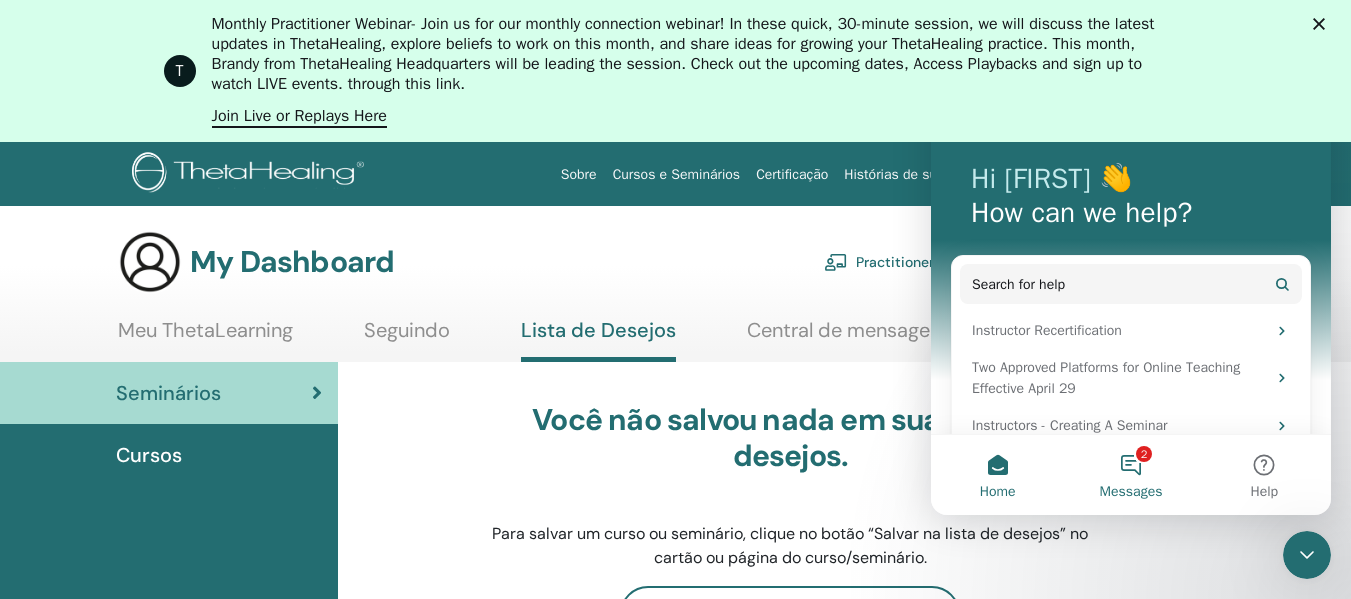 click on "2 Messages" at bounding box center (1130, 475) 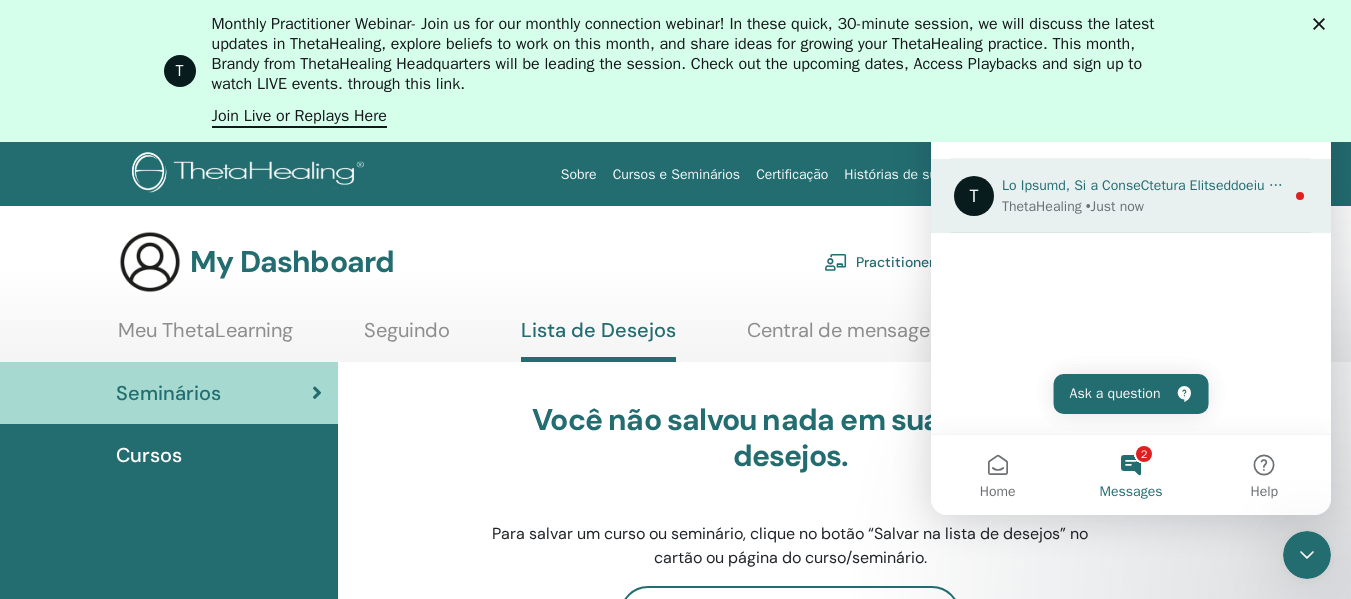 click on "•  Just now" at bounding box center (1115, 206) 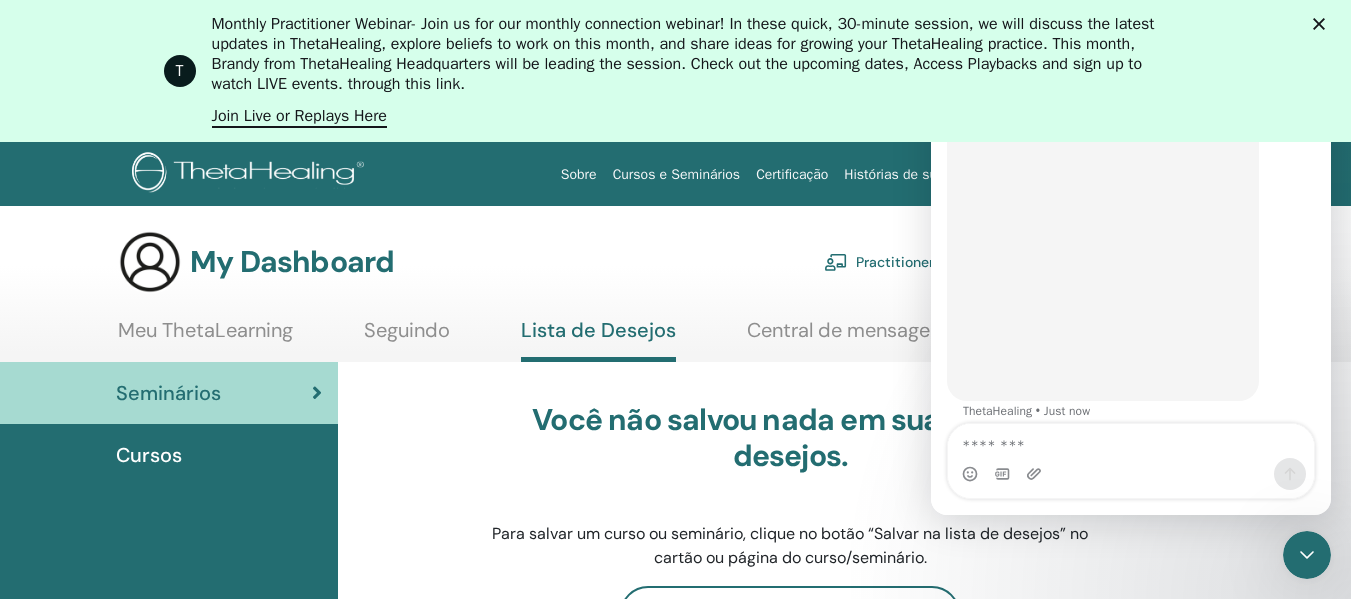scroll, scrollTop: 1238, scrollLeft: 0, axis: vertical 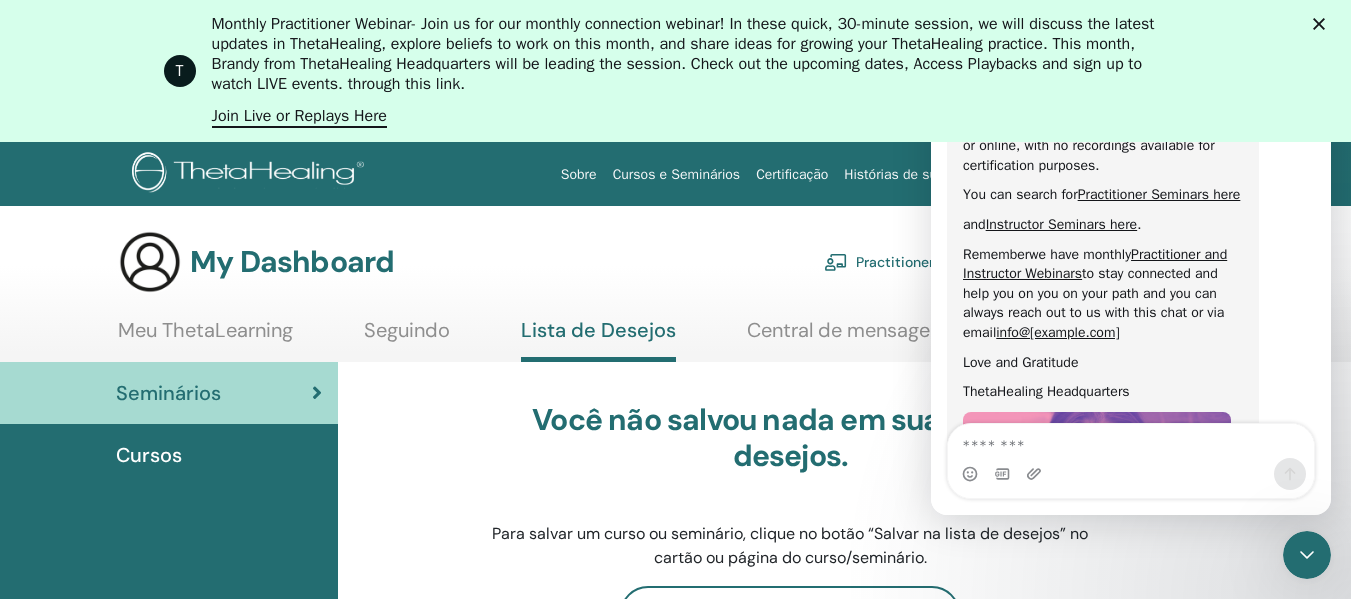 drag, startPoint x: 1307, startPoint y: 326, endPoint x: 1309, endPoint y: 396, distance: 70.028564 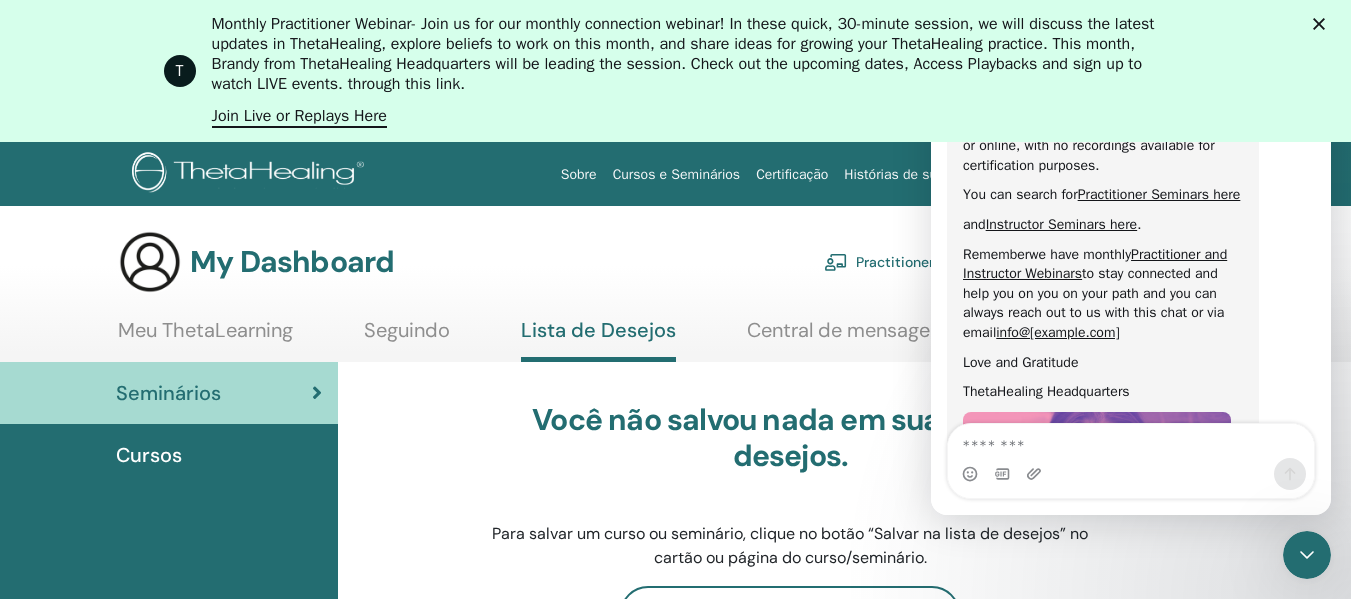 click on "Você não salvou nada em sua lista de desejos. Para salvar um curso ou seminário, clique no botão “Salvar na lista de desejos” no cartão ou página do curso/seminário." at bounding box center (790, 486) 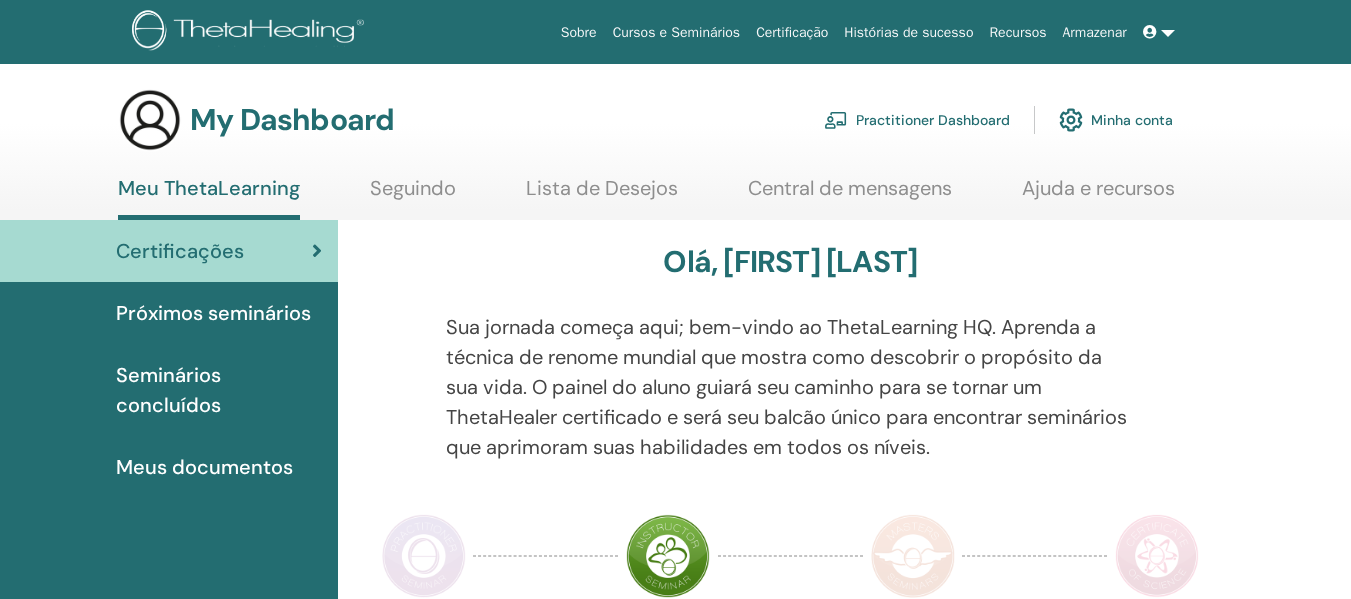 scroll, scrollTop: 0, scrollLeft: 0, axis: both 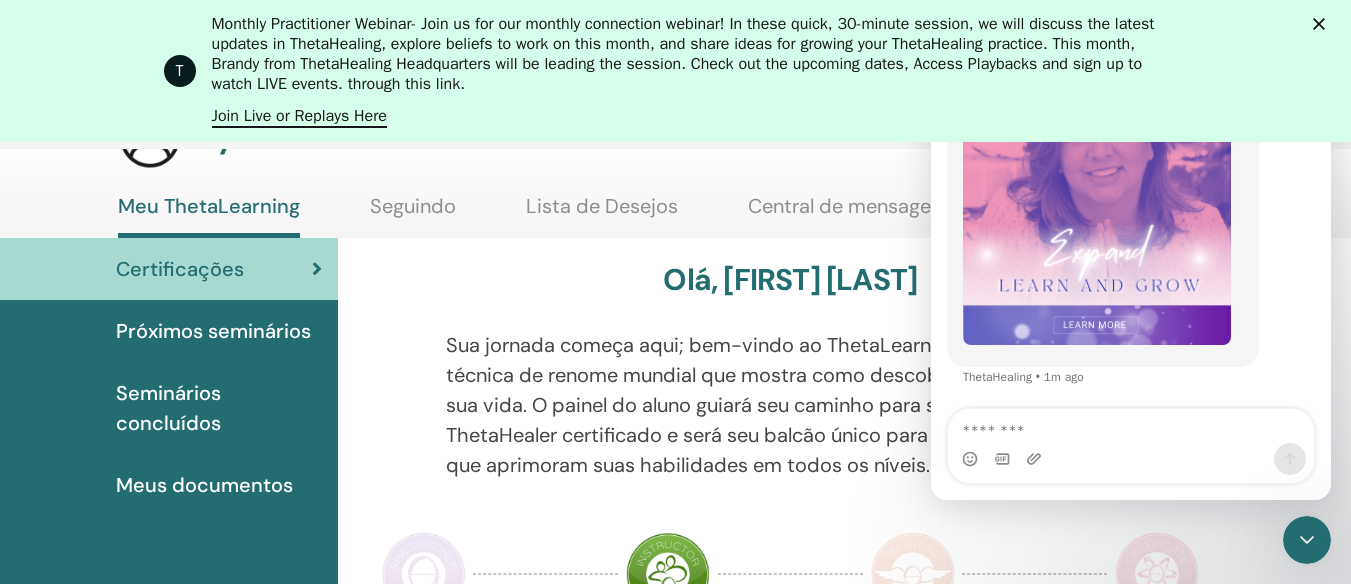drag, startPoint x: 1358, startPoint y: 87, endPoint x: 1349, endPoint y: 112, distance: 26.57066 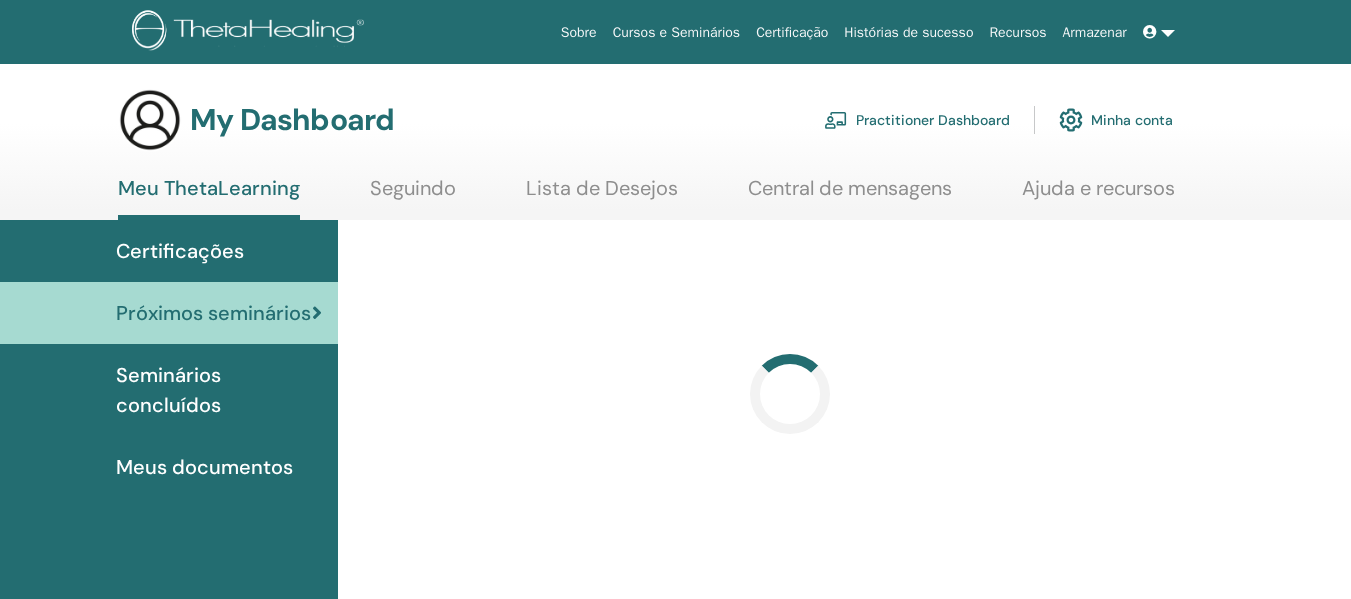 scroll, scrollTop: 0, scrollLeft: 0, axis: both 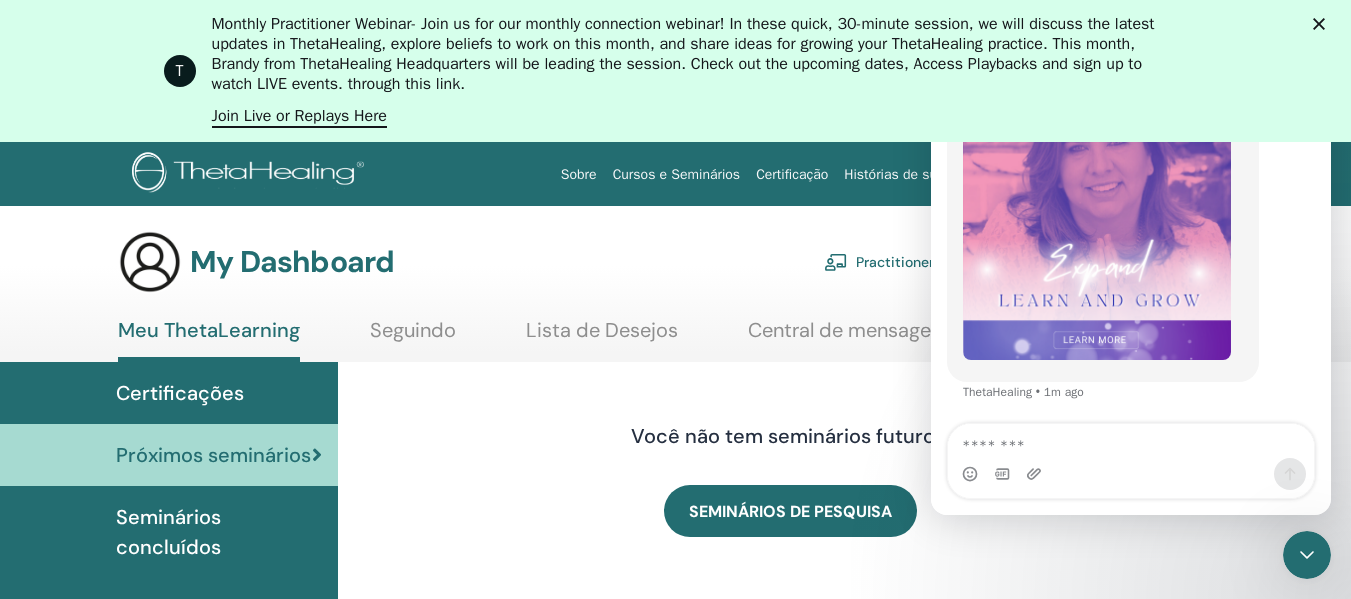 click 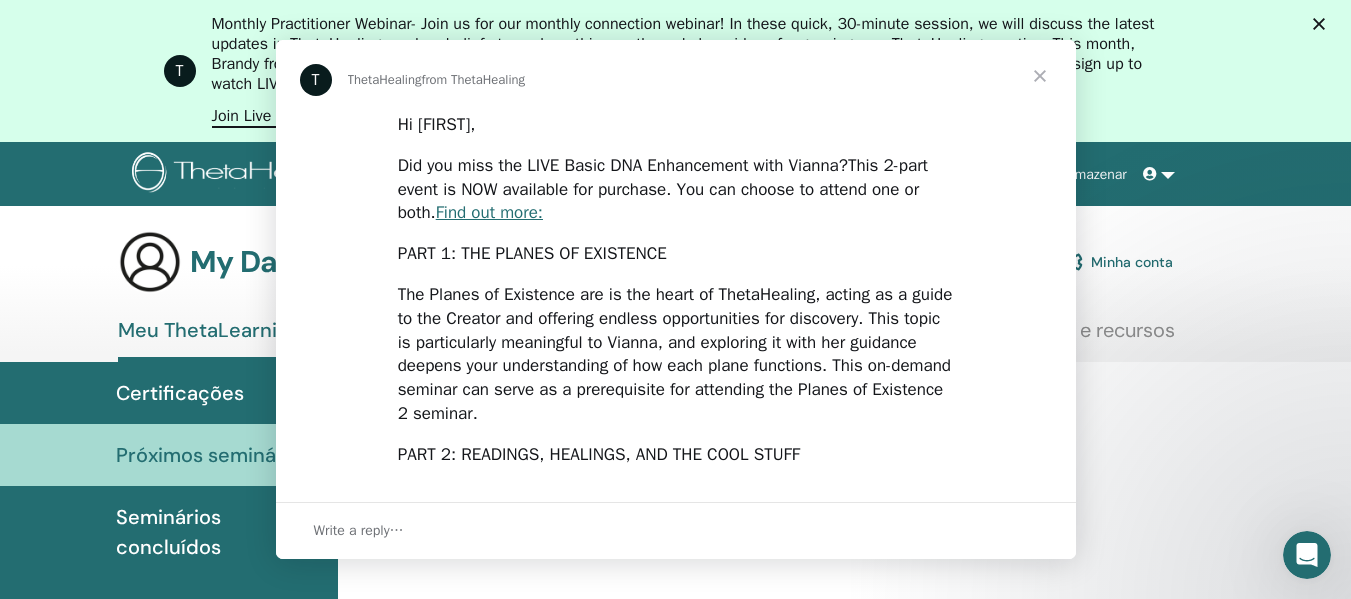 scroll, scrollTop: 0, scrollLeft: 0, axis: both 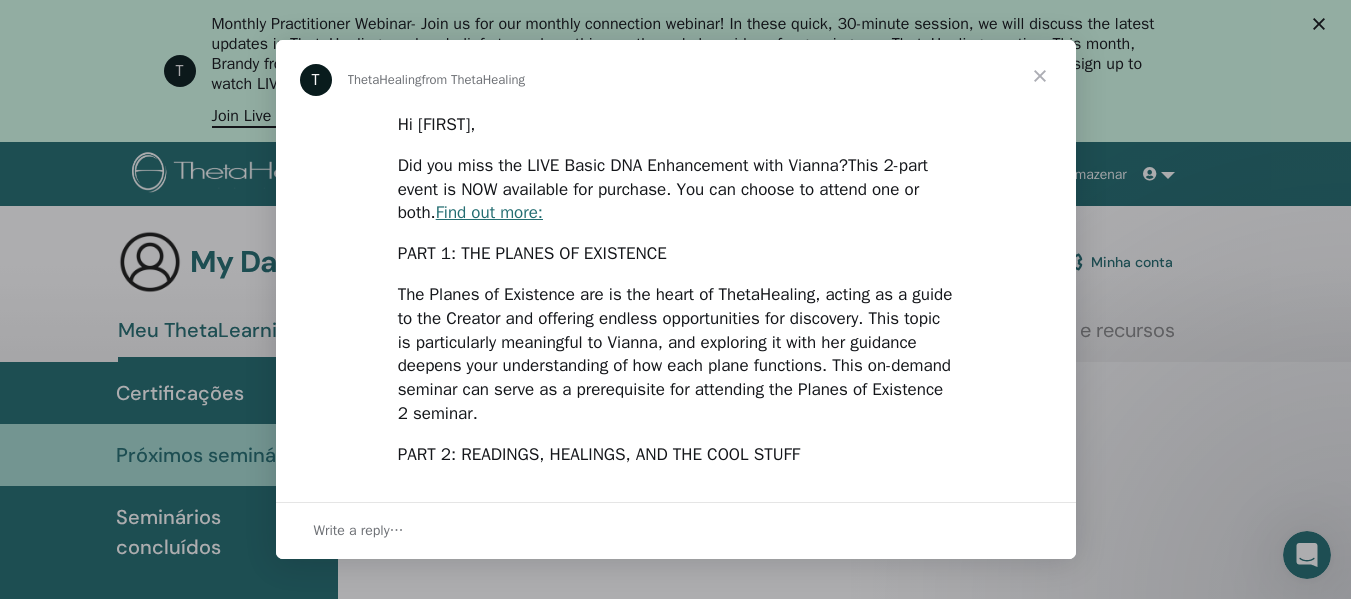 click at bounding box center (1040, 76) 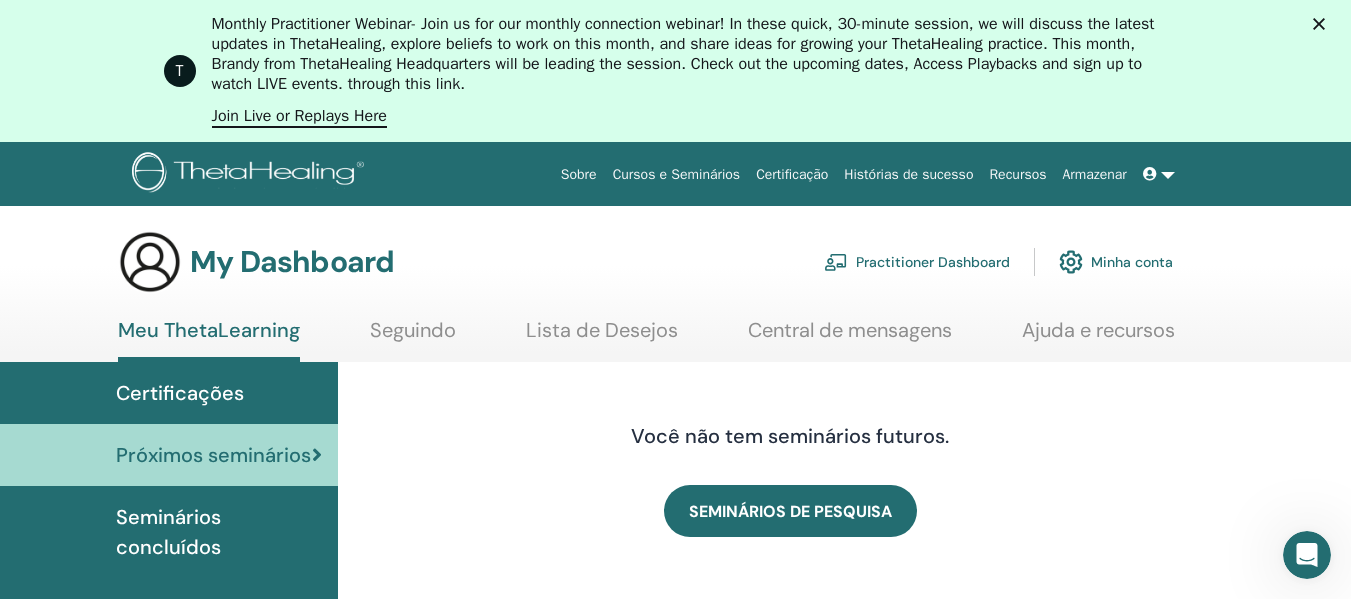 scroll, scrollTop: 49, scrollLeft: 0, axis: vertical 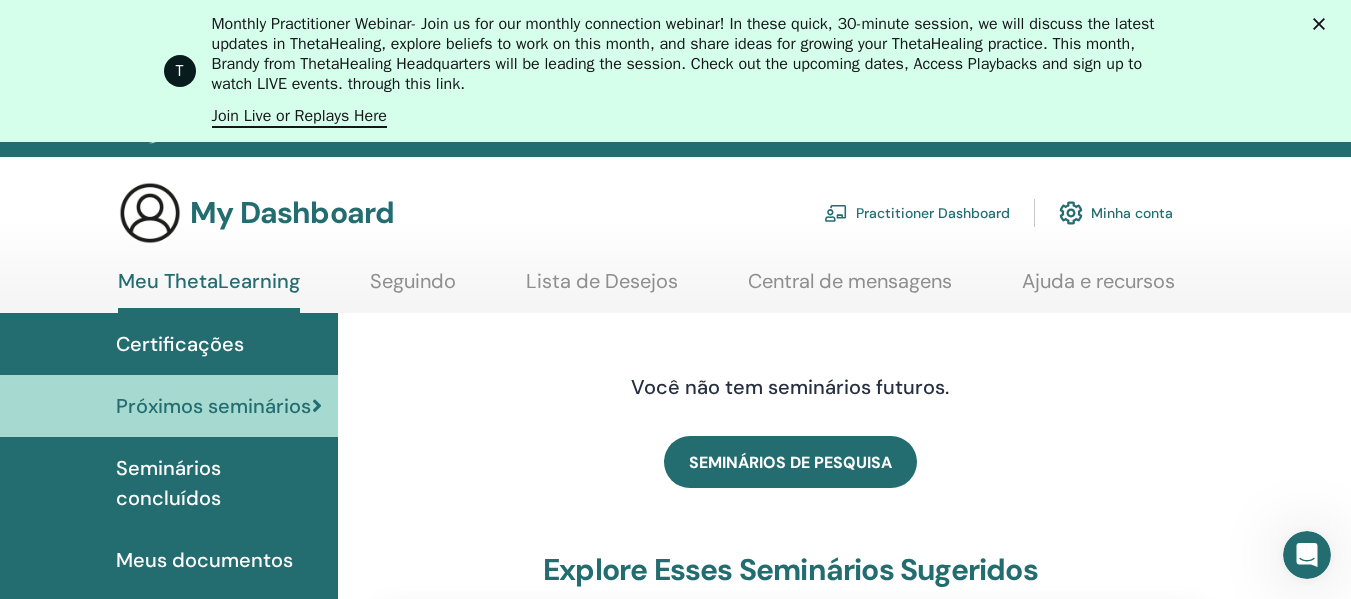 click 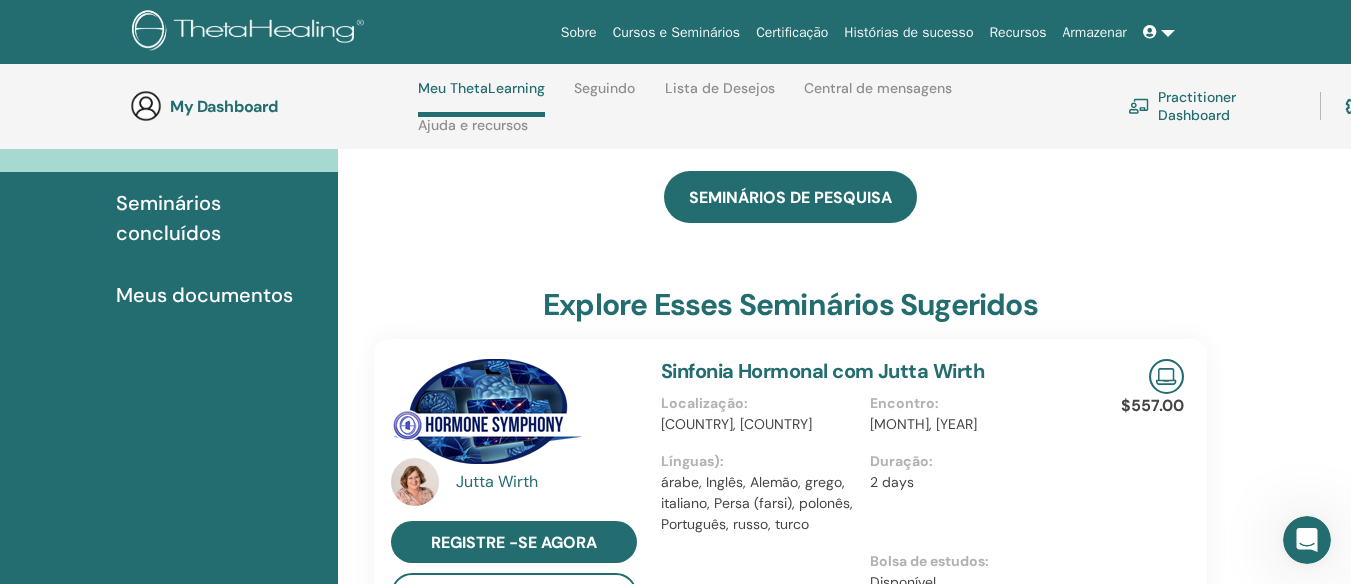 scroll, scrollTop: 1253, scrollLeft: 0, axis: vertical 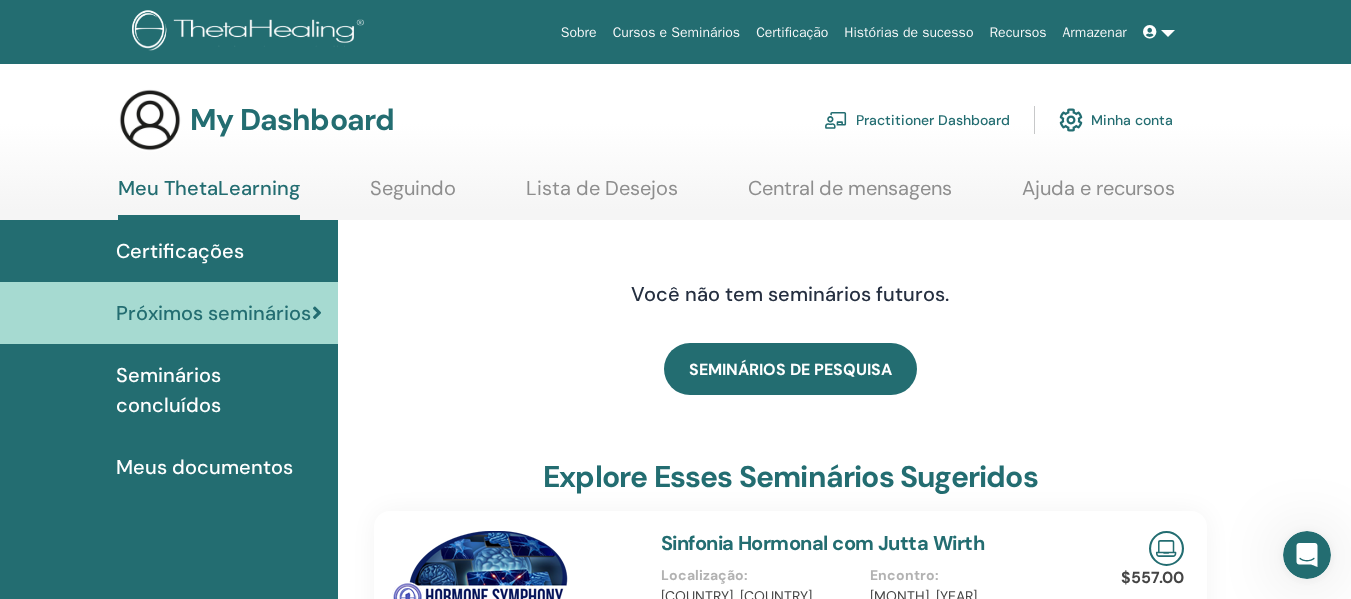 click on "Seguindo" at bounding box center (413, 195) 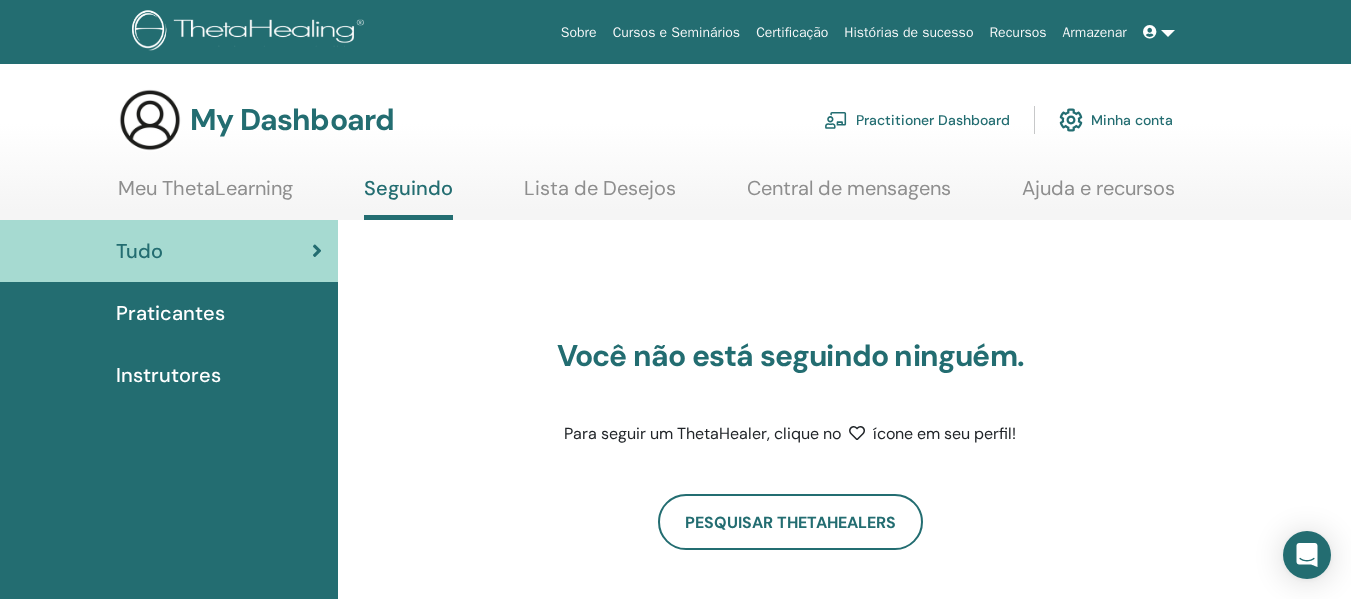 scroll, scrollTop: 0, scrollLeft: 0, axis: both 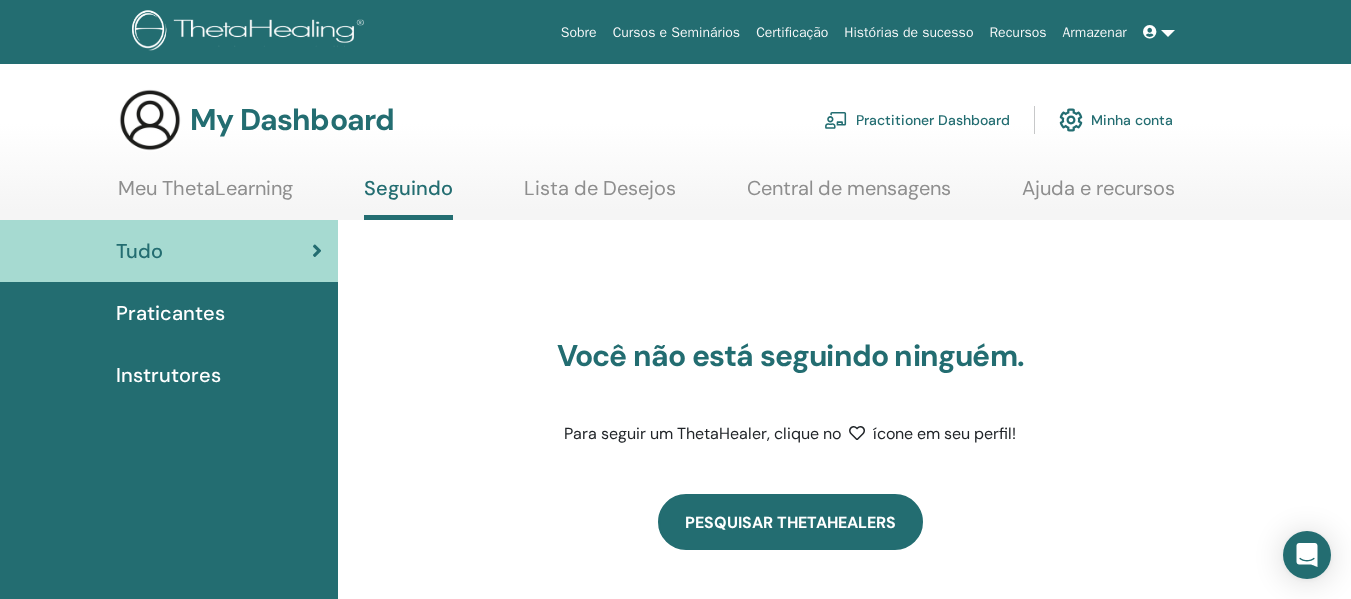 click on "Pesquisar ThetaHealers" at bounding box center (790, 522) 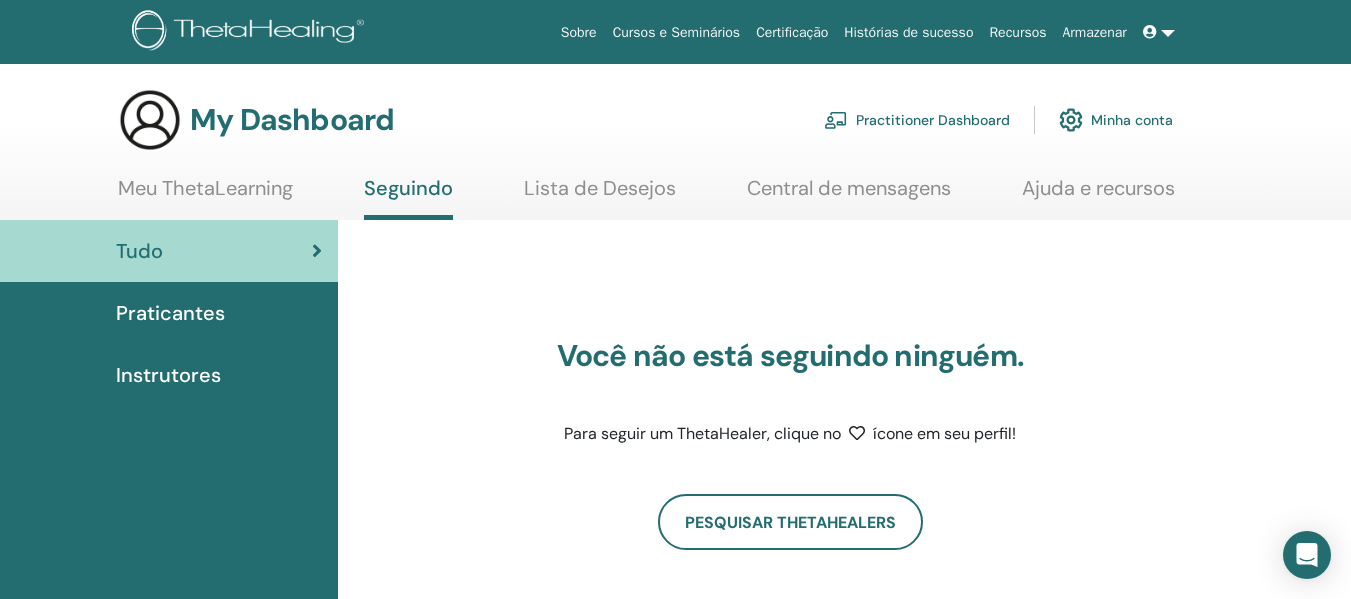 scroll, scrollTop: 0, scrollLeft: 0, axis: both 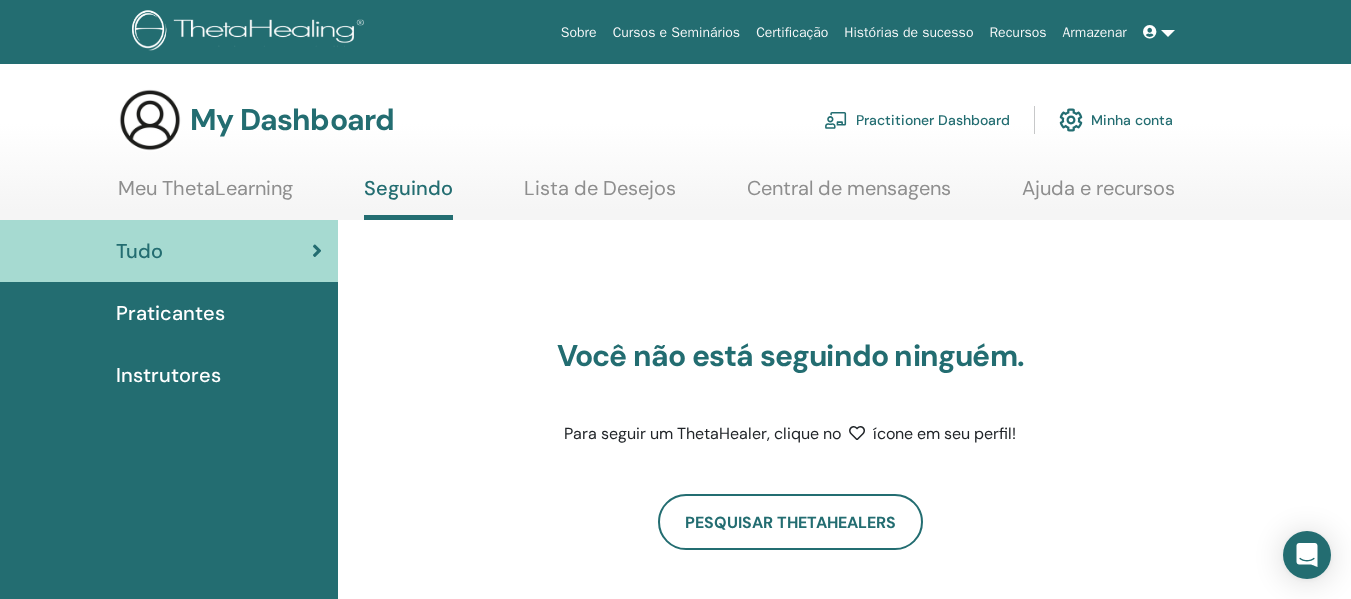 click on "Instrutores" at bounding box center [168, 375] 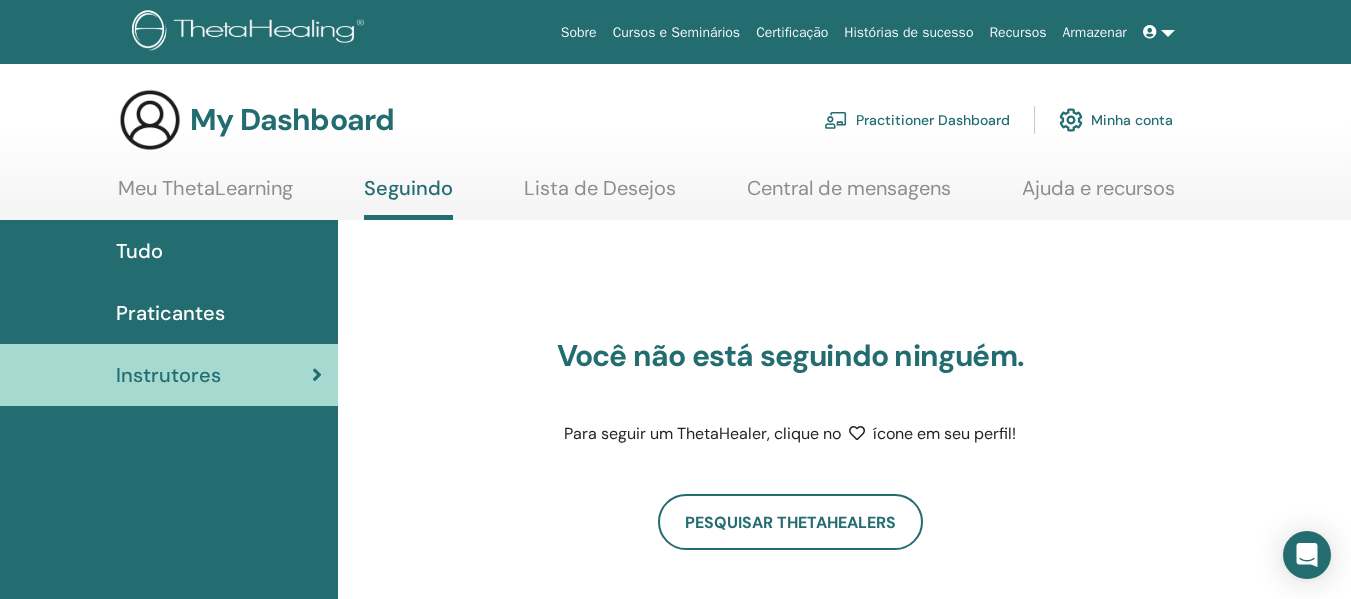 scroll, scrollTop: 0, scrollLeft: 0, axis: both 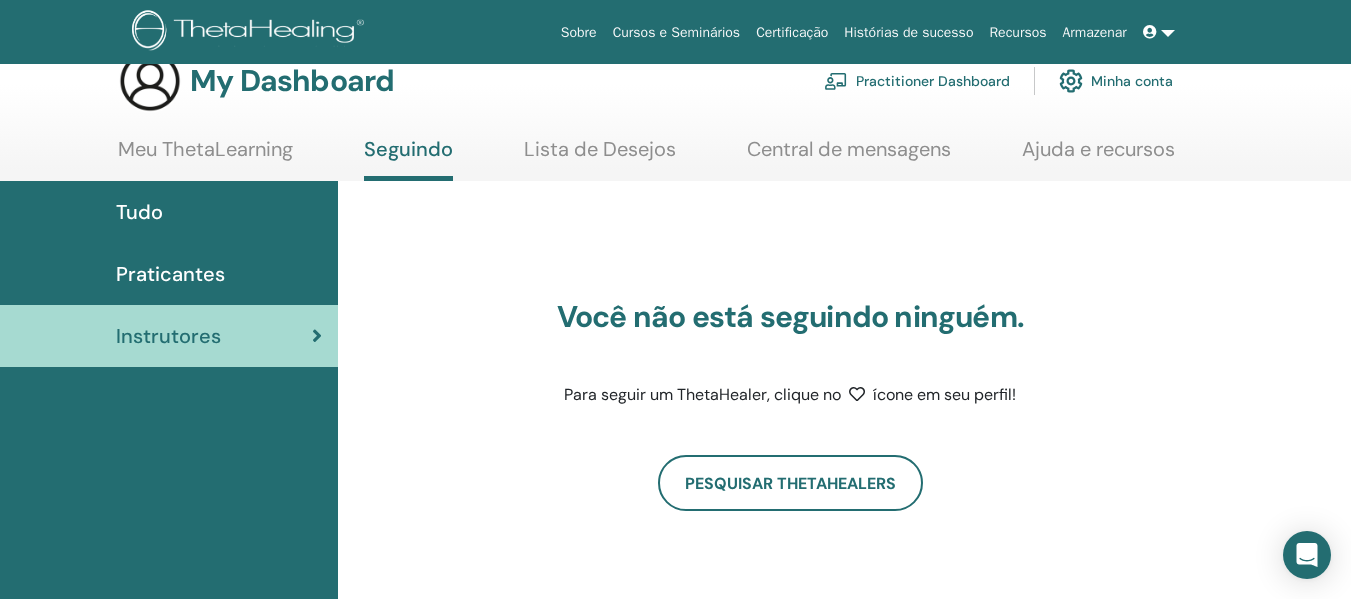 click on "Minha conta" at bounding box center [1116, 81] 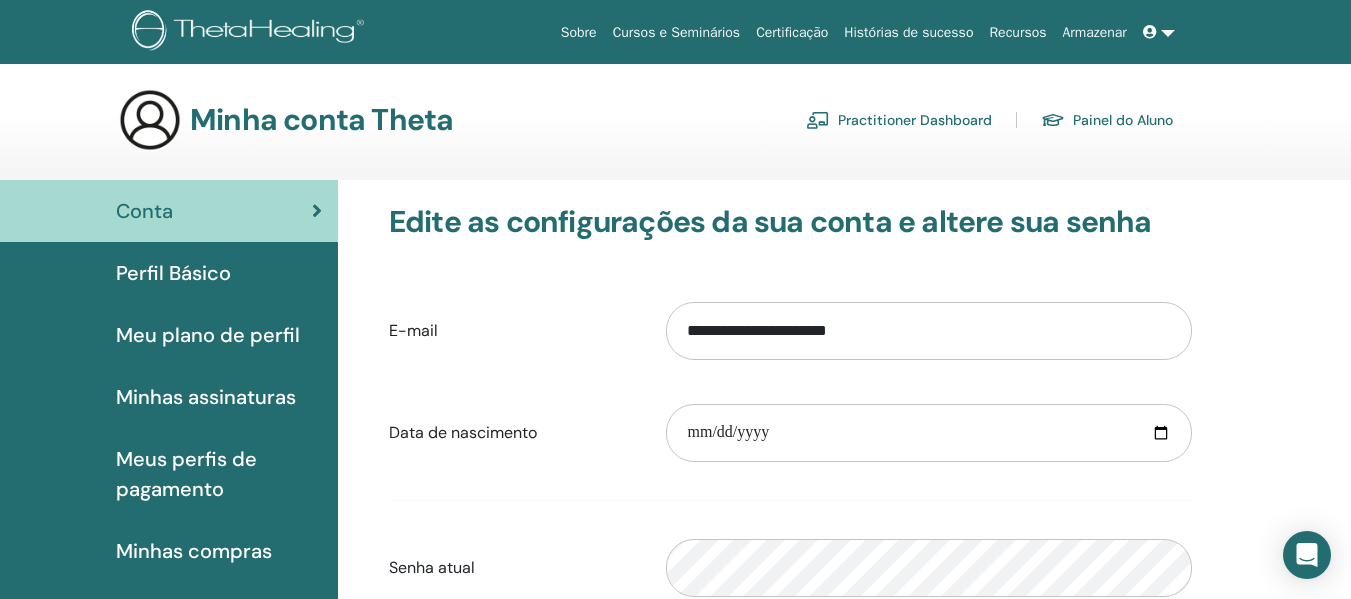 scroll, scrollTop: 0, scrollLeft: 0, axis: both 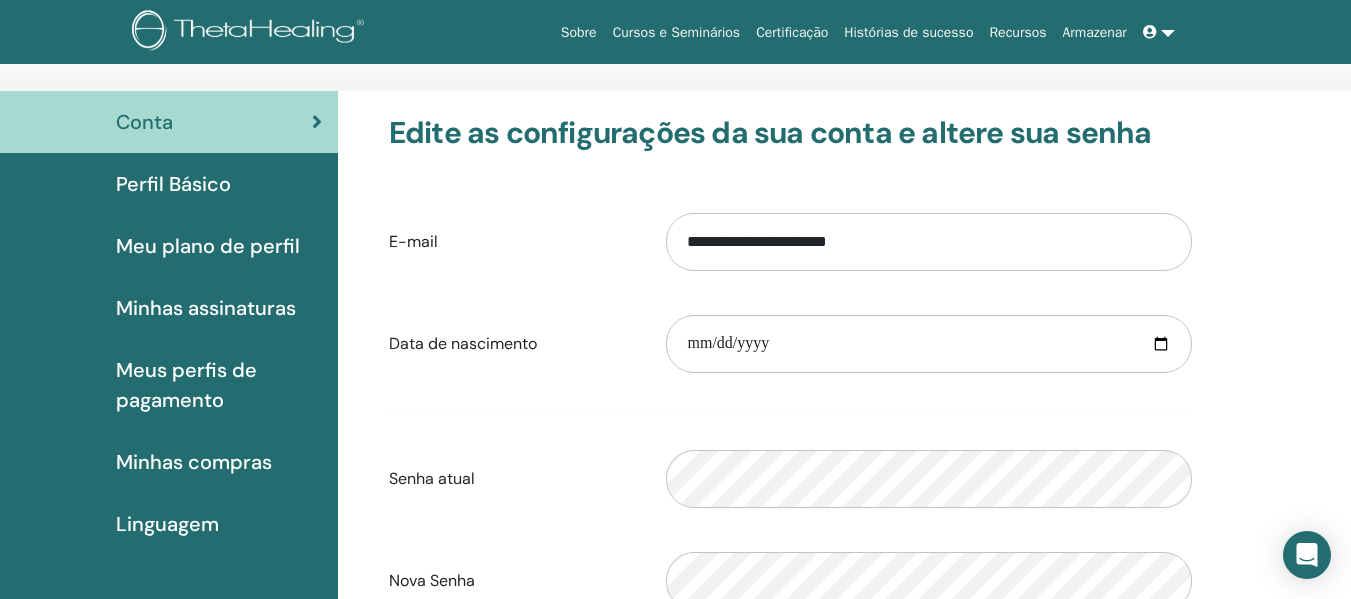 click on "Meu plano de perfil" at bounding box center (208, 246) 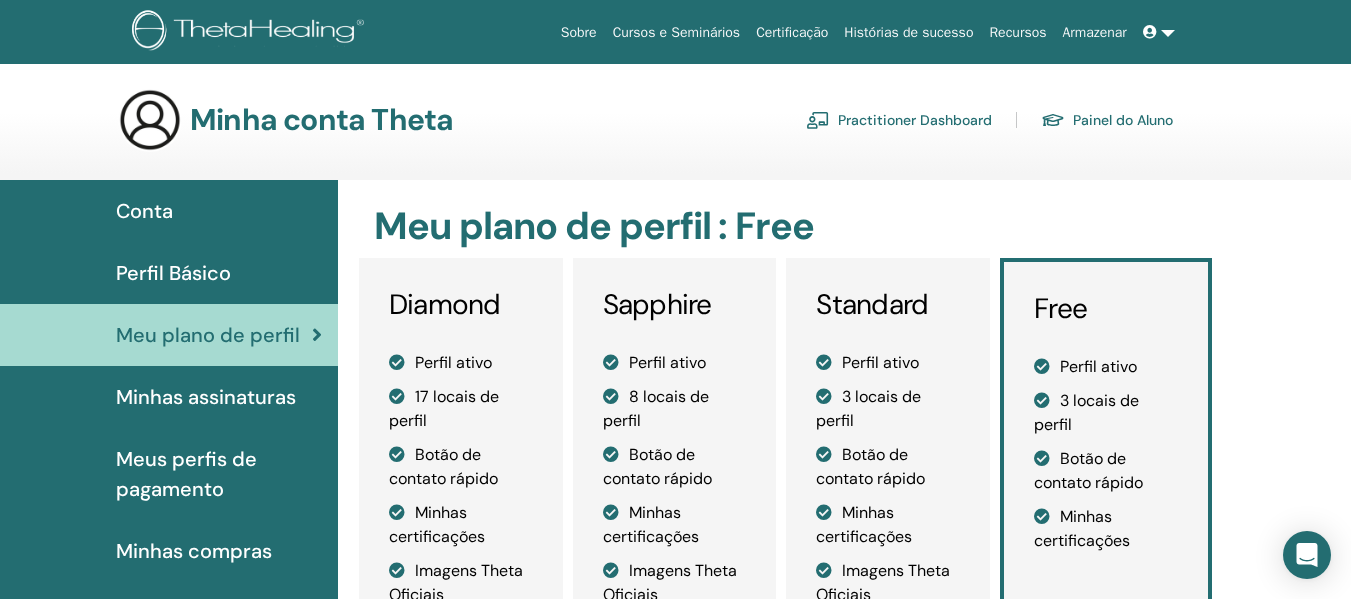 scroll, scrollTop: 0, scrollLeft: 0, axis: both 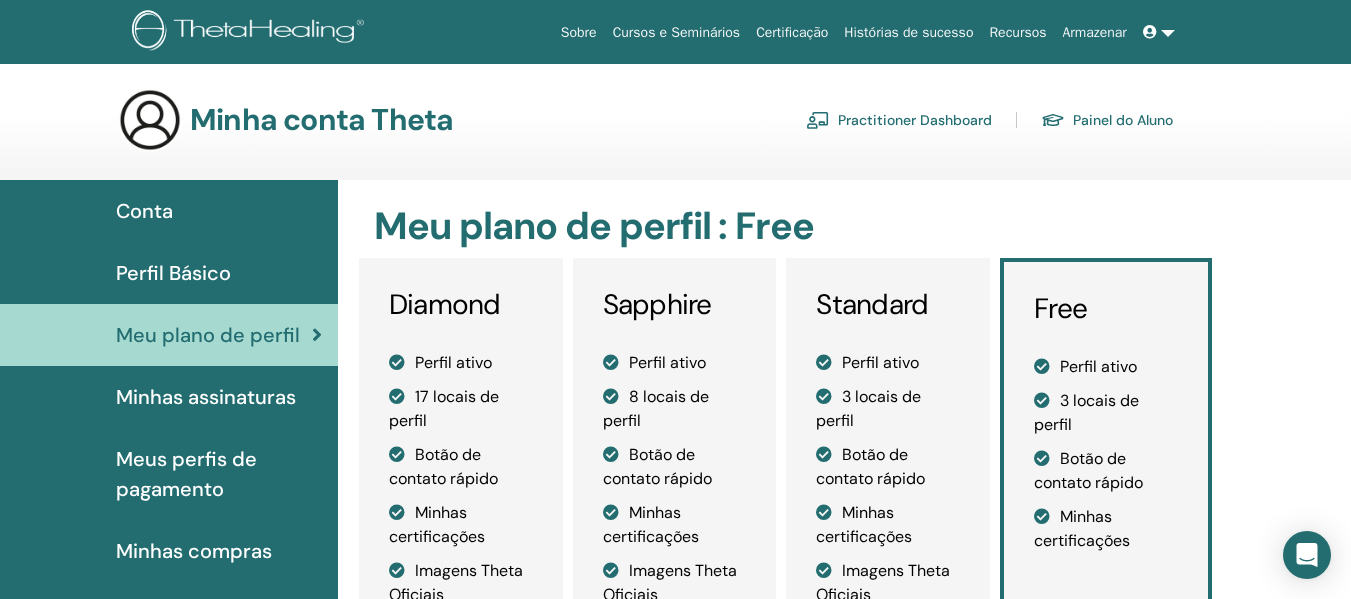 click on "Perfil Básico" at bounding box center [173, 273] 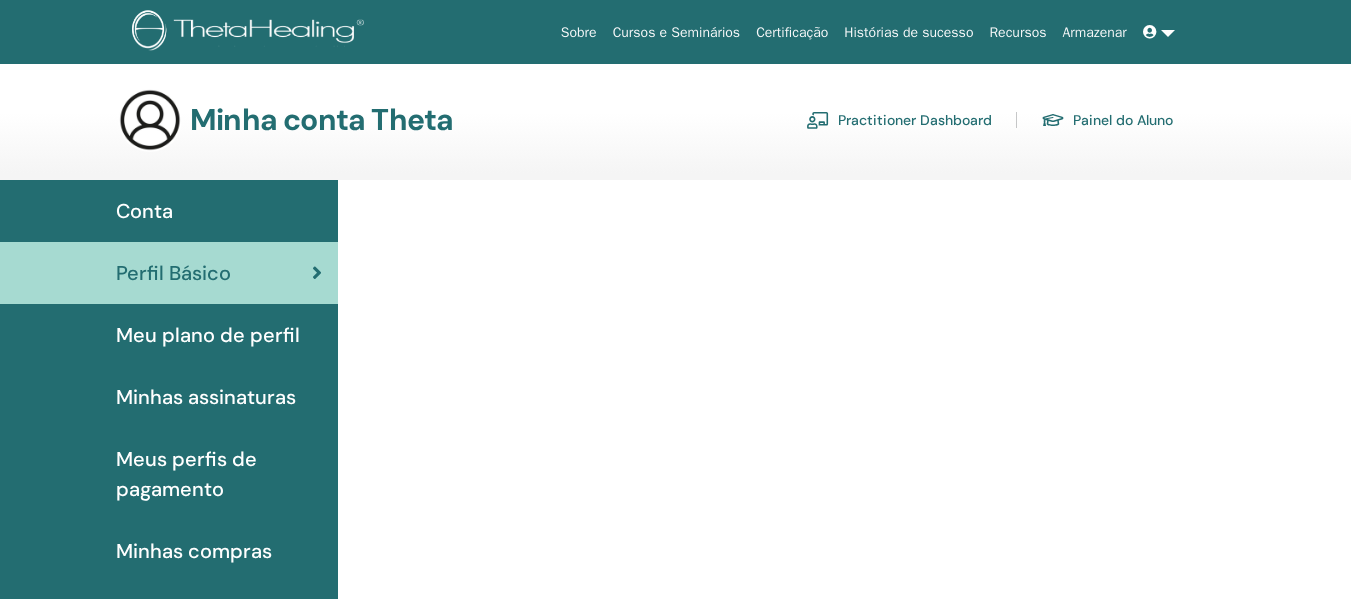 scroll, scrollTop: 0, scrollLeft: 0, axis: both 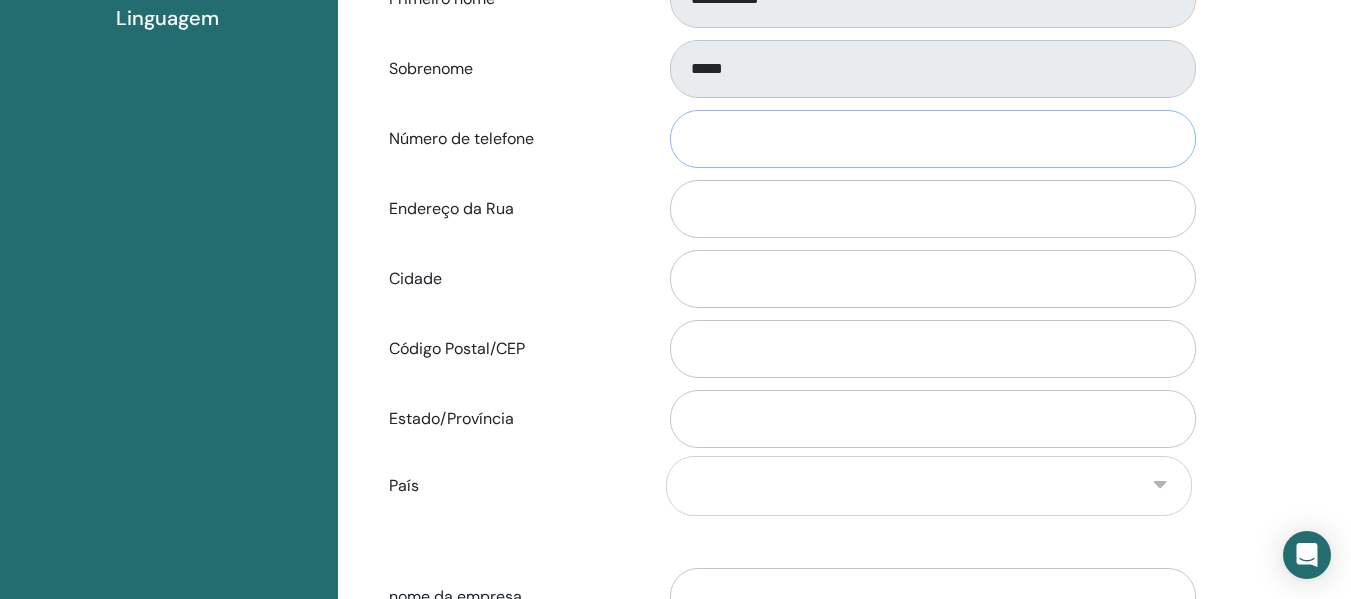 click on "Número de telefone" at bounding box center (933, 139) 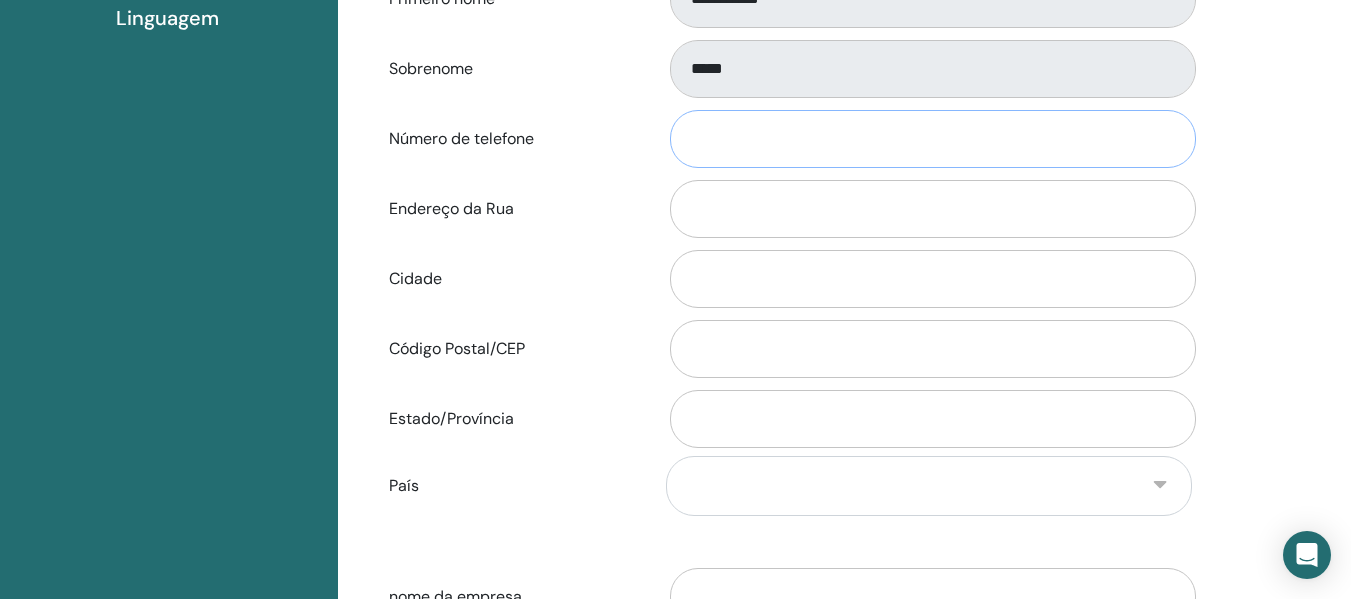 type on "**********" 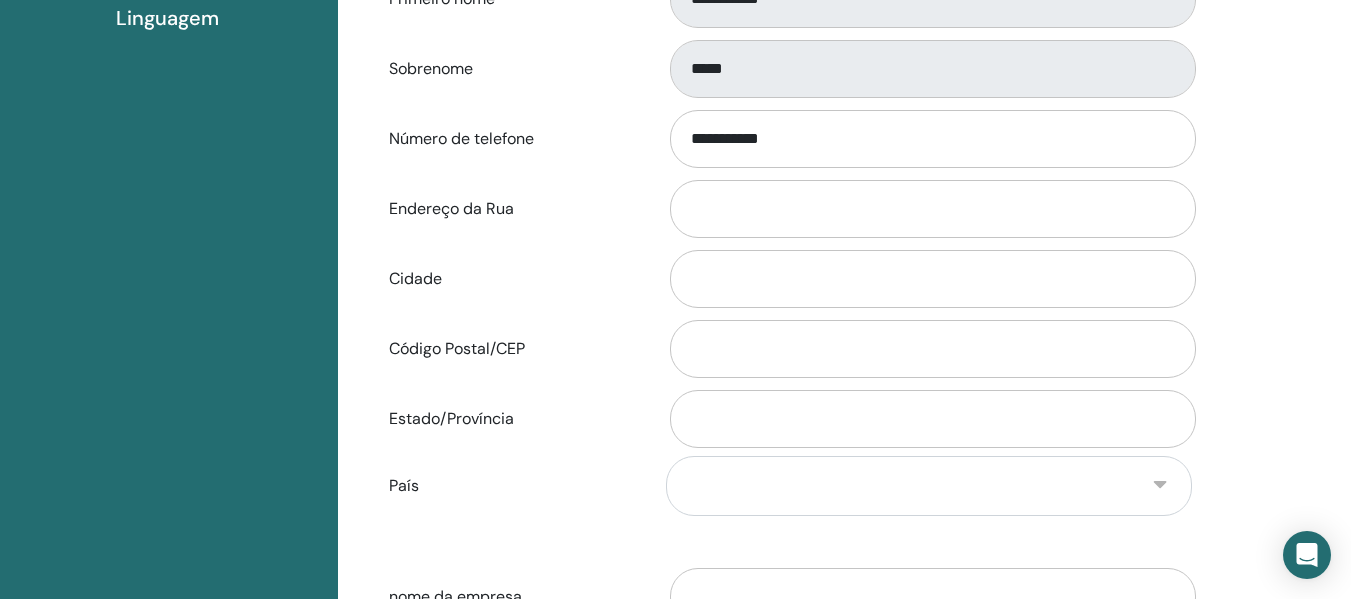 type on "**********" 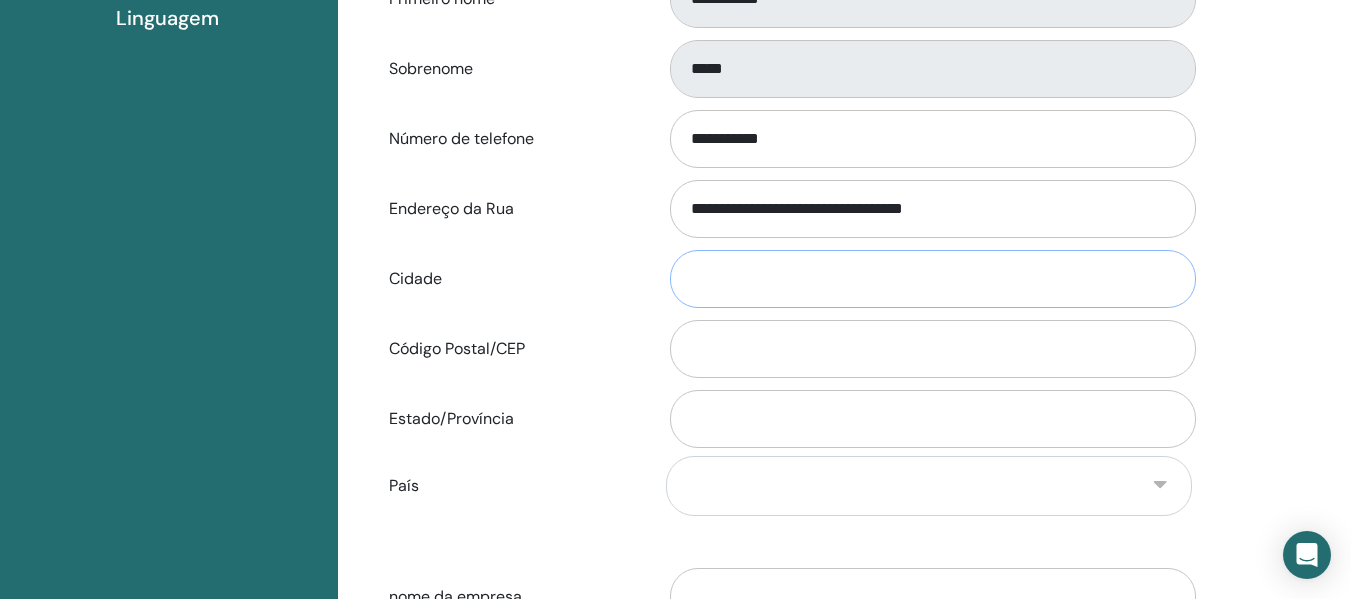 type on "**********" 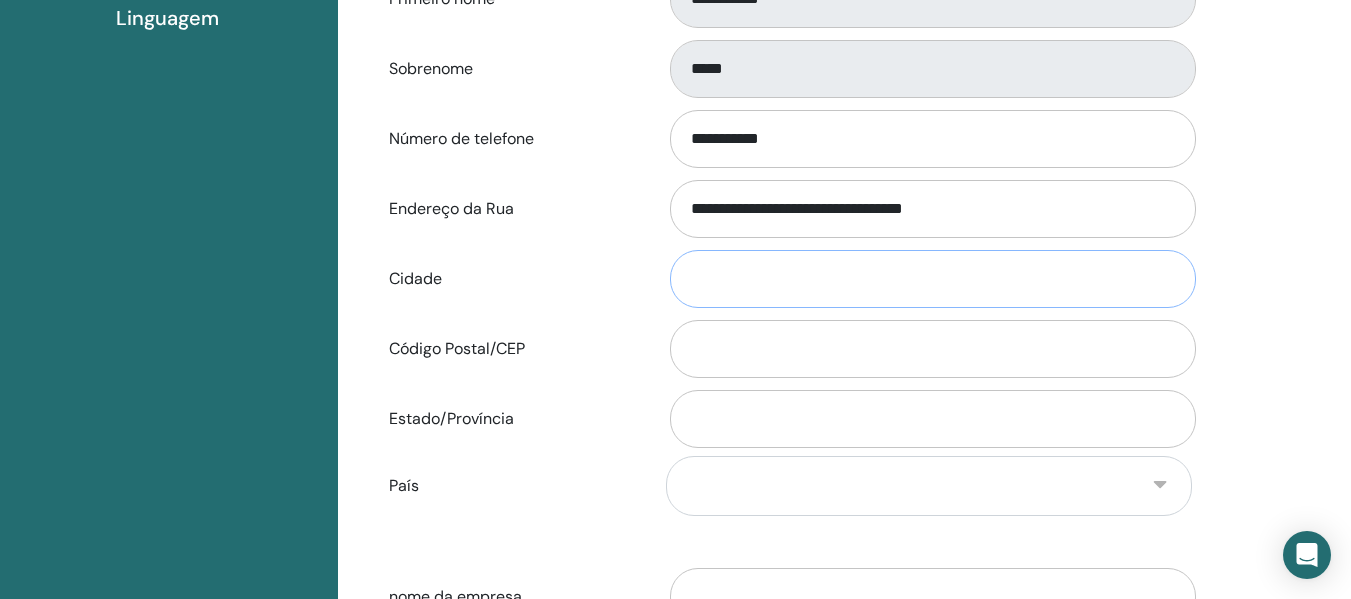 type on "********" 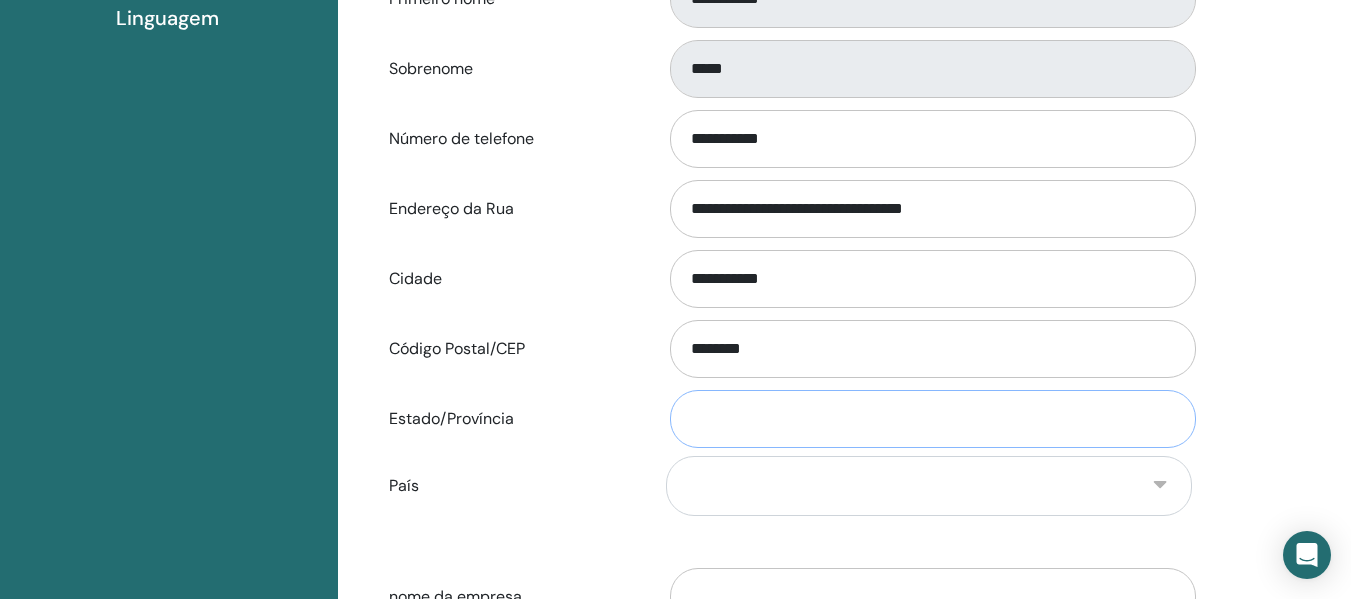 type on "**" 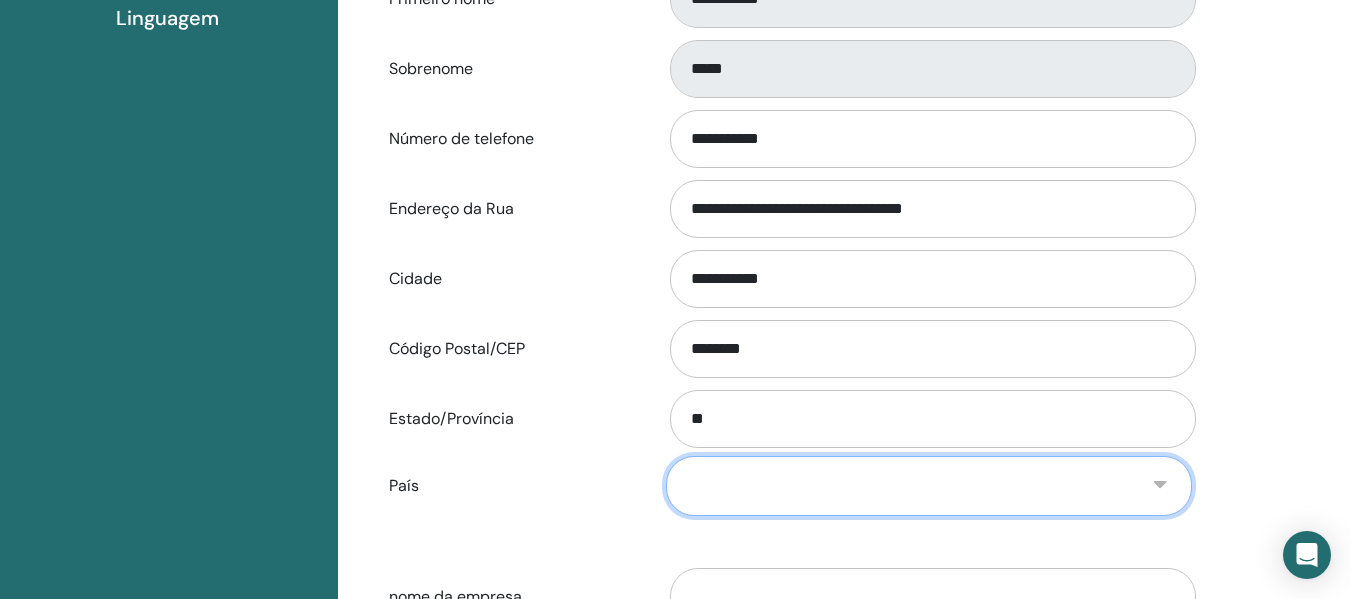 select on "**" 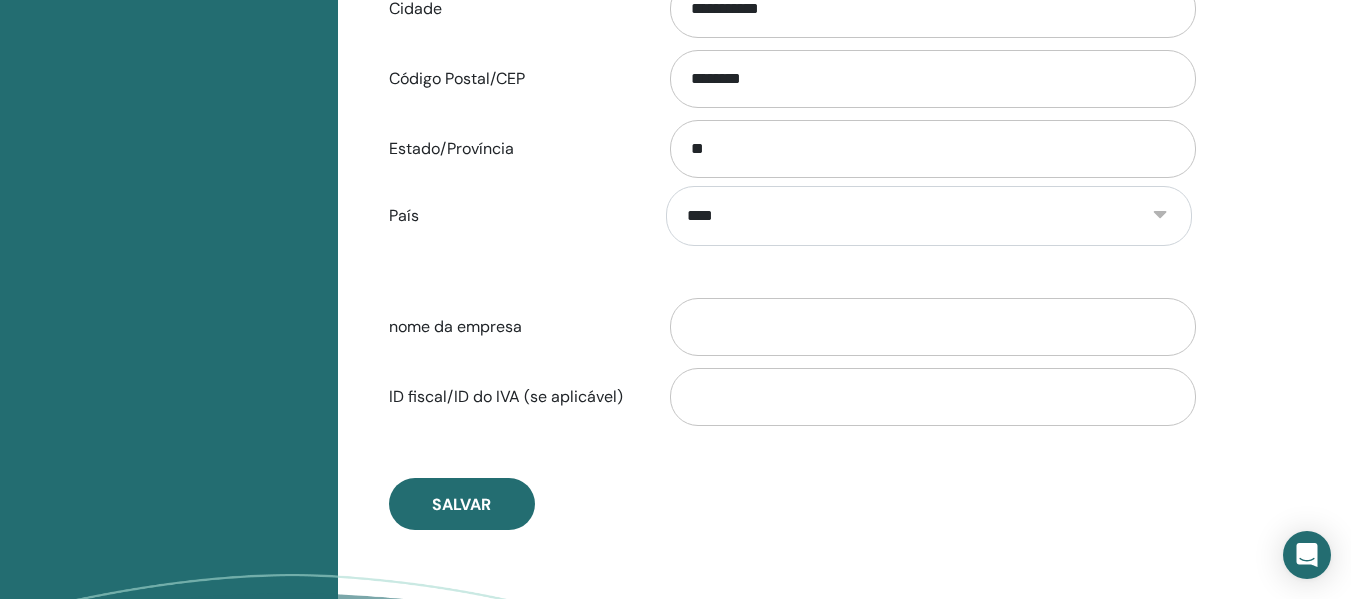 scroll, scrollTop: 871, scrollLeft: 0, axis: vertical 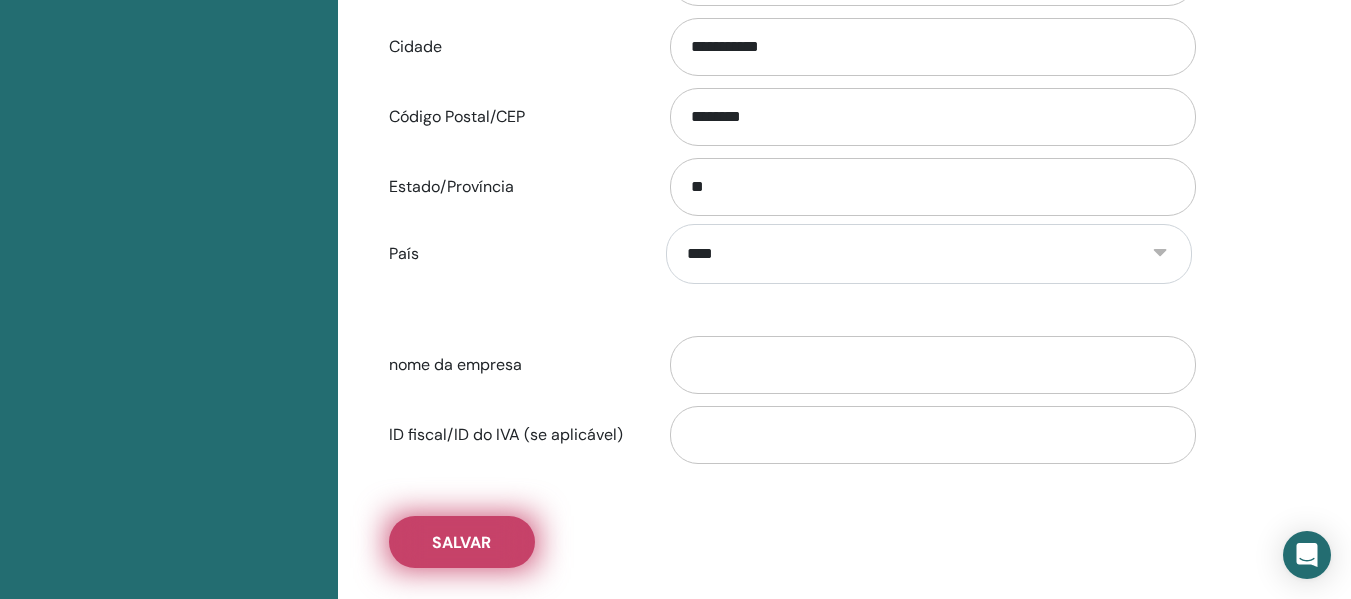 click on "Salvar" at bounding box center (461, 542) 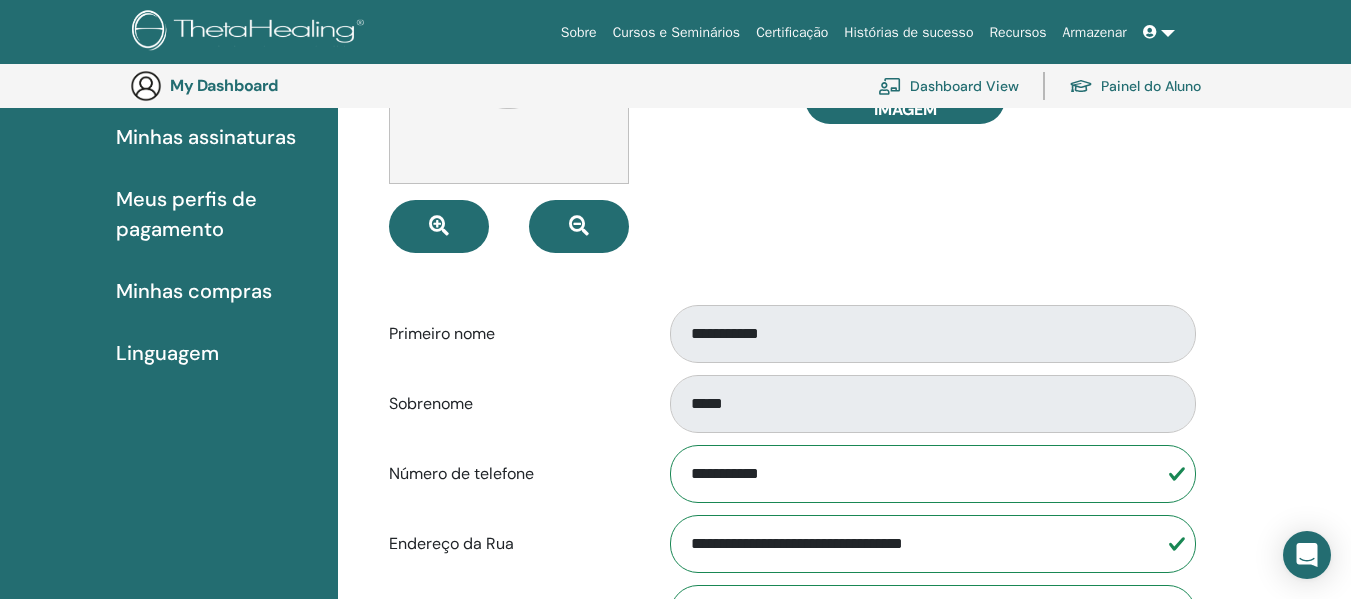 scroll, scrollTop: 220, scrollLeft: 0, axis: vertical 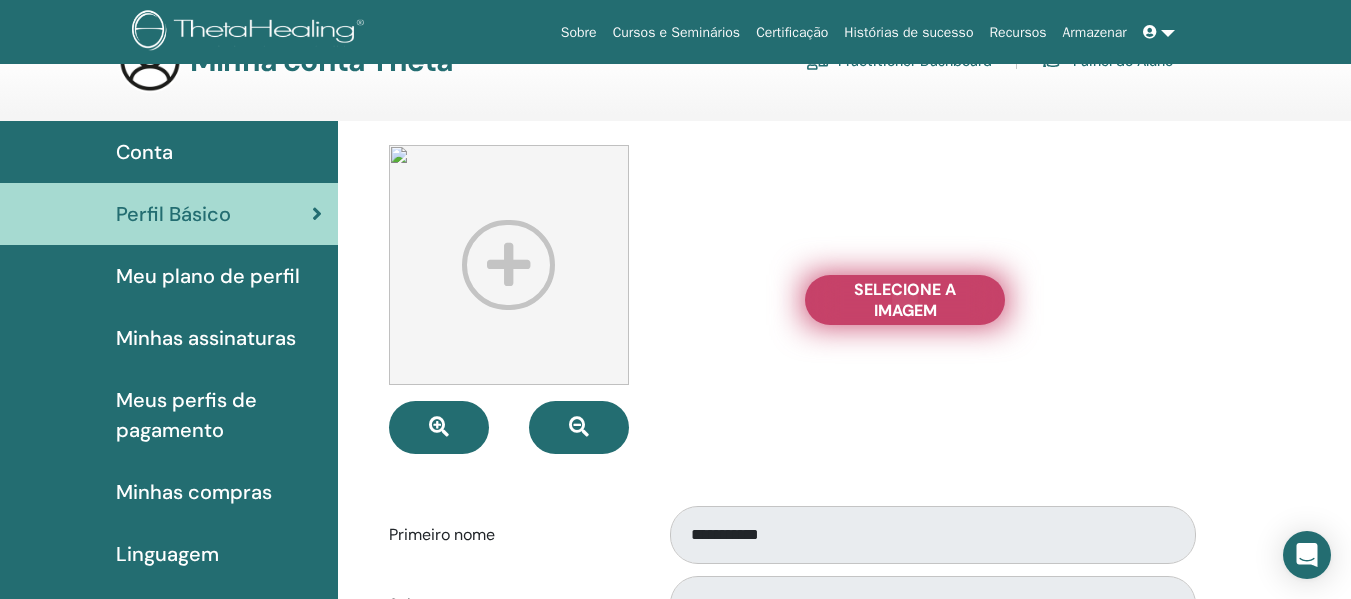click on "Selecione a imagem" at bounding box center (905, 300) 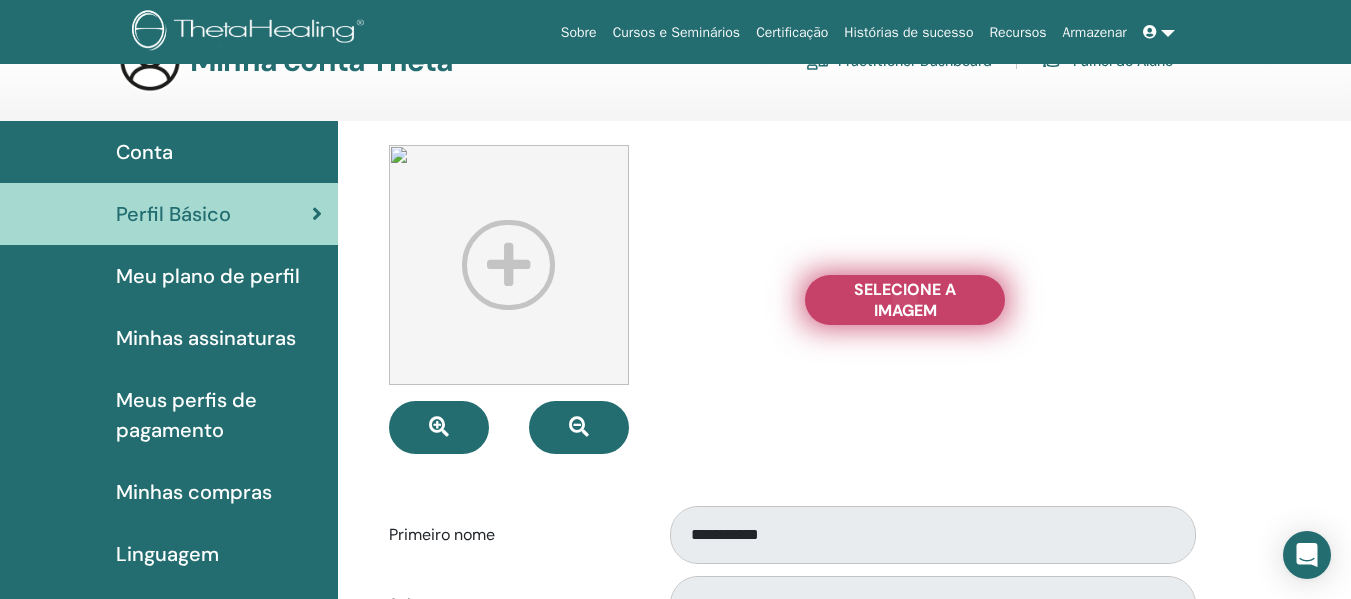 click on "Selecione a imagem" at bounding box center (905, 300) 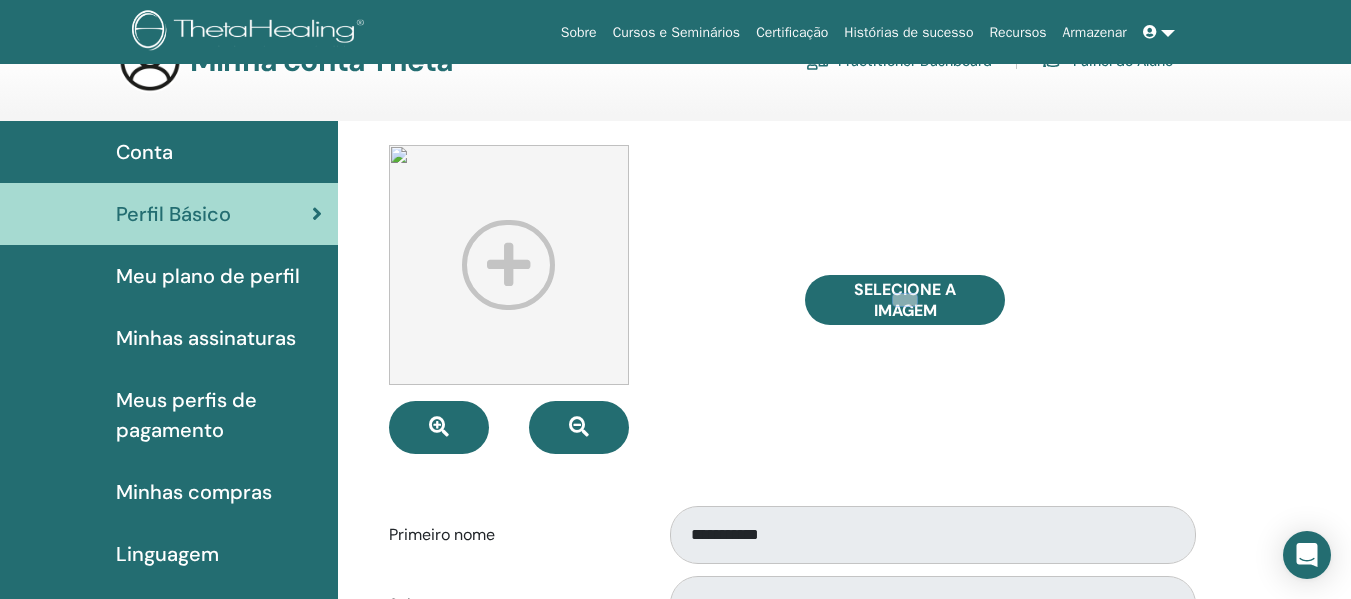 scroll, scrollTop: 0, scrollLeft: 0, axis: both 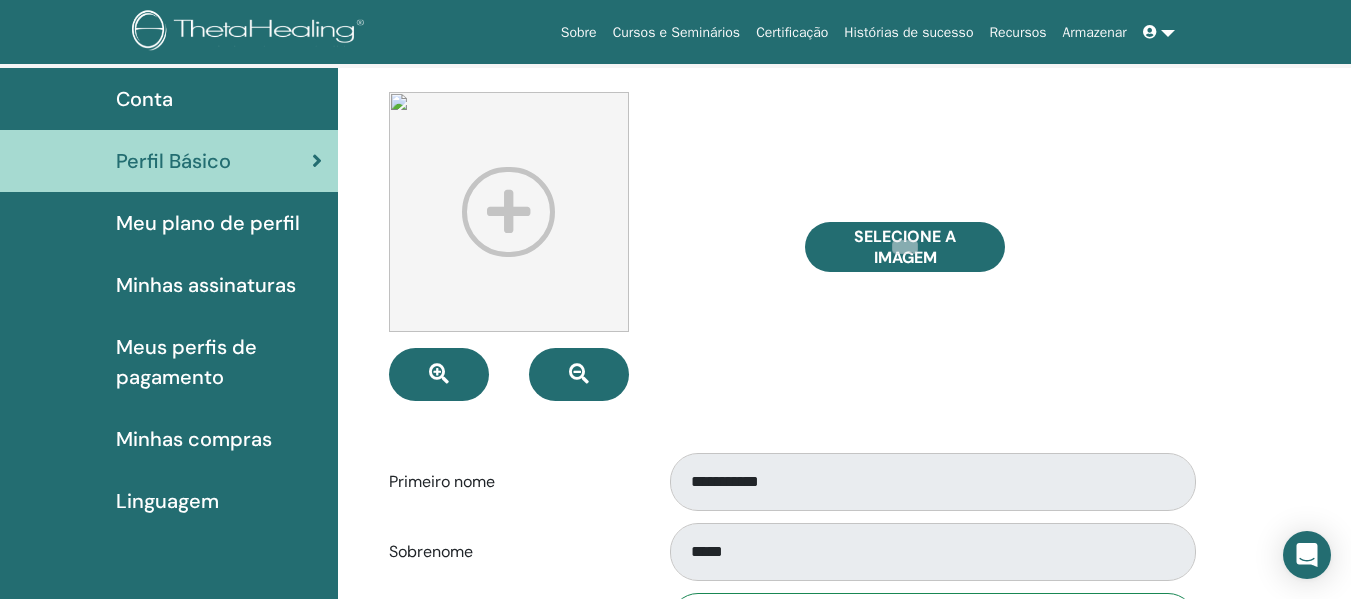 click on "Minhas assinaturas" at bounding box center [206, 285] 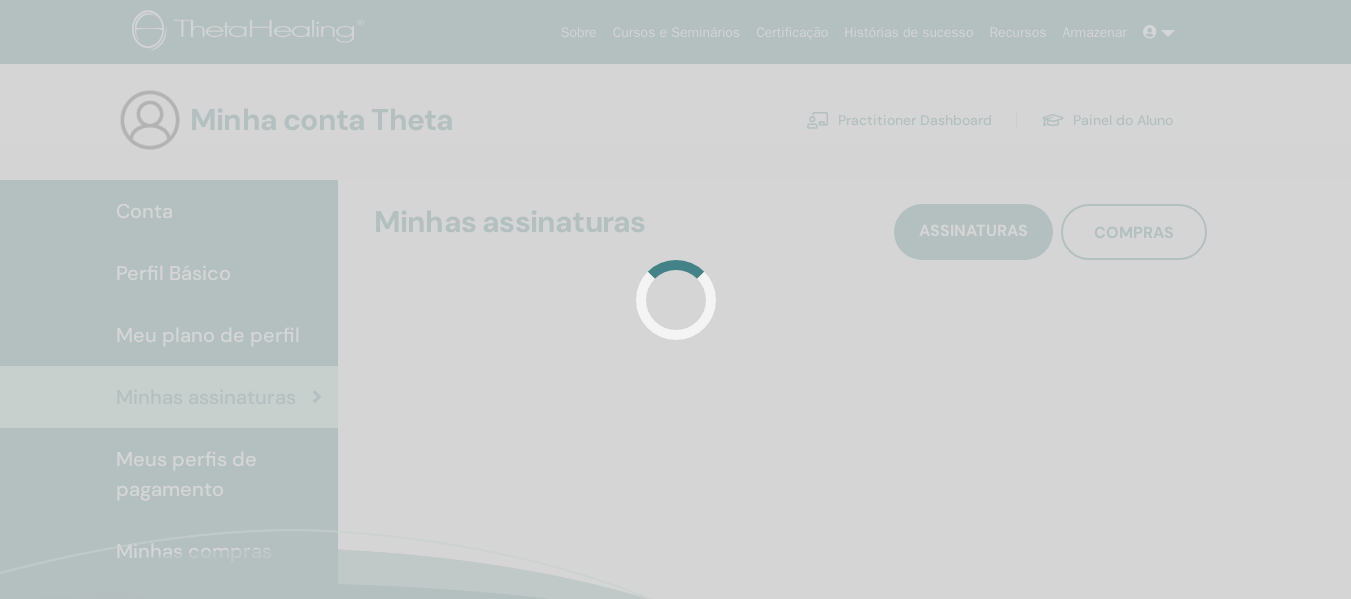 scroll, scrollTop: 0, scrollLeft: 0, axis: both 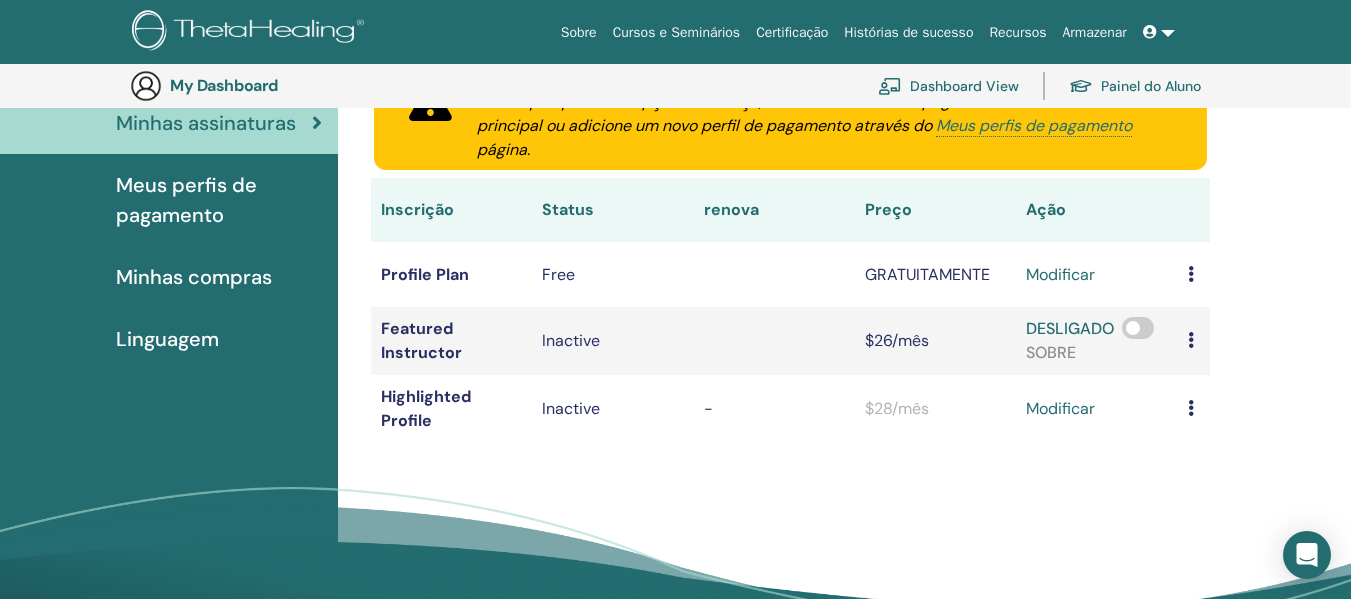 click on "Minhas compras" at bounding box center [194, 277] 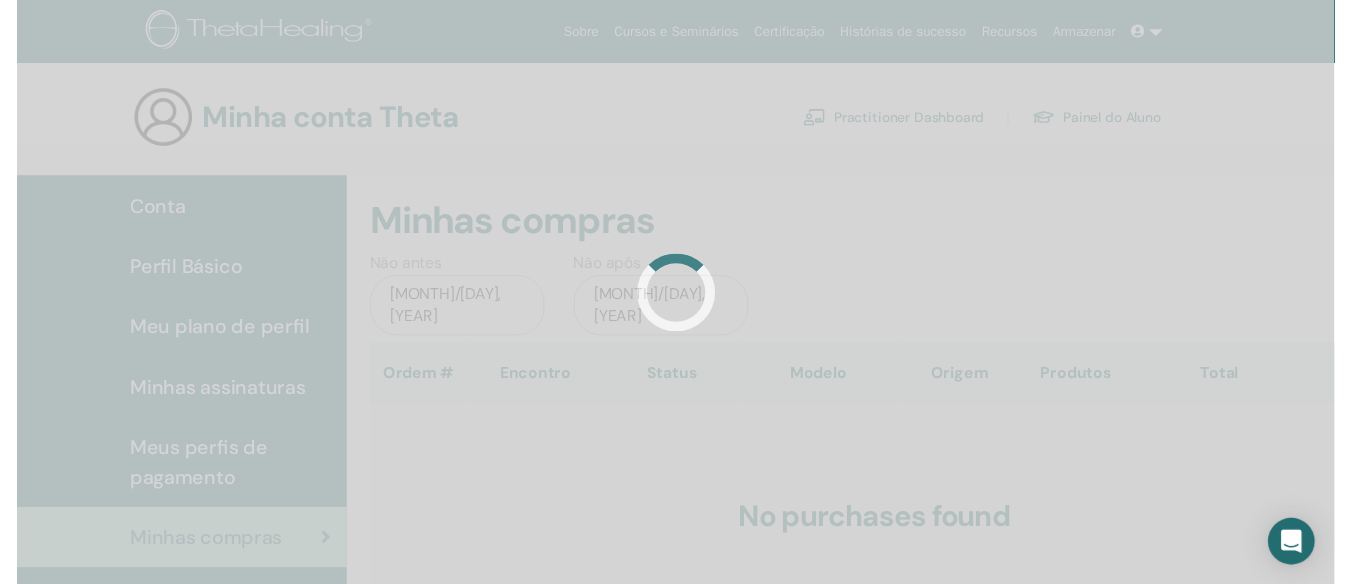scroll, scrollTop: 0, scrollLeft: 0, axis: both 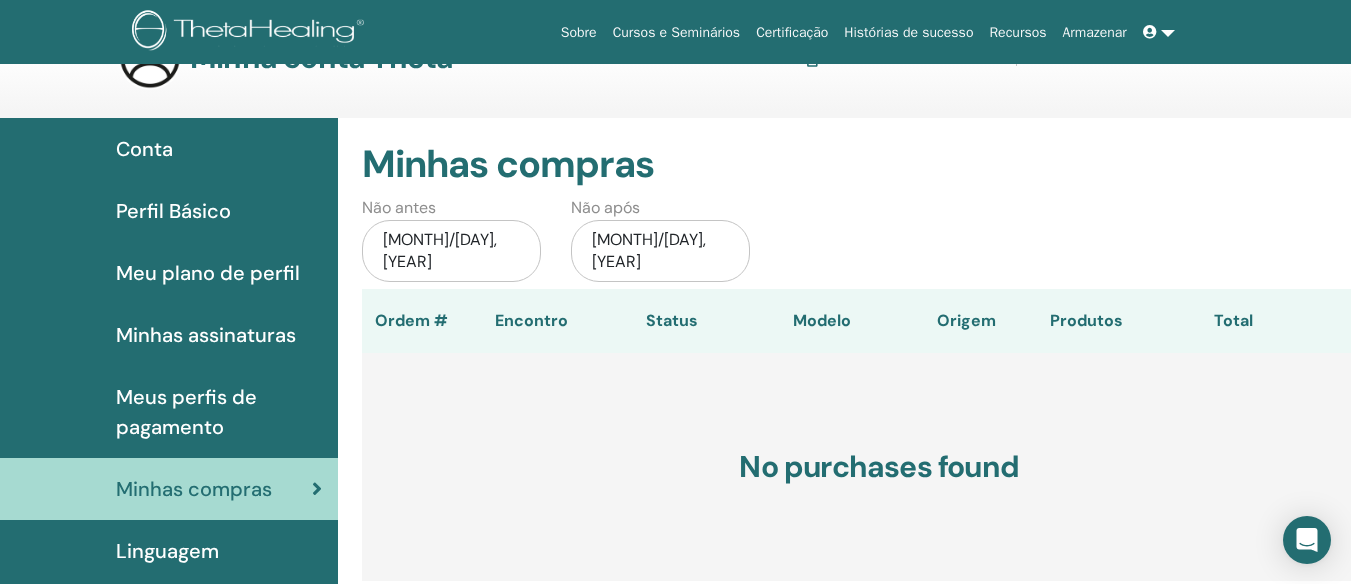 click on "[MONTH]/[DAY], [YEAR]" at bounding box center [451, 251] 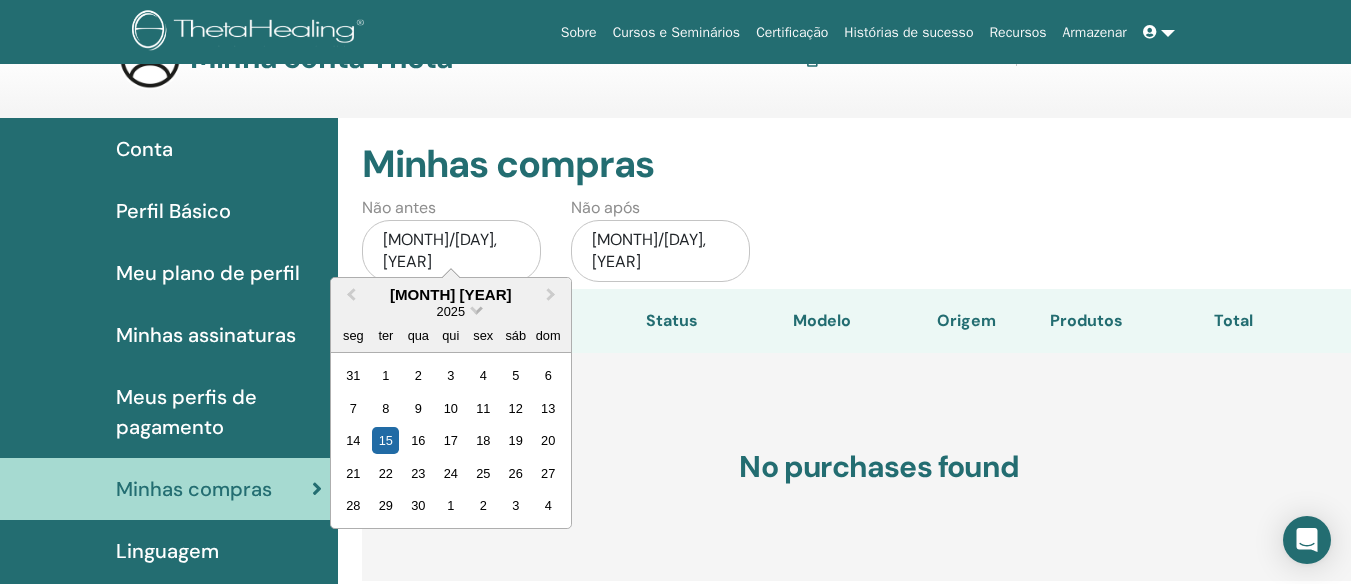 click at bounding box center (476, 308) 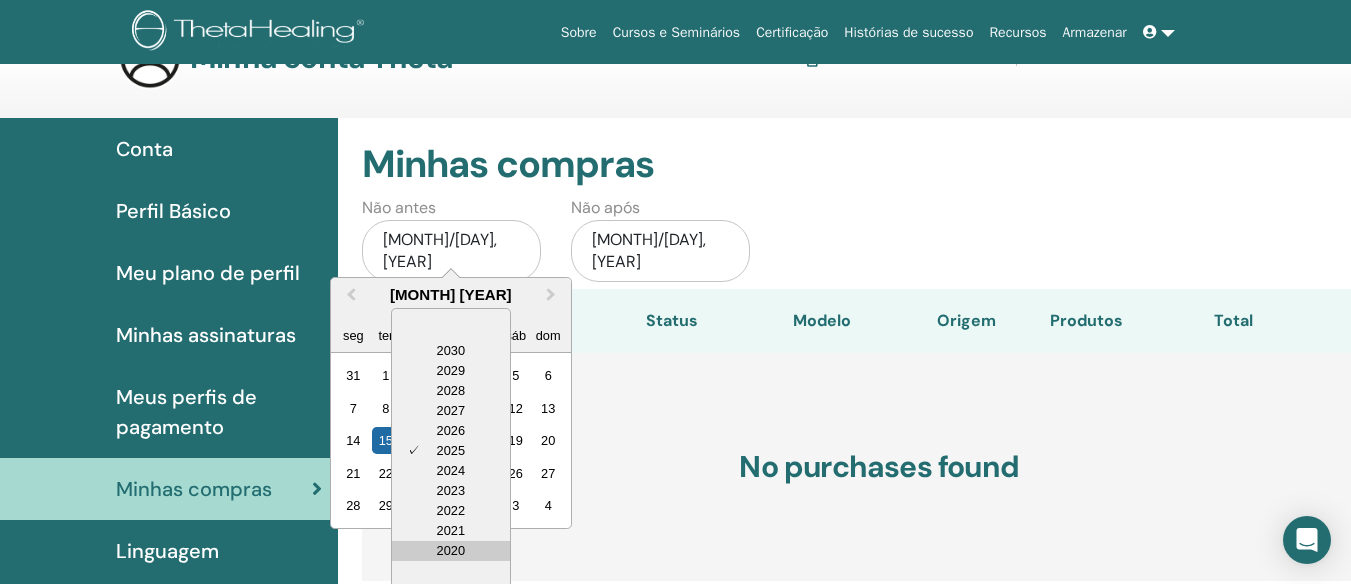 click on "2020" at bounding box center (451, 551) 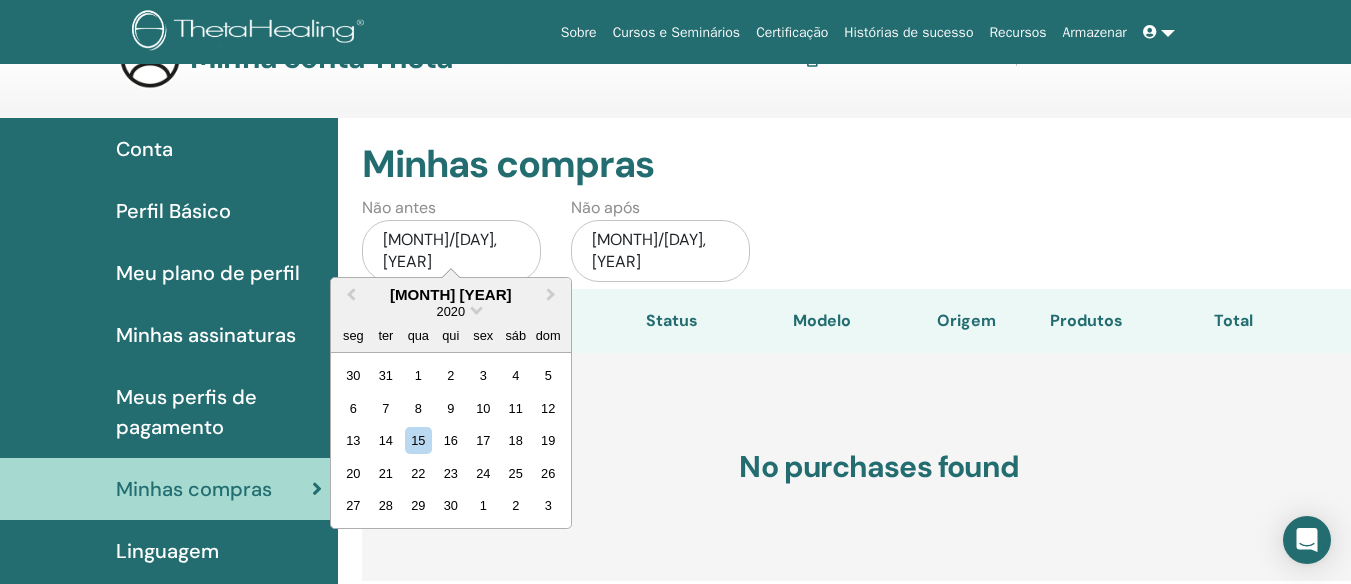 type 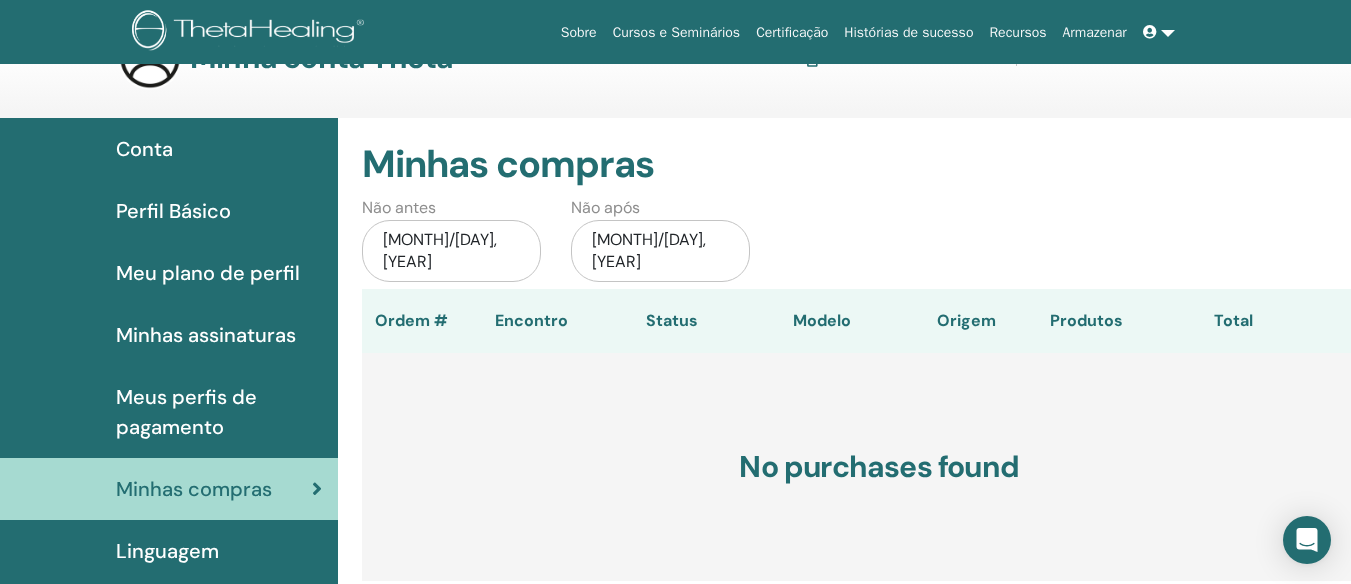 click on "Minhas compras Não antes abr/15, 2025 Não após out/15, 2025 Ordem # Encontro Status Modelo Origem Produtos Total No purchases found" at bounding box center [848, 353] 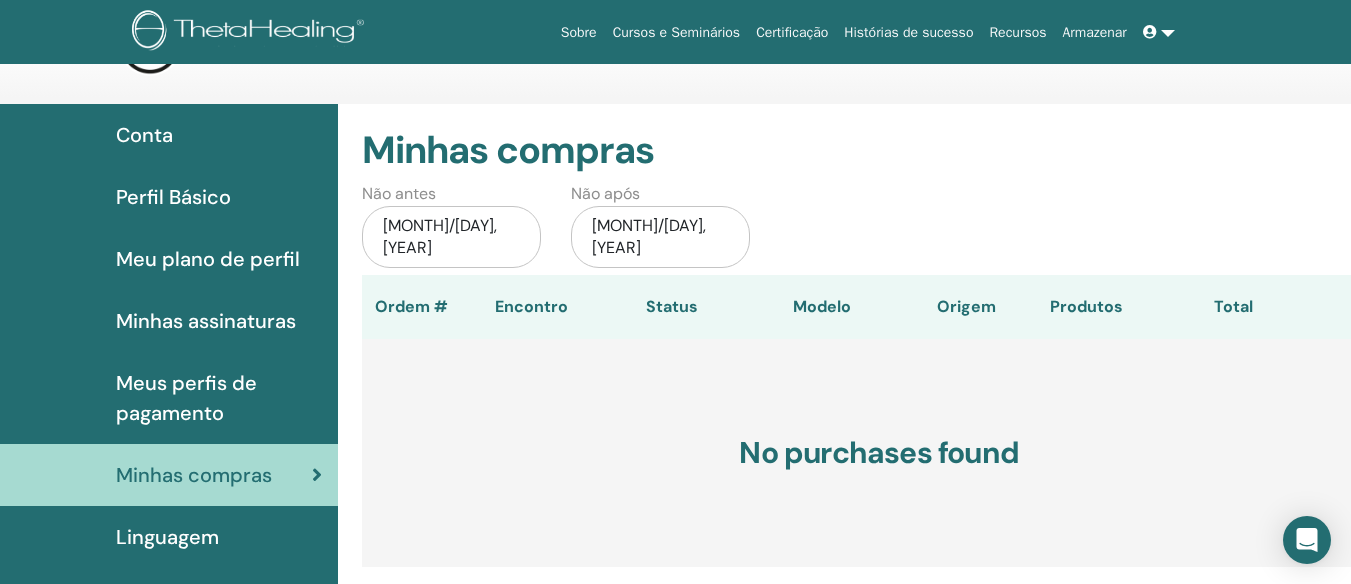 scroll, scrollTop: 74, scrollLeft: 0, axis: vertical 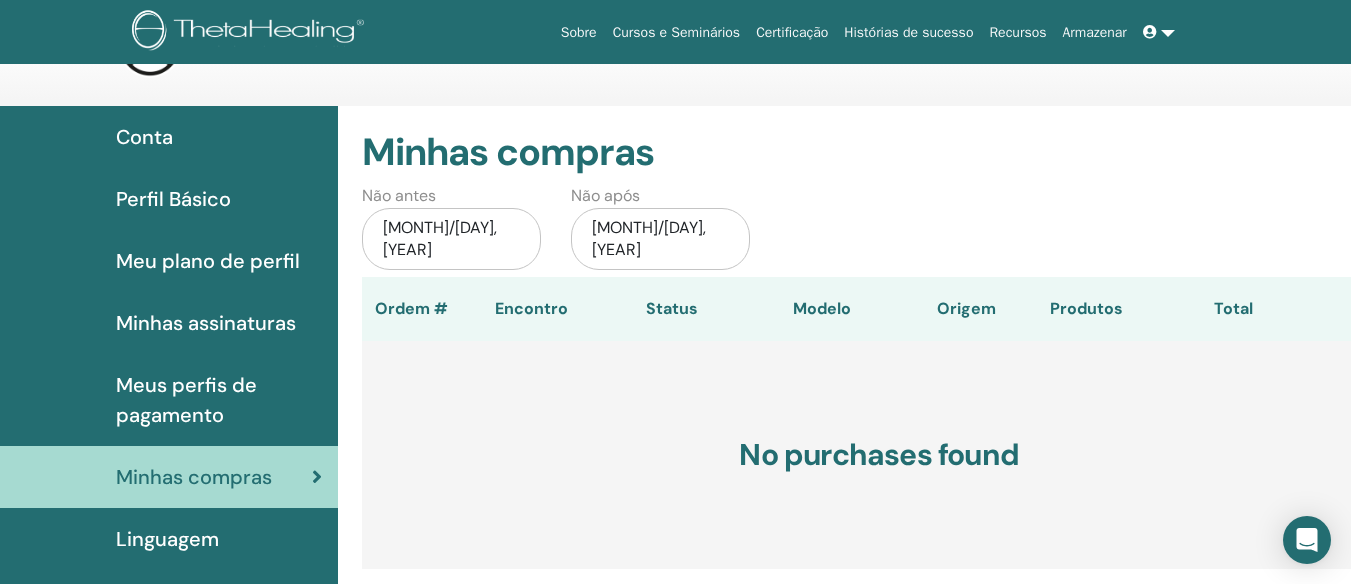 click on "abr/15, 2025" at bounding box center (451, 239) 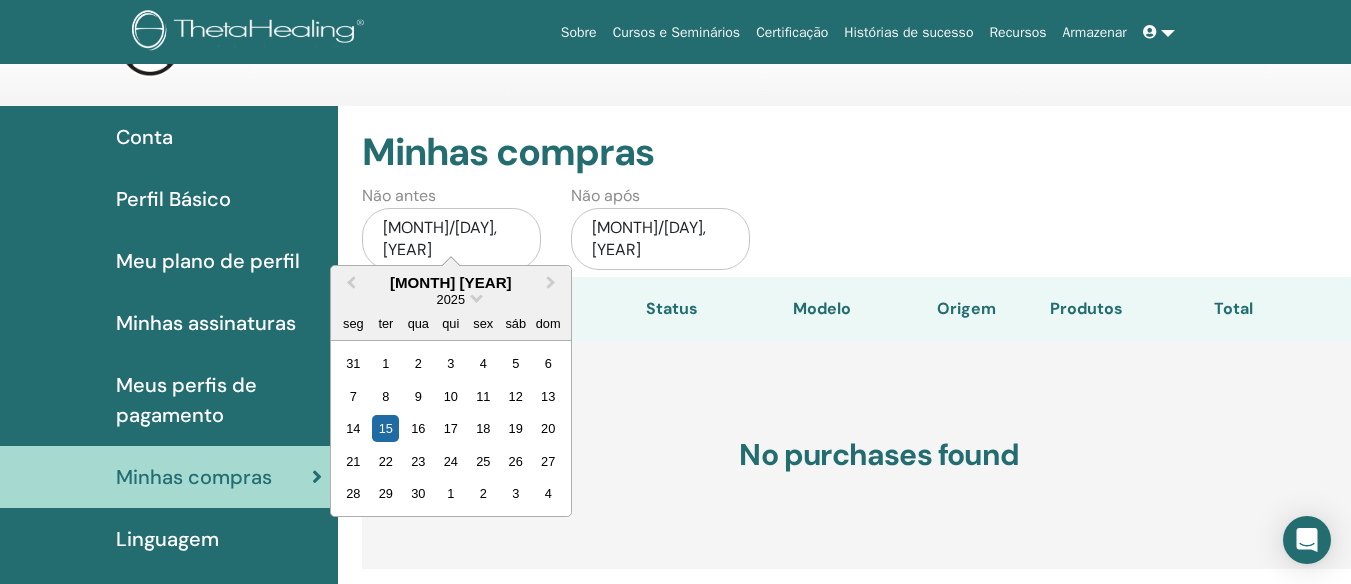 click on "2025" at bounding box center [451, 299] 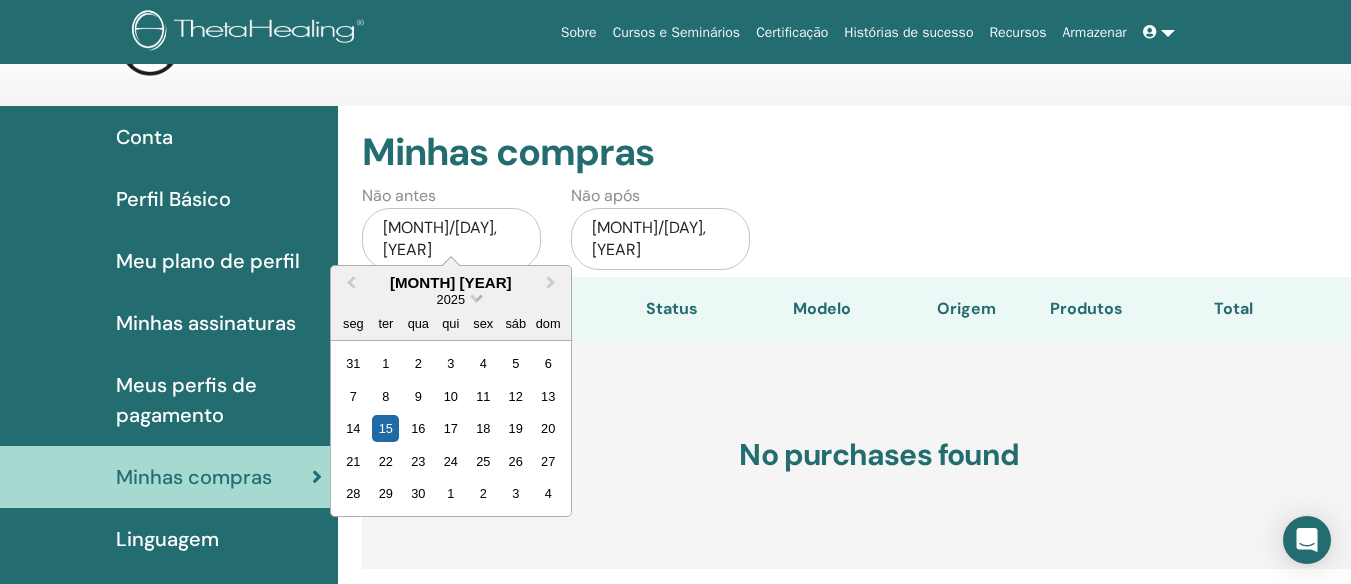 click at bounding box center (476, 296) 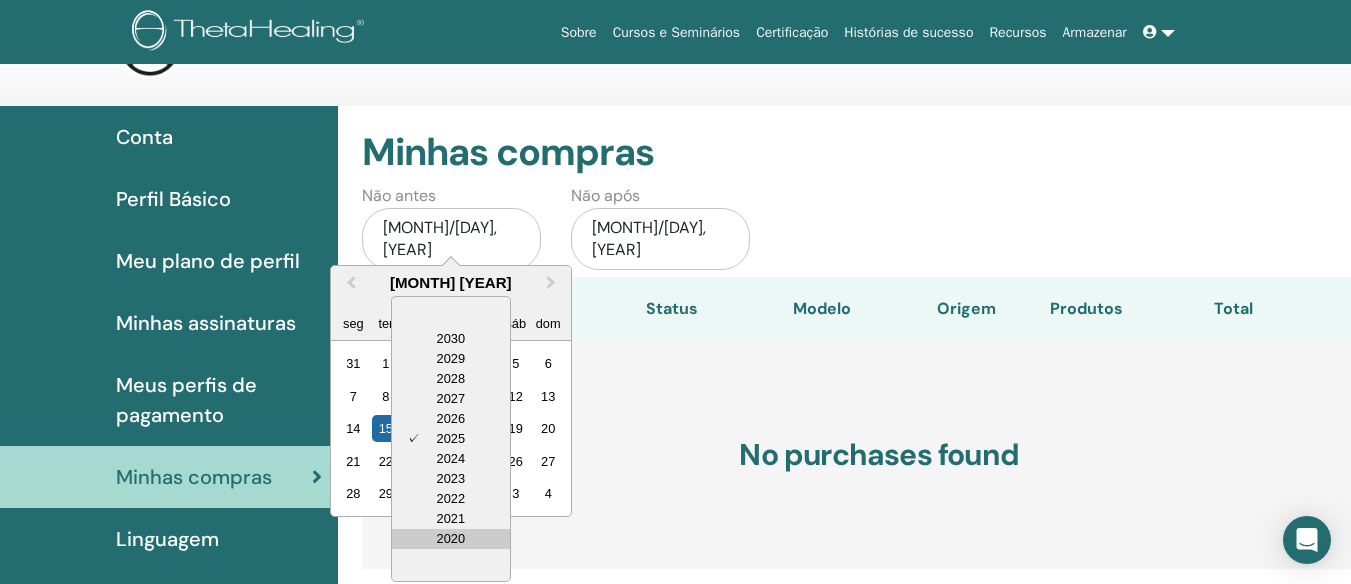 click on "2020" at bounding box center (451, 539) 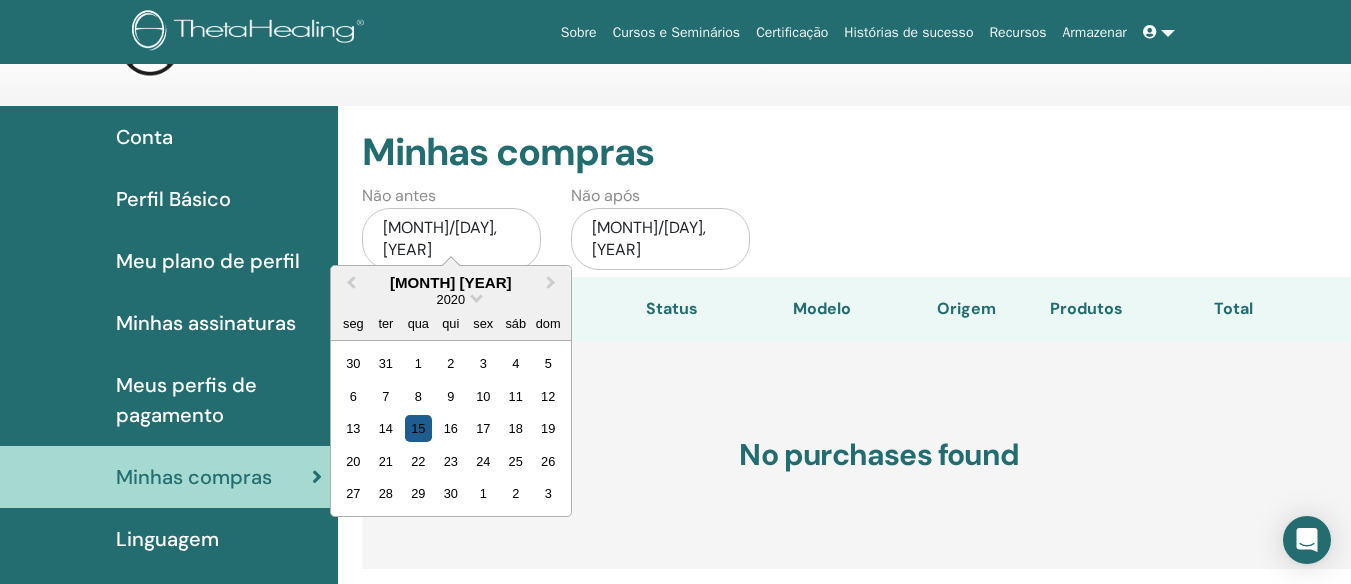 click on "15" at bounding box center [418, 428] 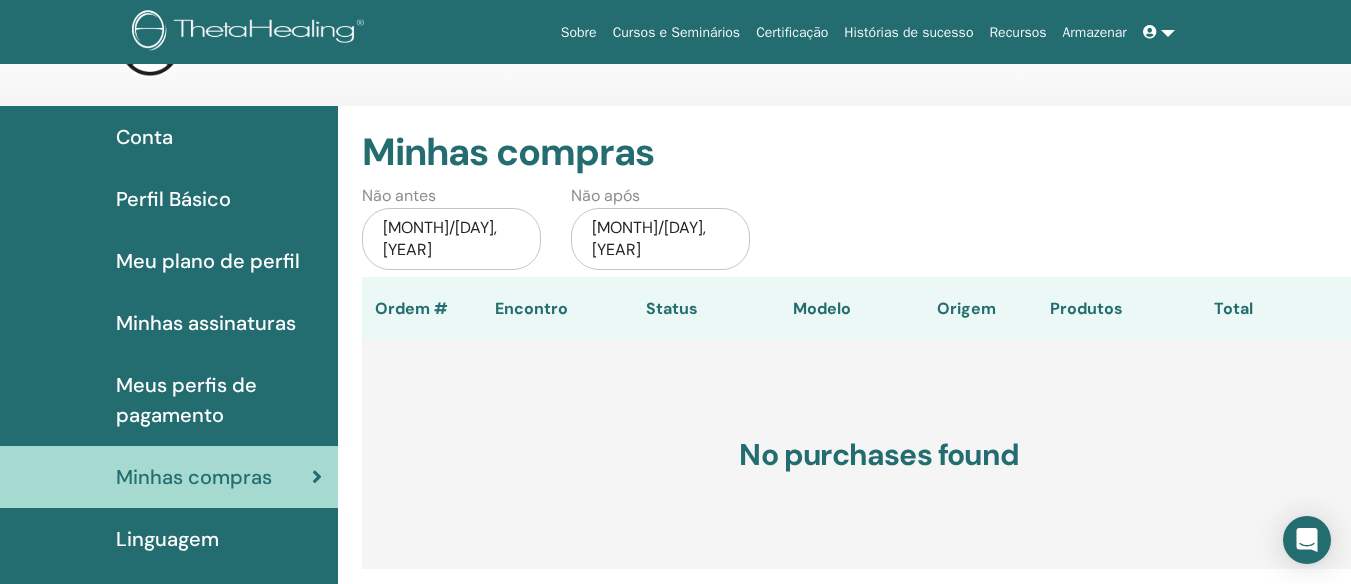click on "Linguagem" at bounding box center [167, 539] 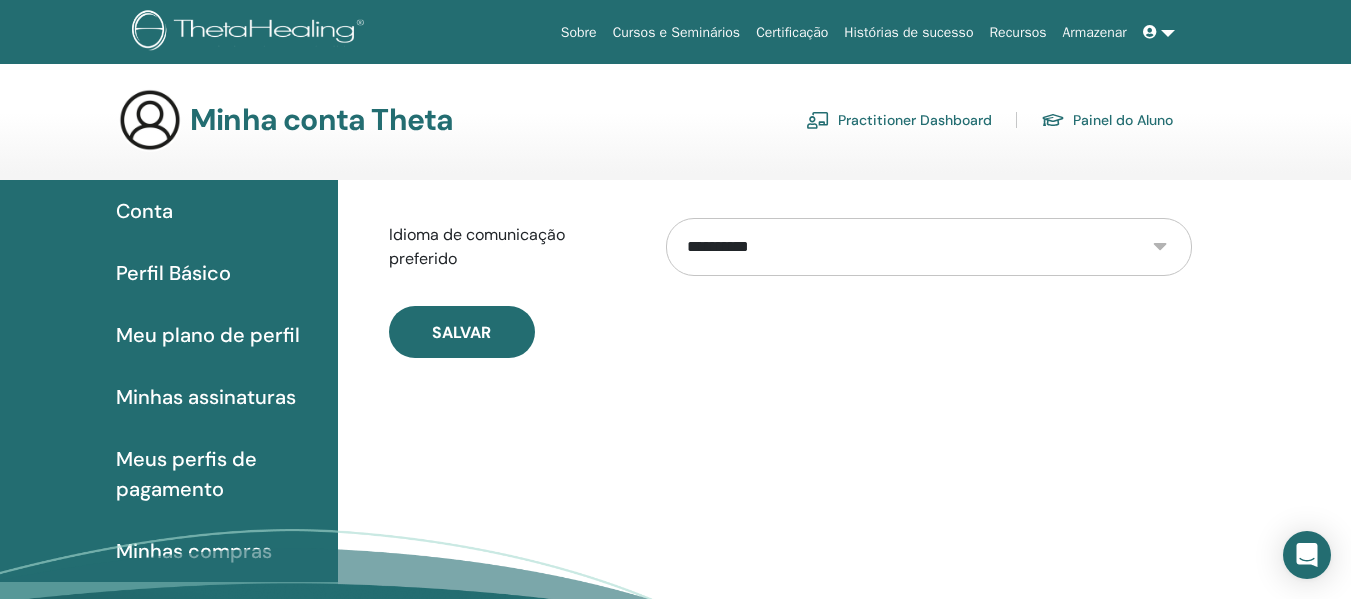 scroll, scrollTop: 0, scrollLeft: 0, axis: both 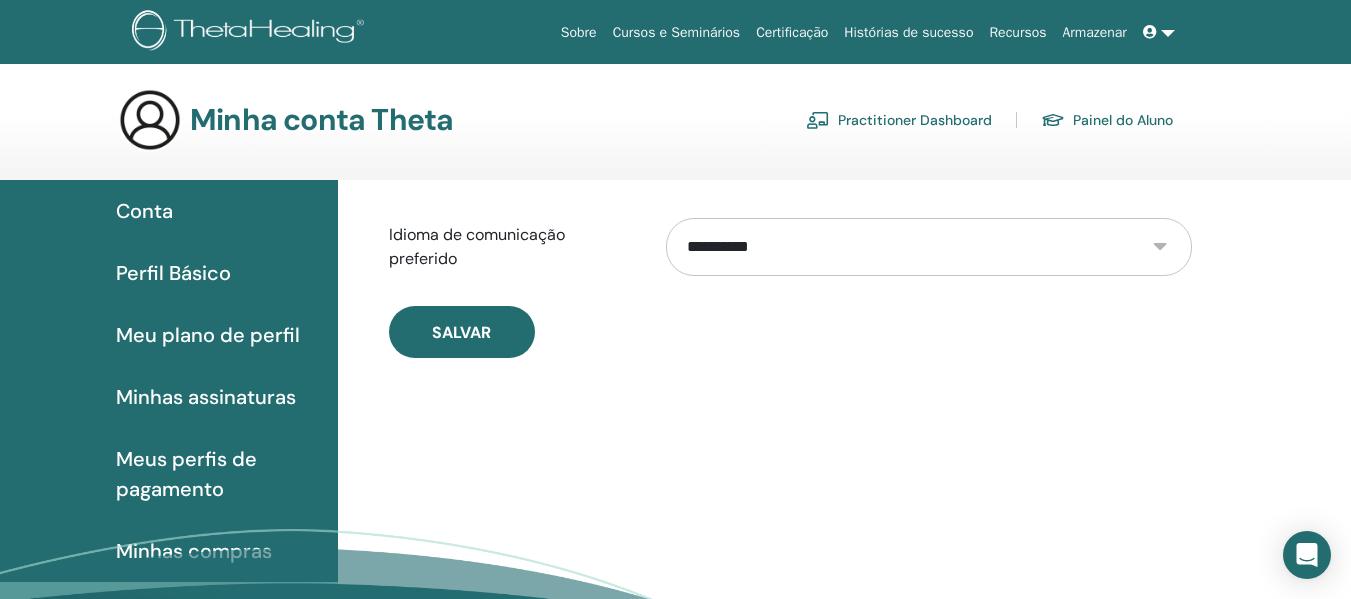 click on "Meu plano de perfil" at bounding box center [208, 335] 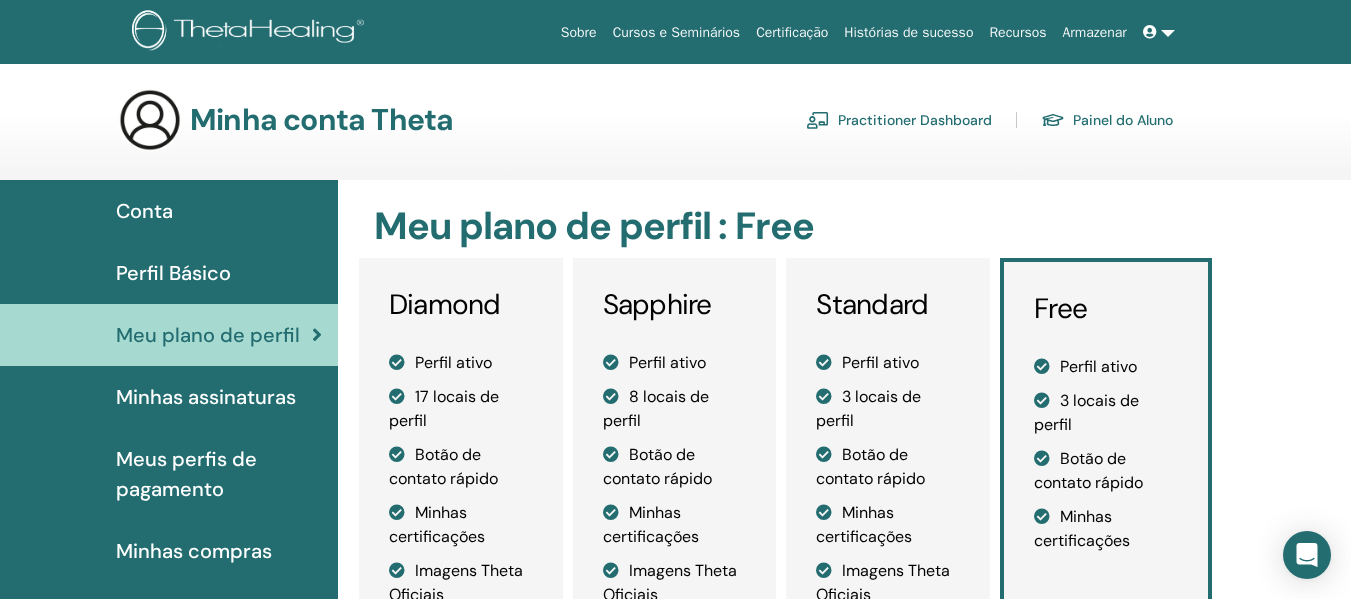 scroll, scrollTop: 0, scrollLeft: 0, axis: both 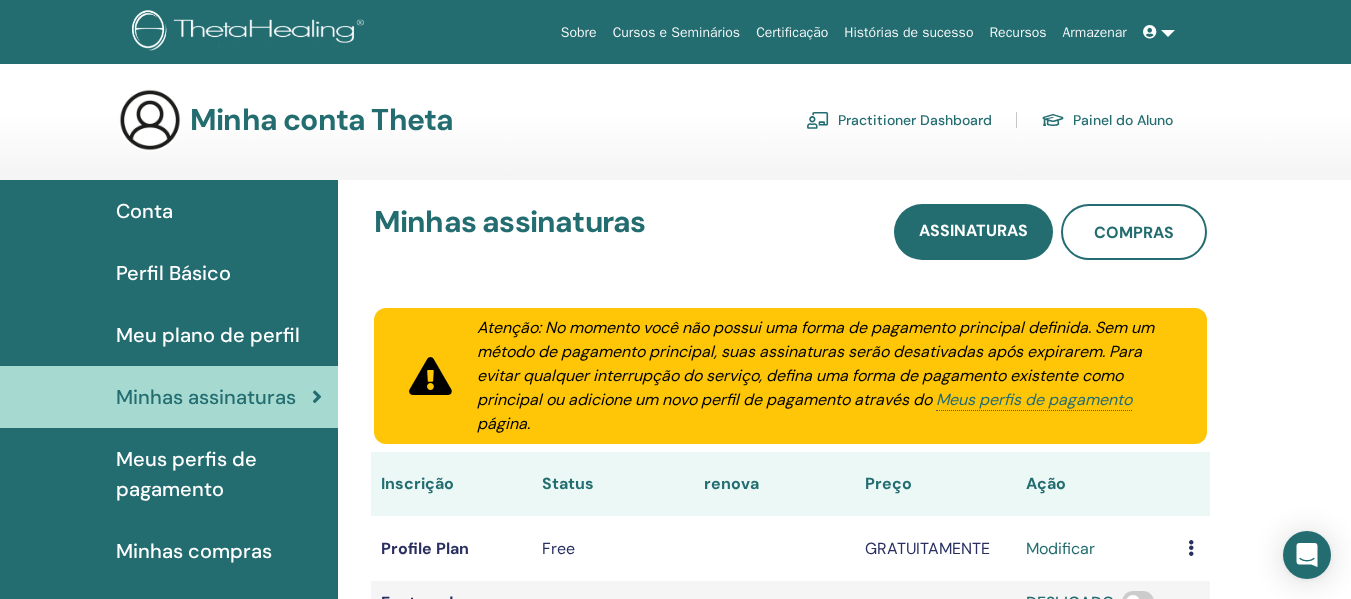 click on "Painel do Aluno" at bounding box center [1107, 120] 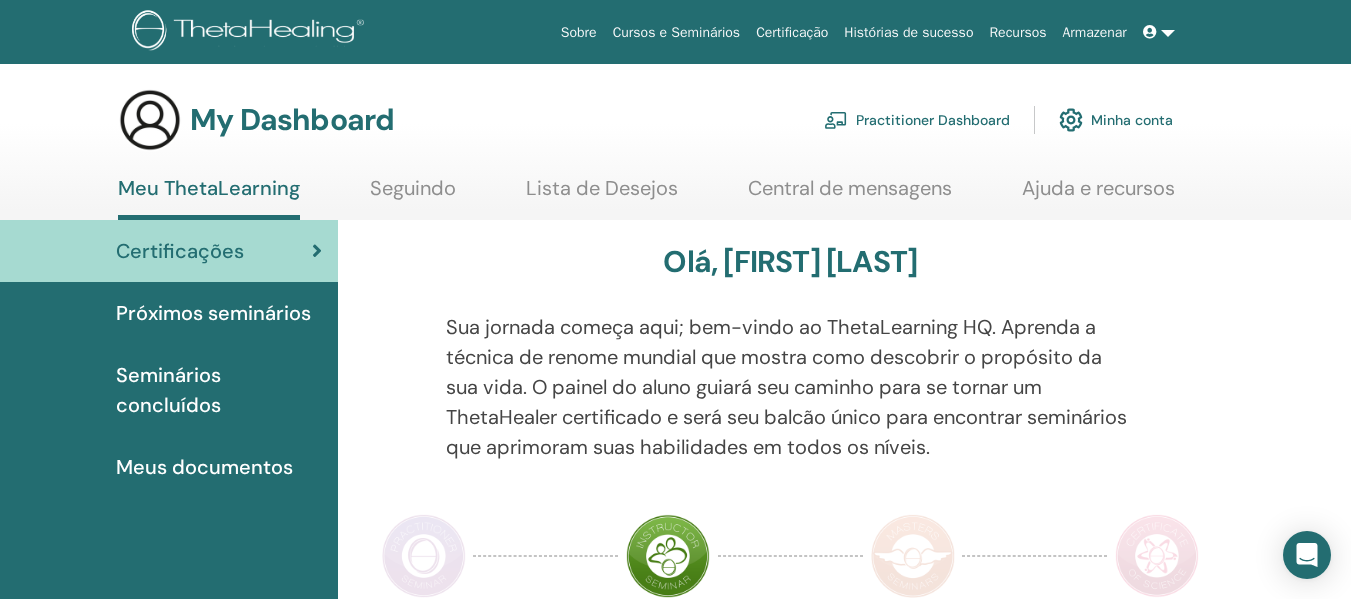 scroll, scrollTop: 0, scrollLeft: 0, axis: both 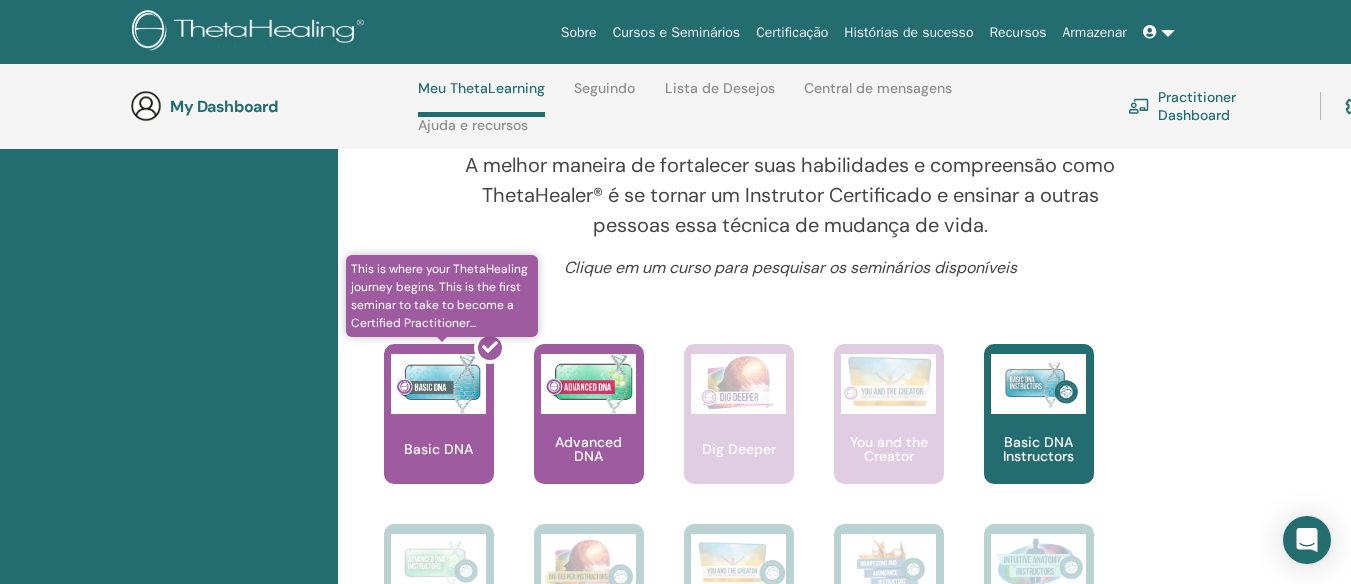 click at bounding box center [451, 422] 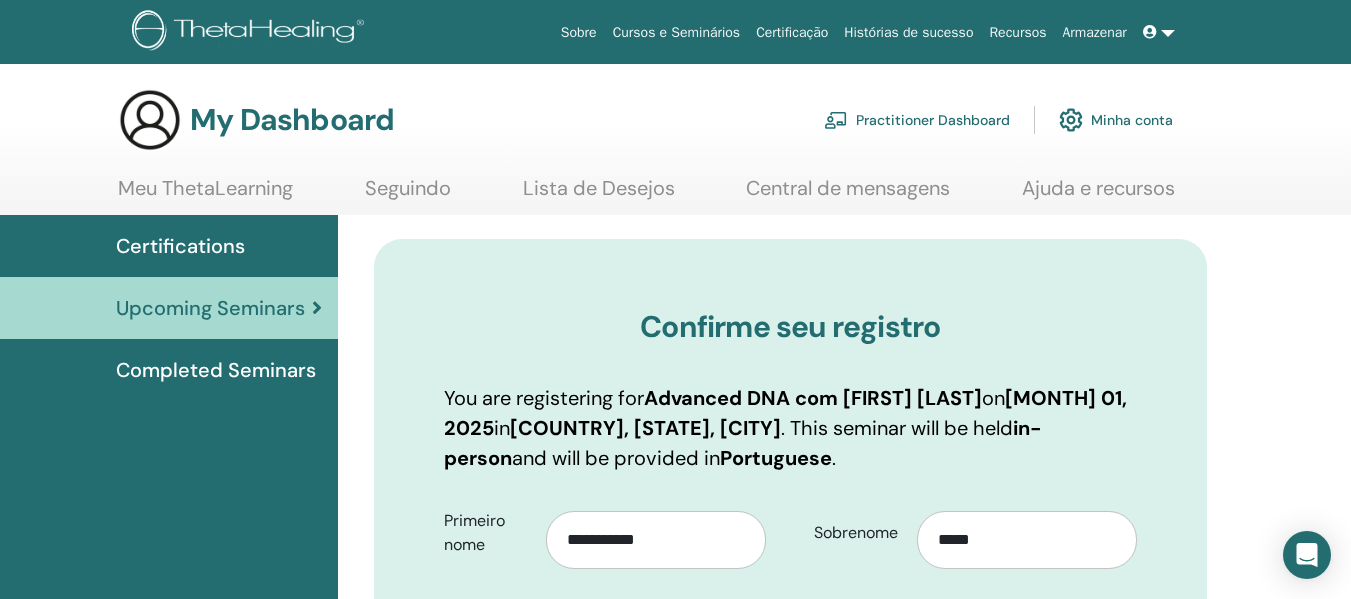 scroll, scrollTop: 0, scrollLeft: 0, axis: both 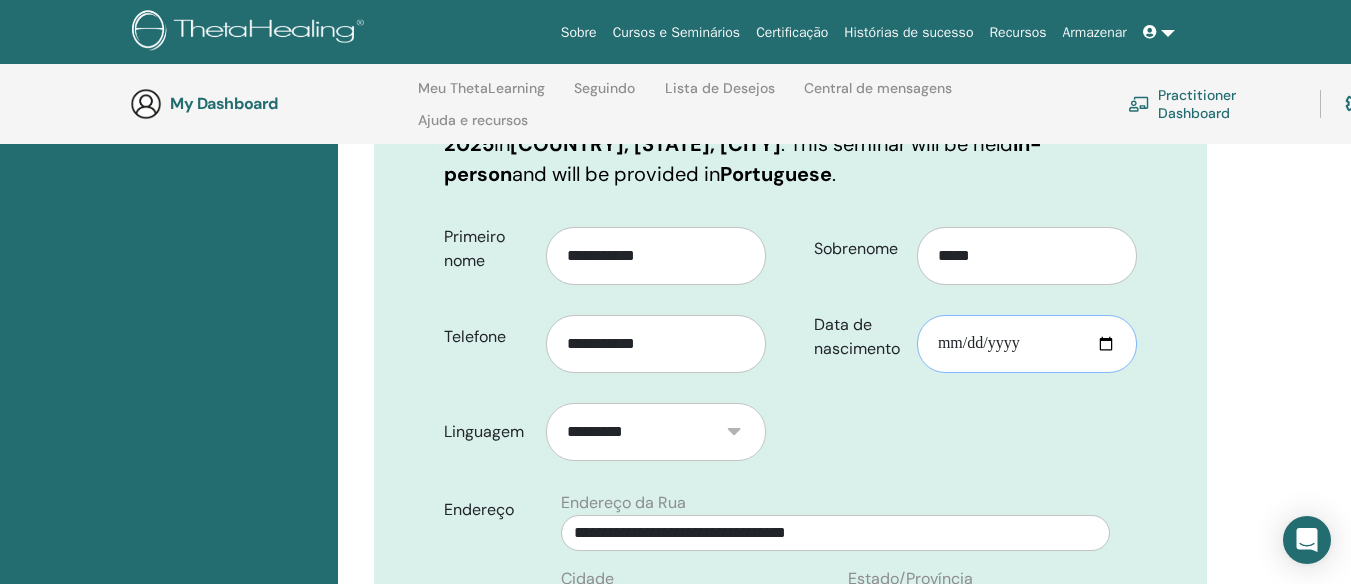 click on "Data de nascimento" at bounding box center (1027, 344) 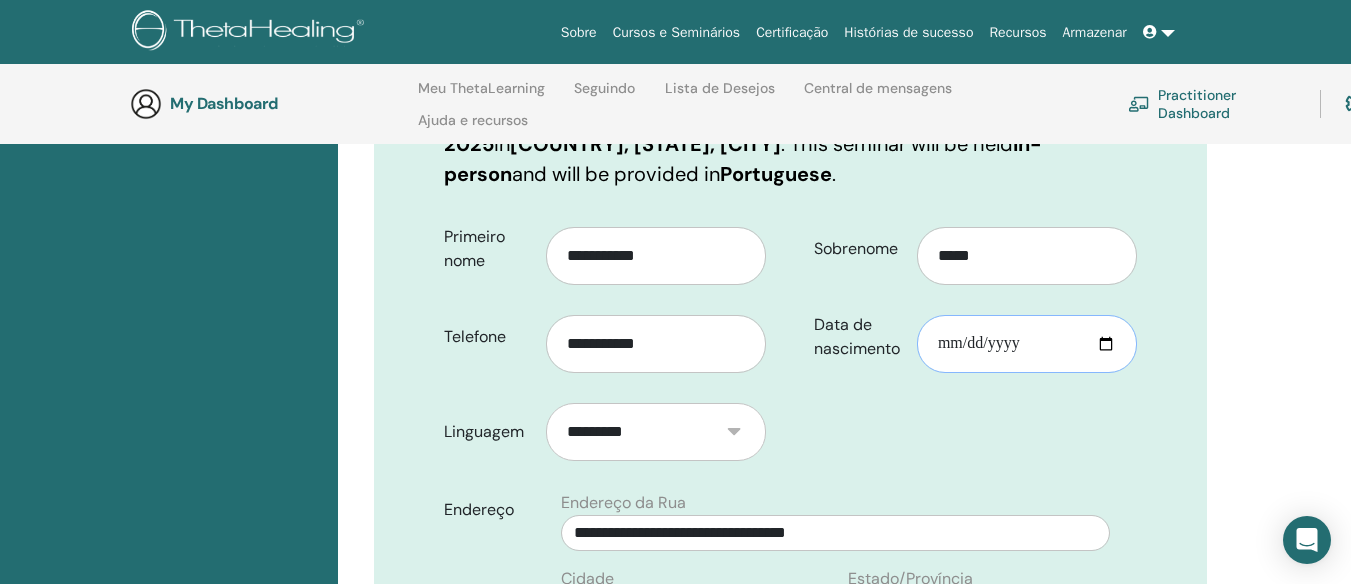 click on "Data de nascimento" at bounding box center [1027, 344] 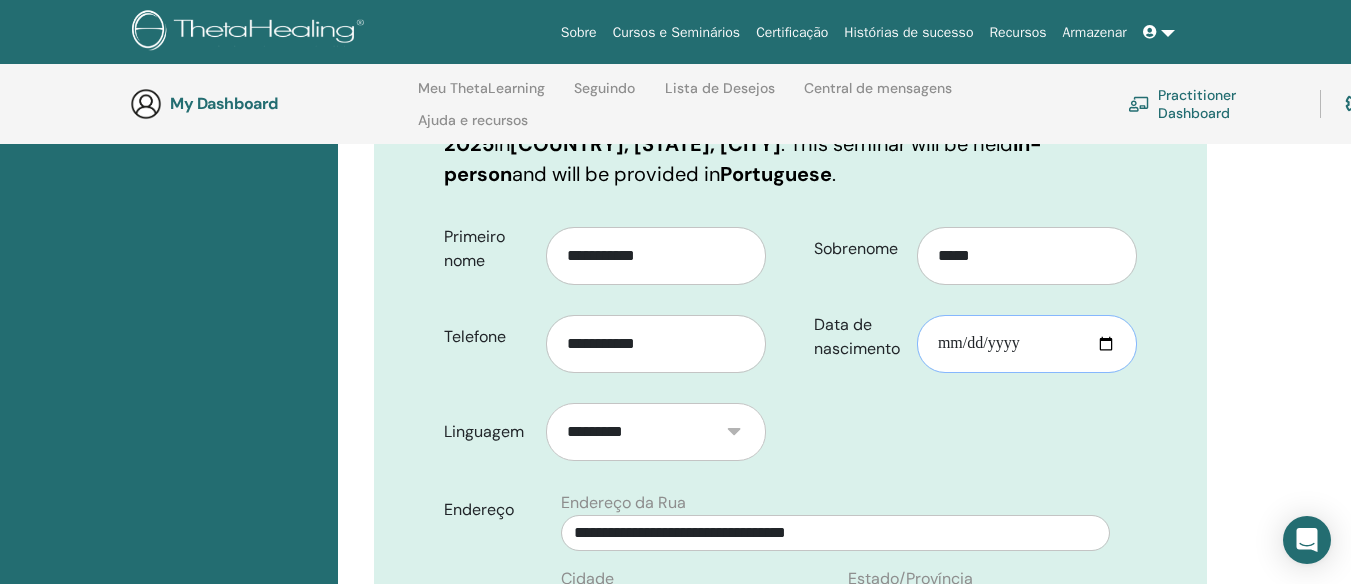 type on "**********" 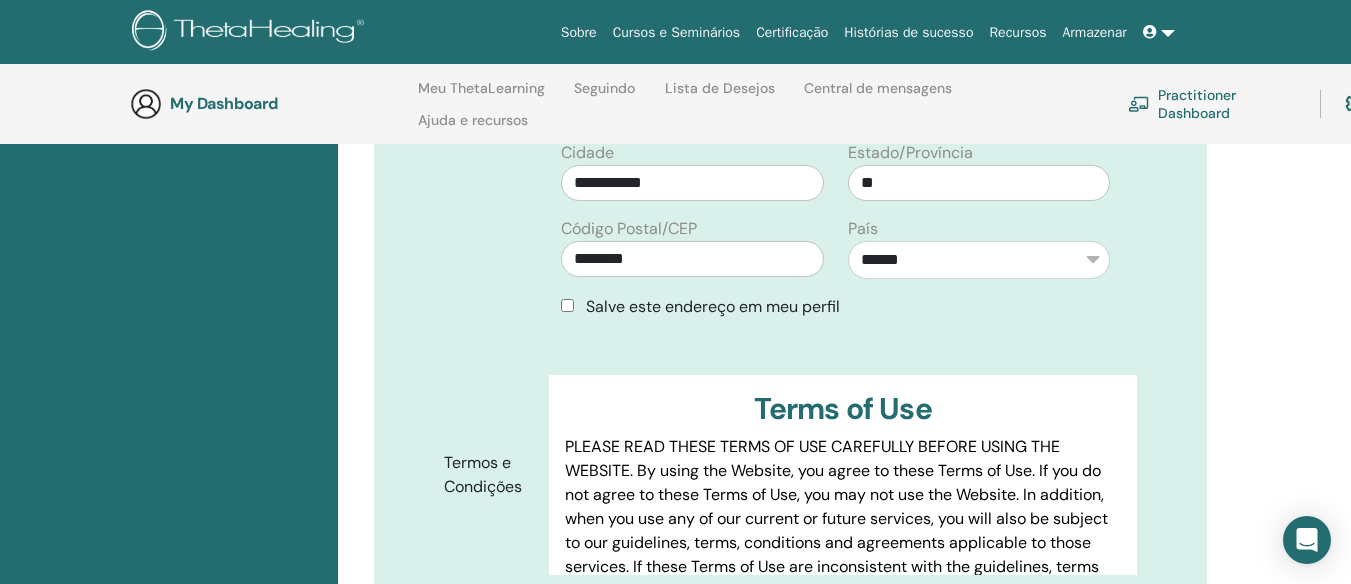 scroll, scrollTop: 810, scrollLeft: 0, axis: vertical 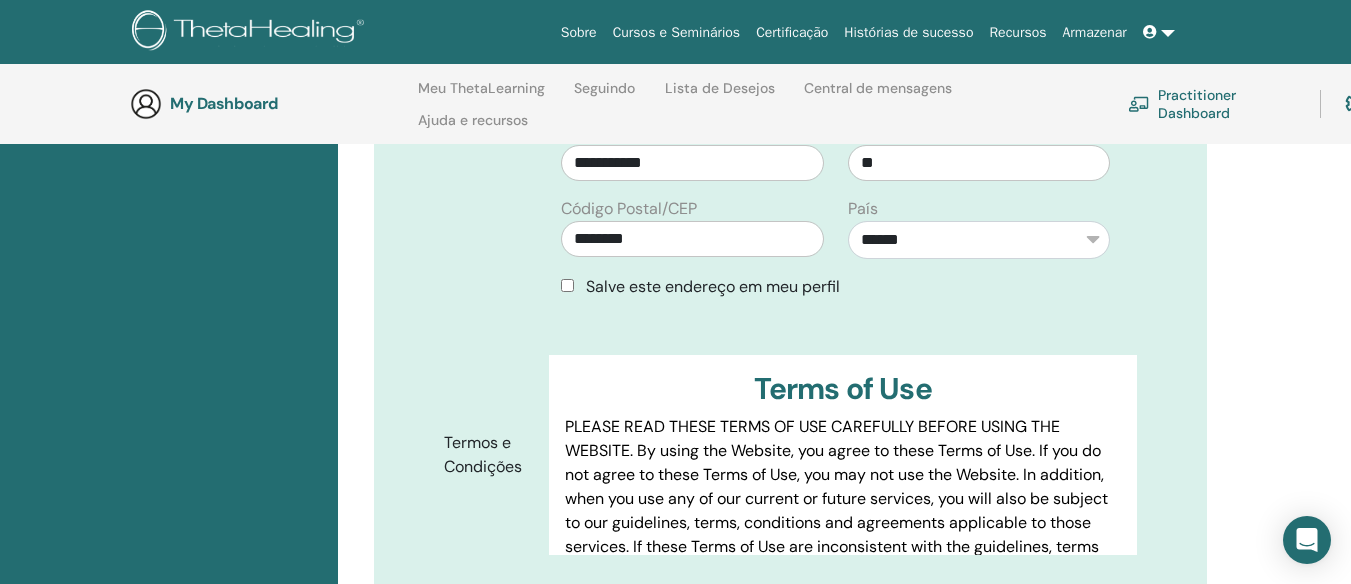 click on "Salve este endereço em meu perfil" at bounding box center [835, 287] 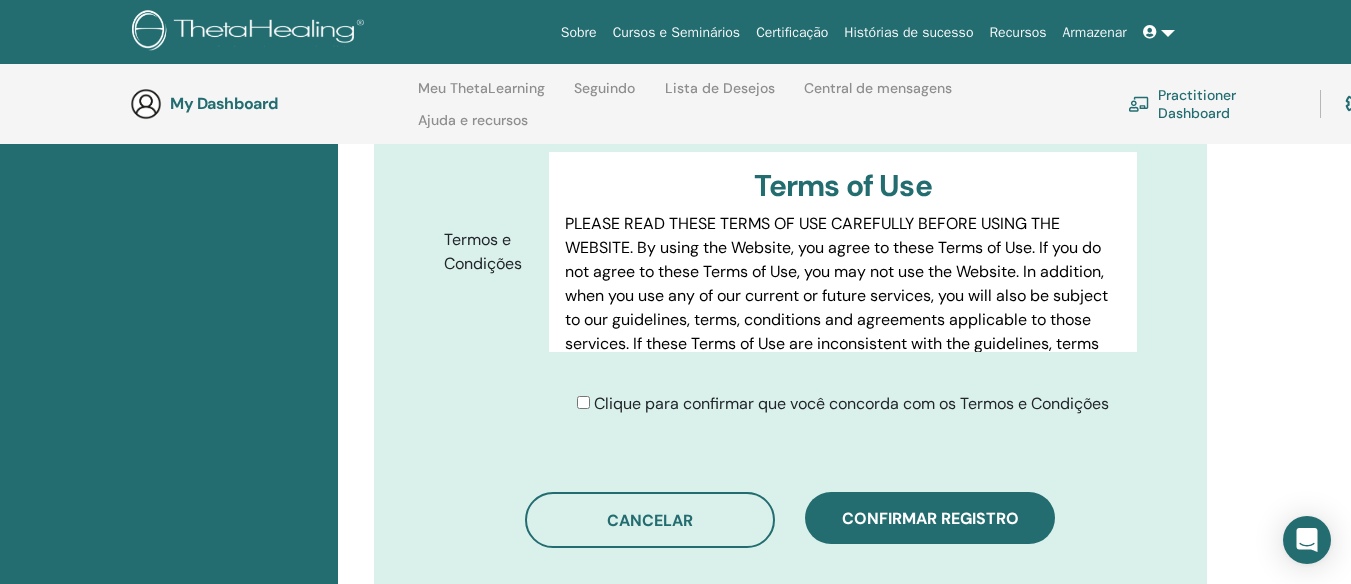 scroll, scrollTop: 1018, scrollLeft: 0, axis: vertical 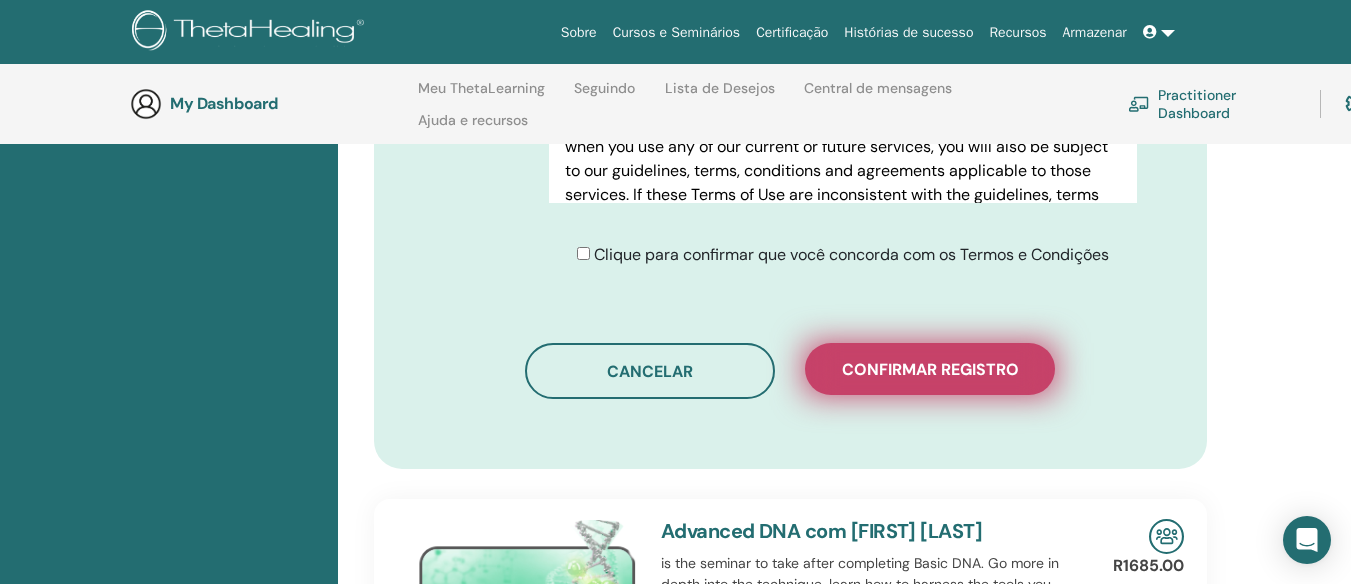 click on "Confirmar registro" at bounding box center (930, 369) 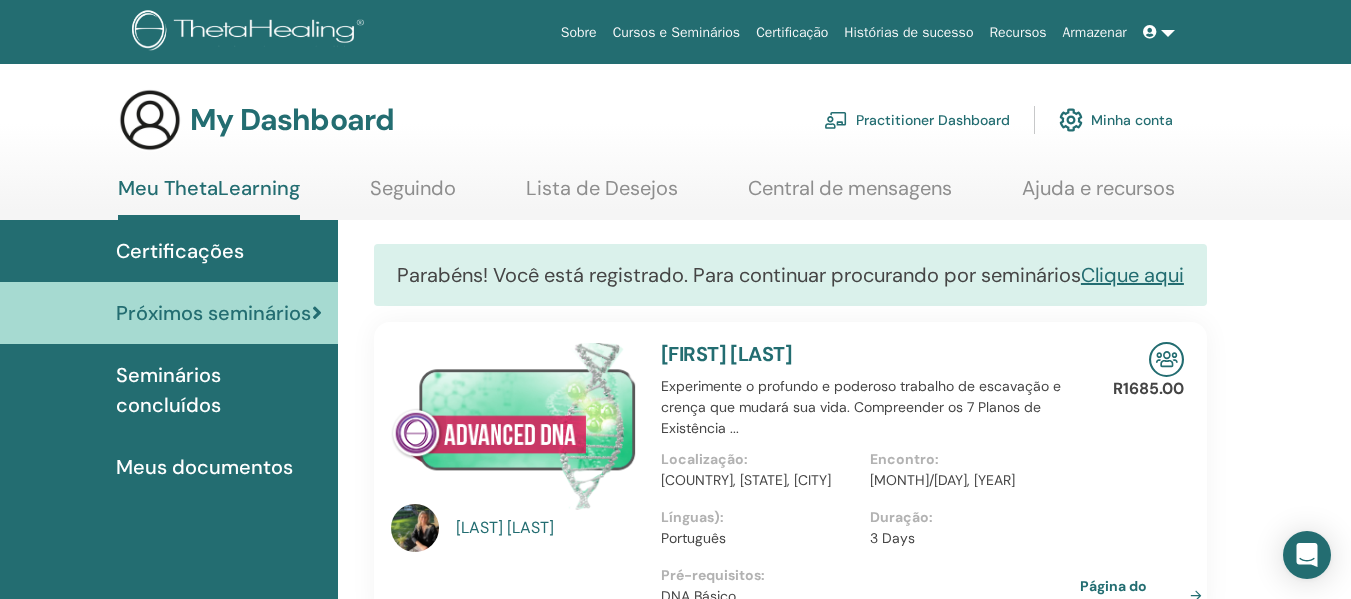 scroll, scrollTop: 0, scrollLeft: 0, axis: both 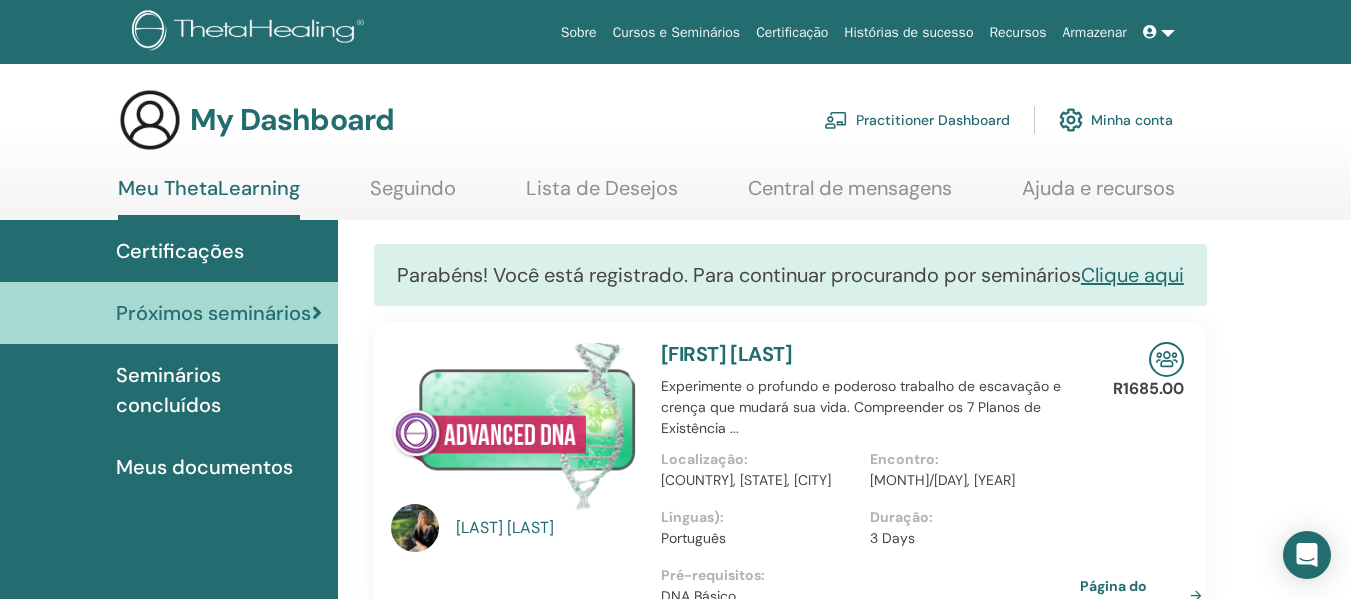 click at bounding box center [1159, 32] 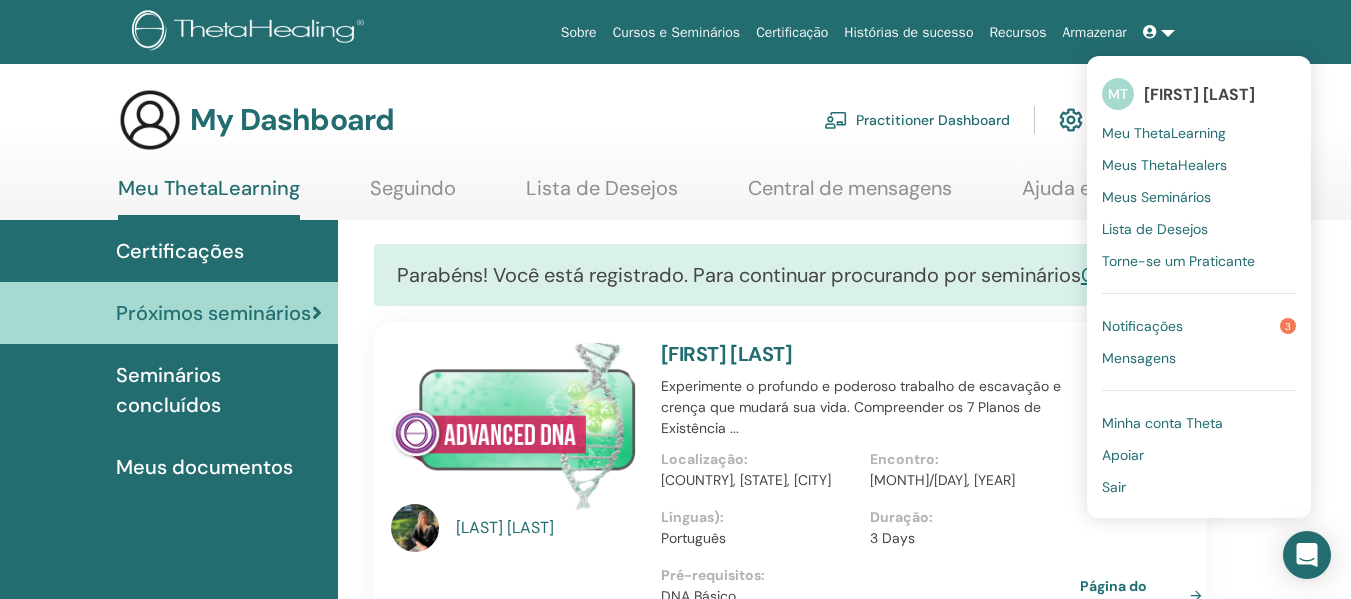click on "Notificações" at bounding box center [1142, 326] 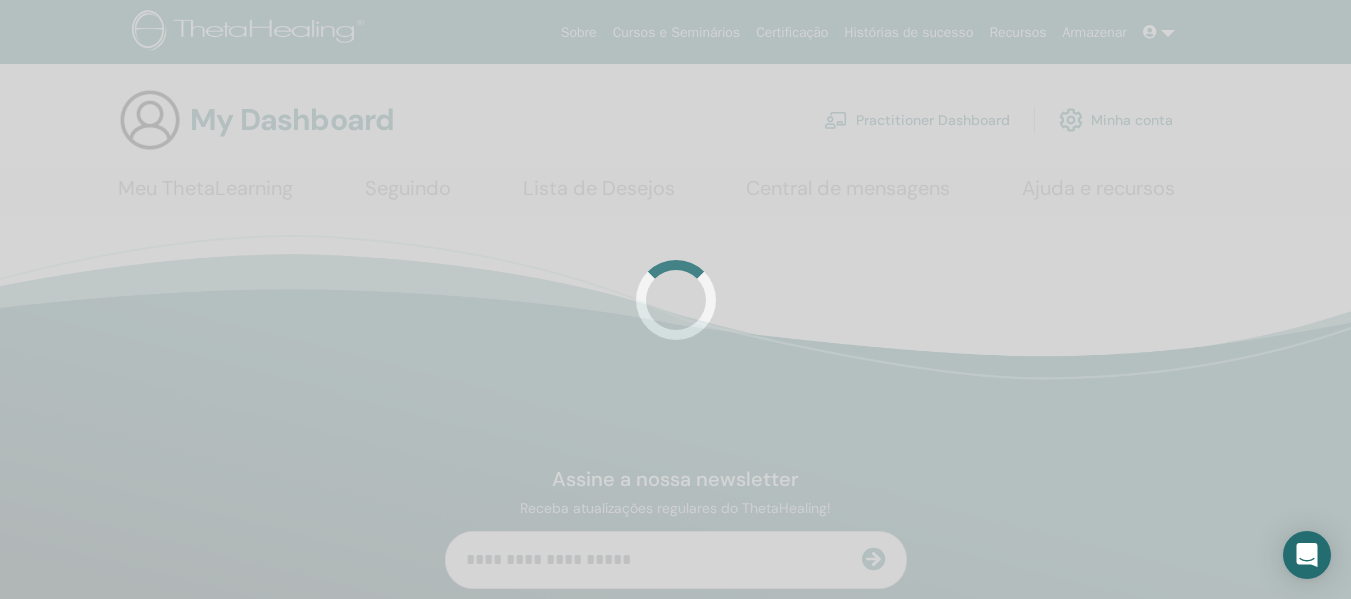 scroll, scrollTop: 0, scrollLeft: 0, axis: both 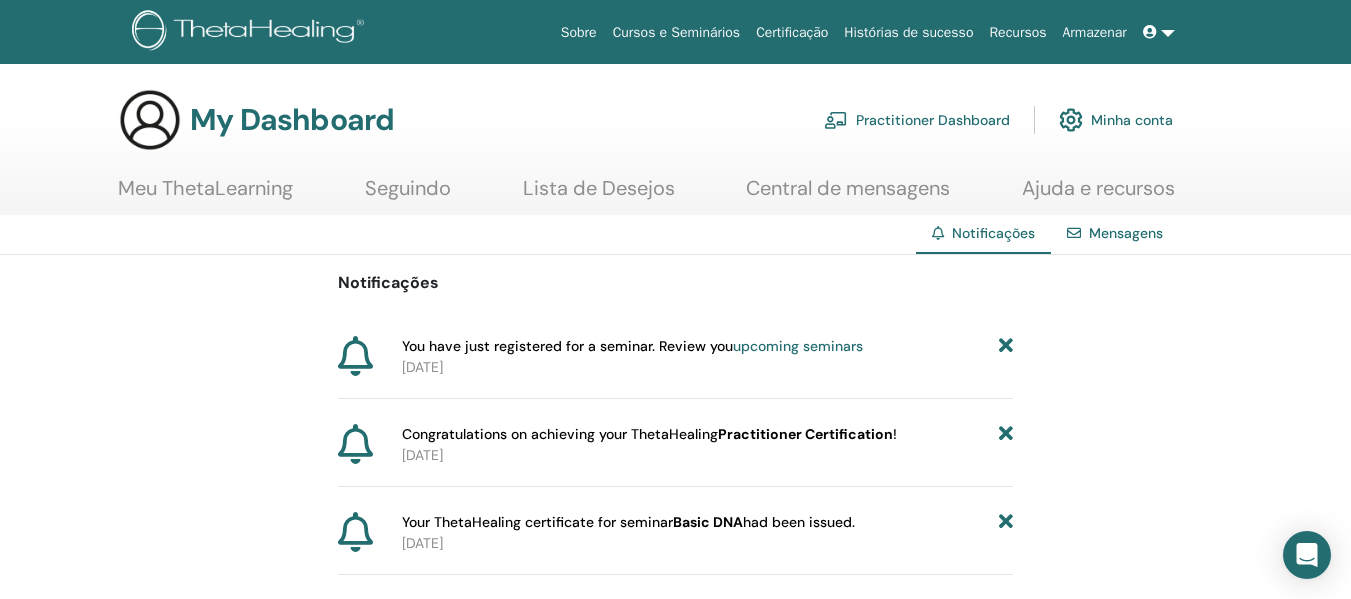 click at bounding box center [1159, 32] 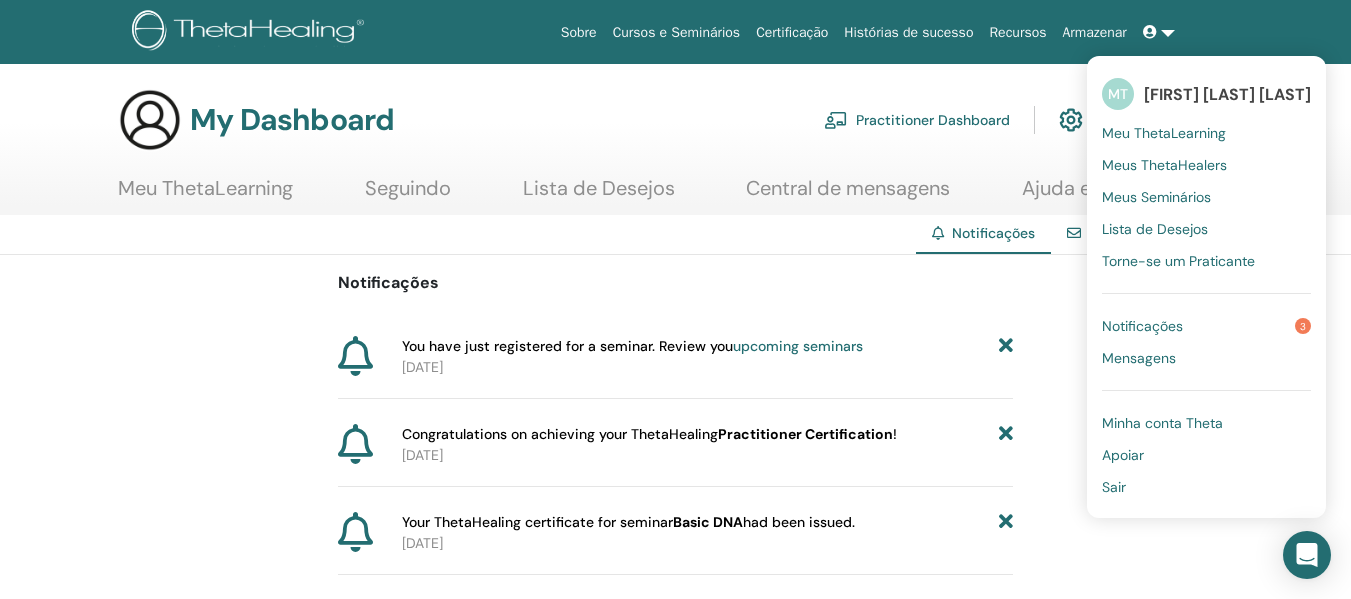 click on "Sair" at bounding box center [1114, 487] 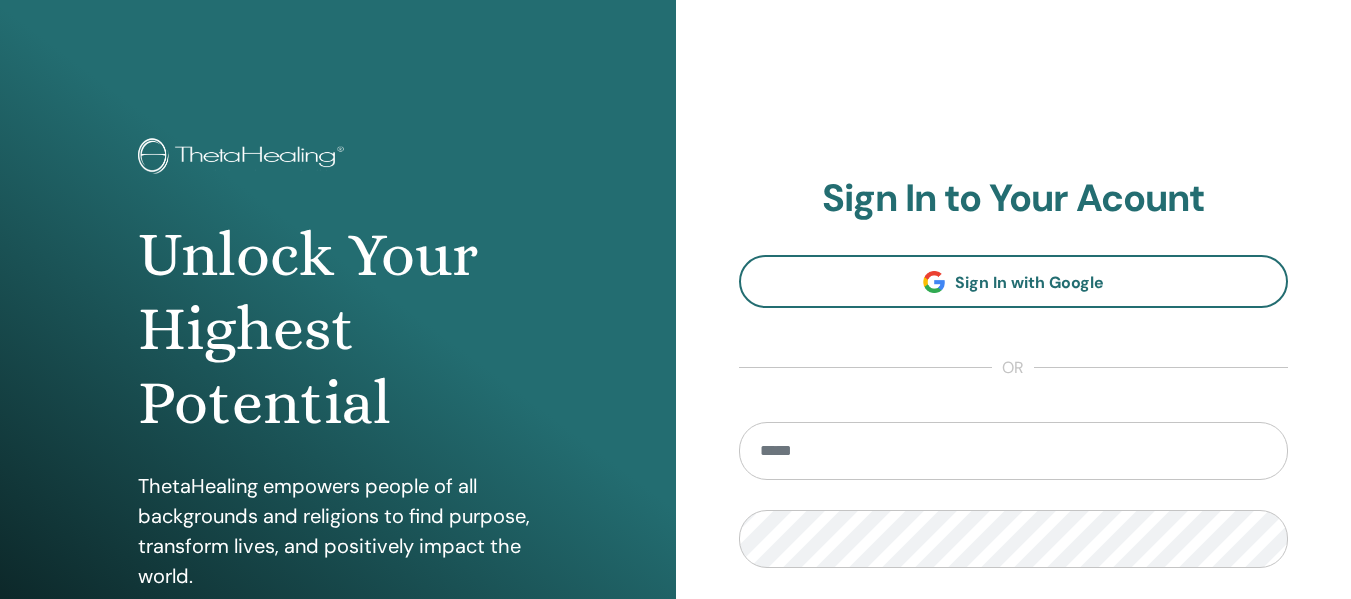 scroll, scrollTop: 0, scrollLeft: 0, axis: both 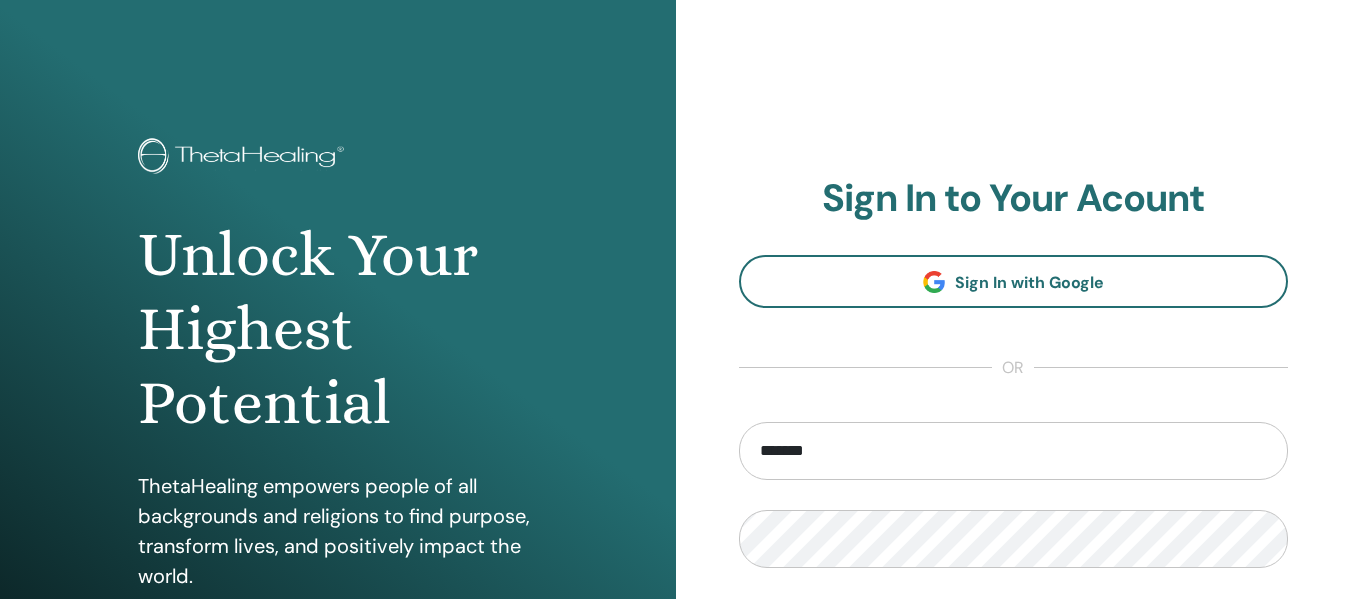 type on "**********" 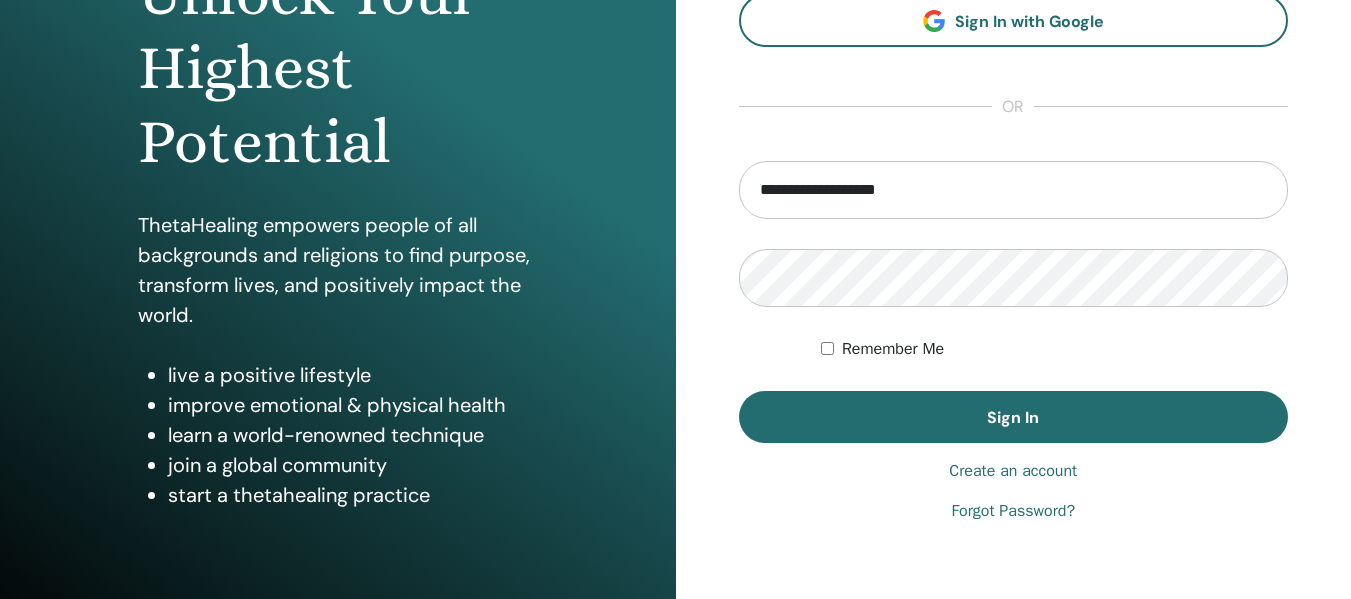 scroll, scrollTop: 288, scrollLeft: 0, axis: vertical 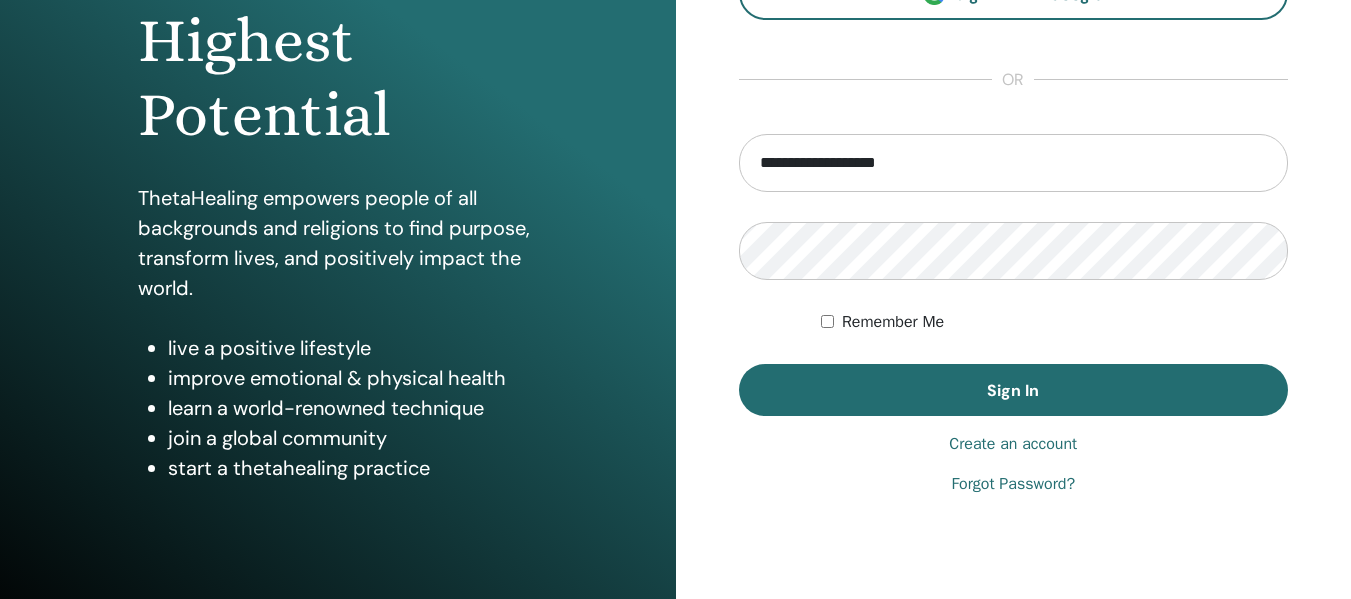 click on "Forgot Password?" at bounding box center [1013, 484] 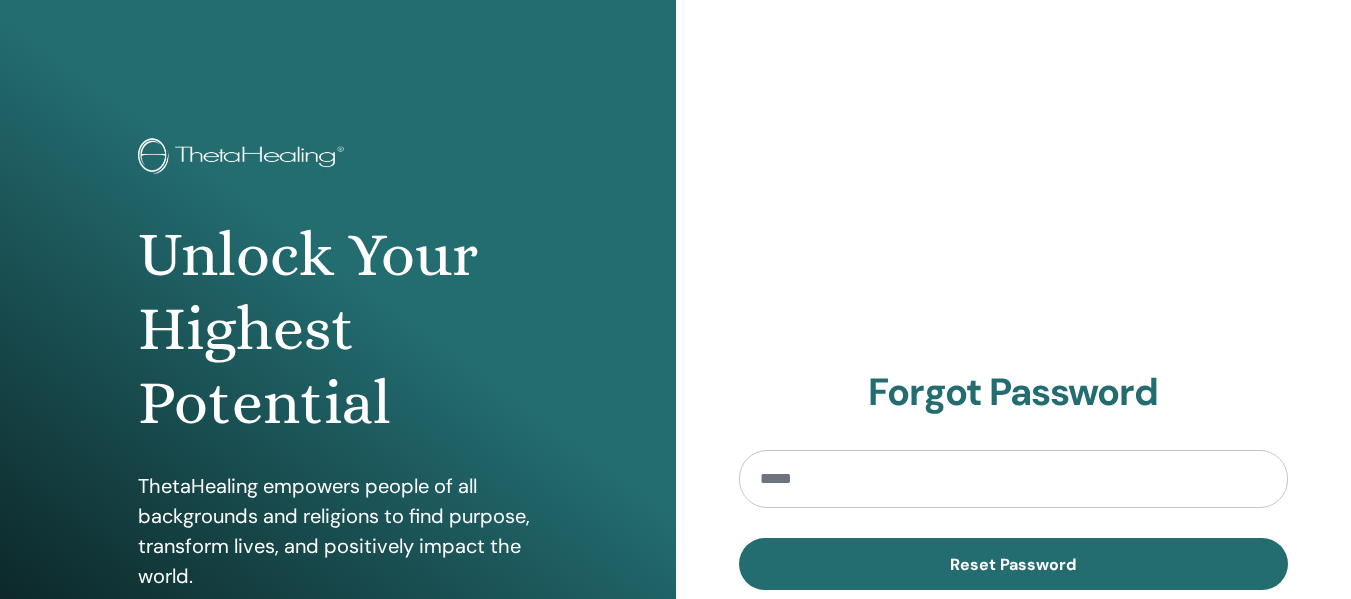 scroll, scrollTop: 0, scrollLeft: 0, axis: both 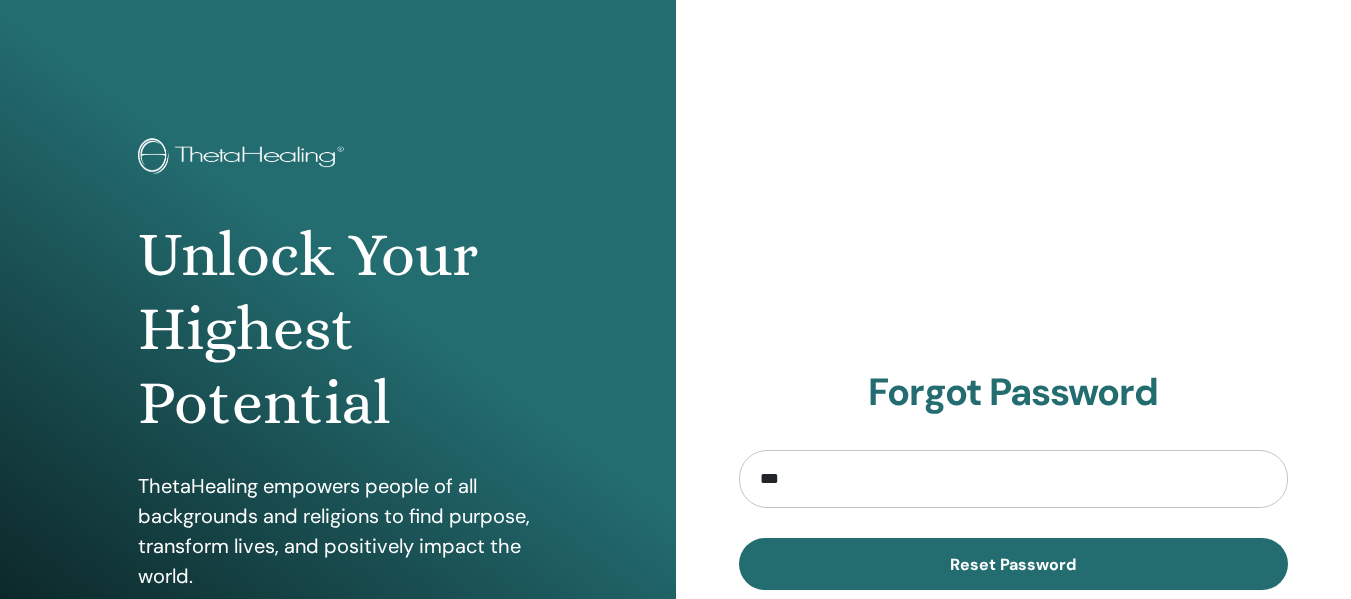 type on "**********" 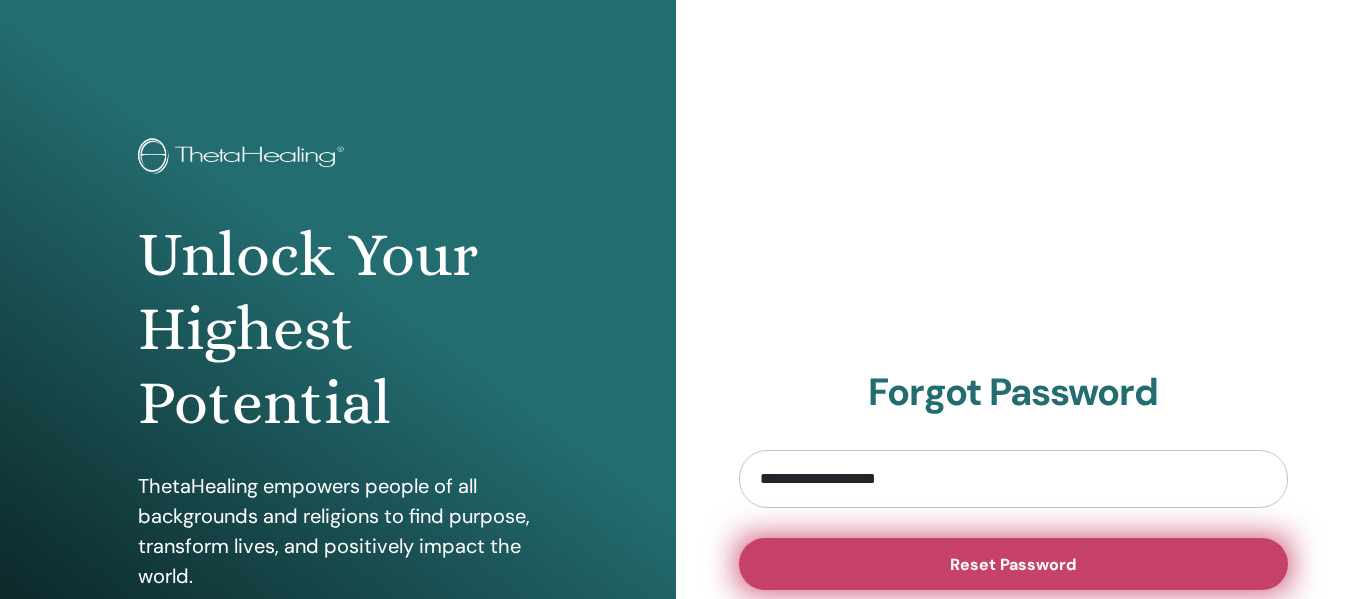 click on "Reset Password" at bounding box center [1014, 564] 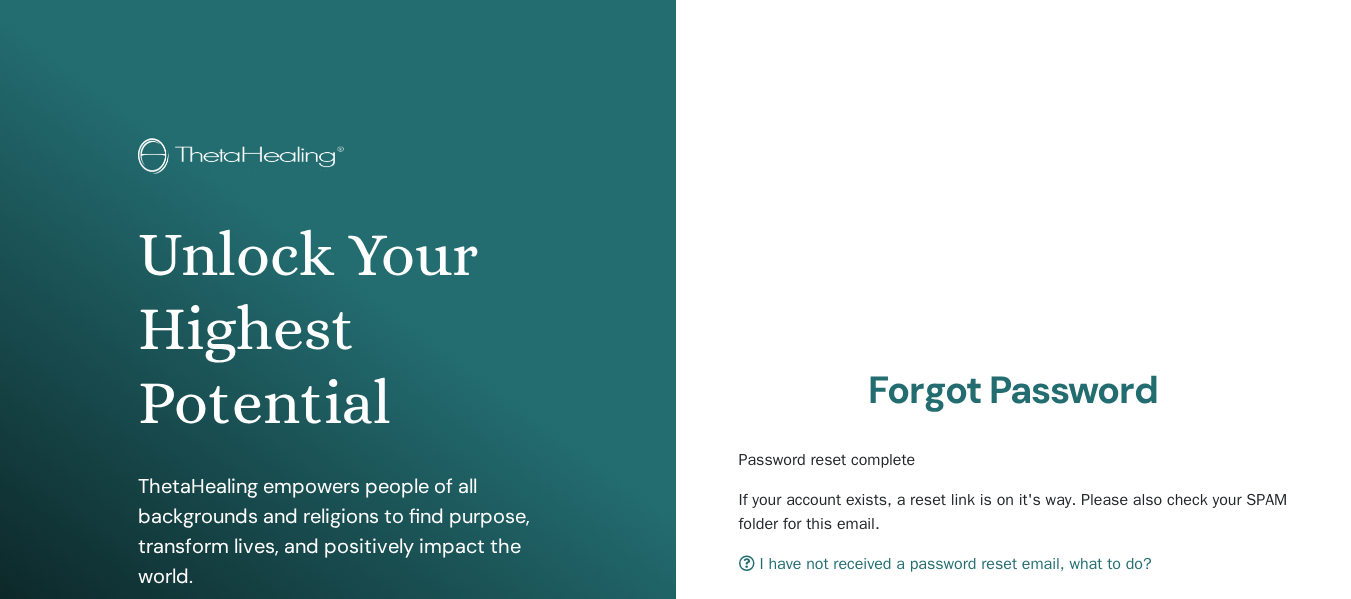 scroll, scrollTop: 0, scrollLeft: 0, axis: both 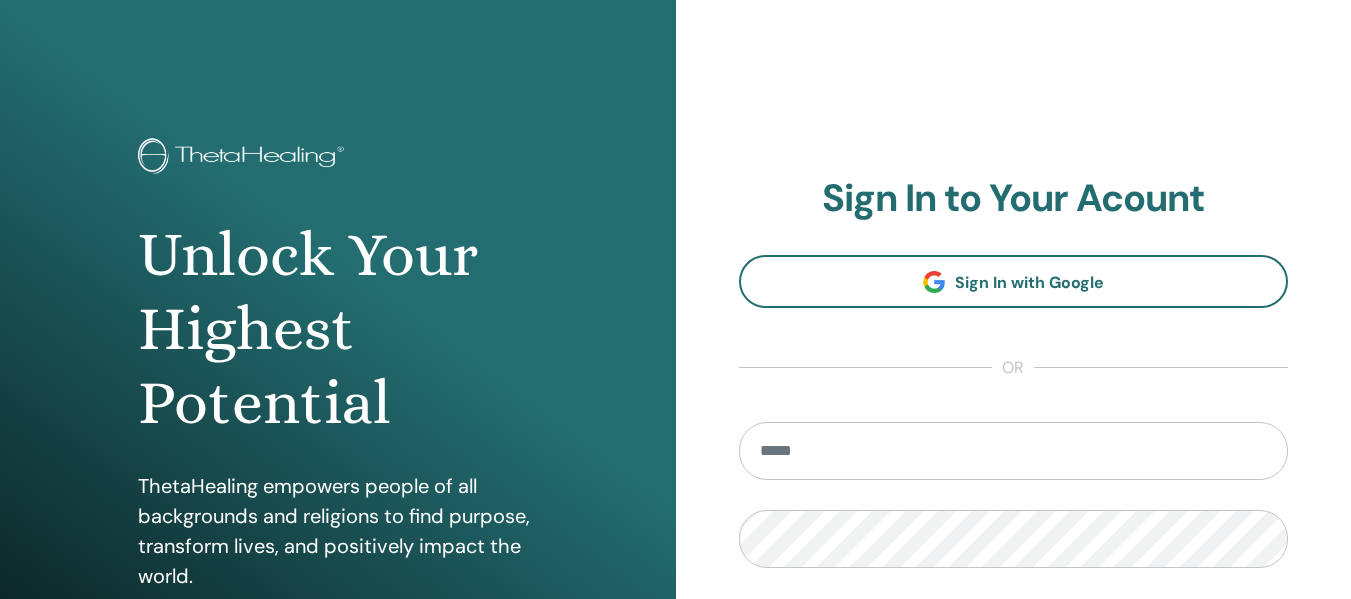 click at bounding box center [1014, 451] 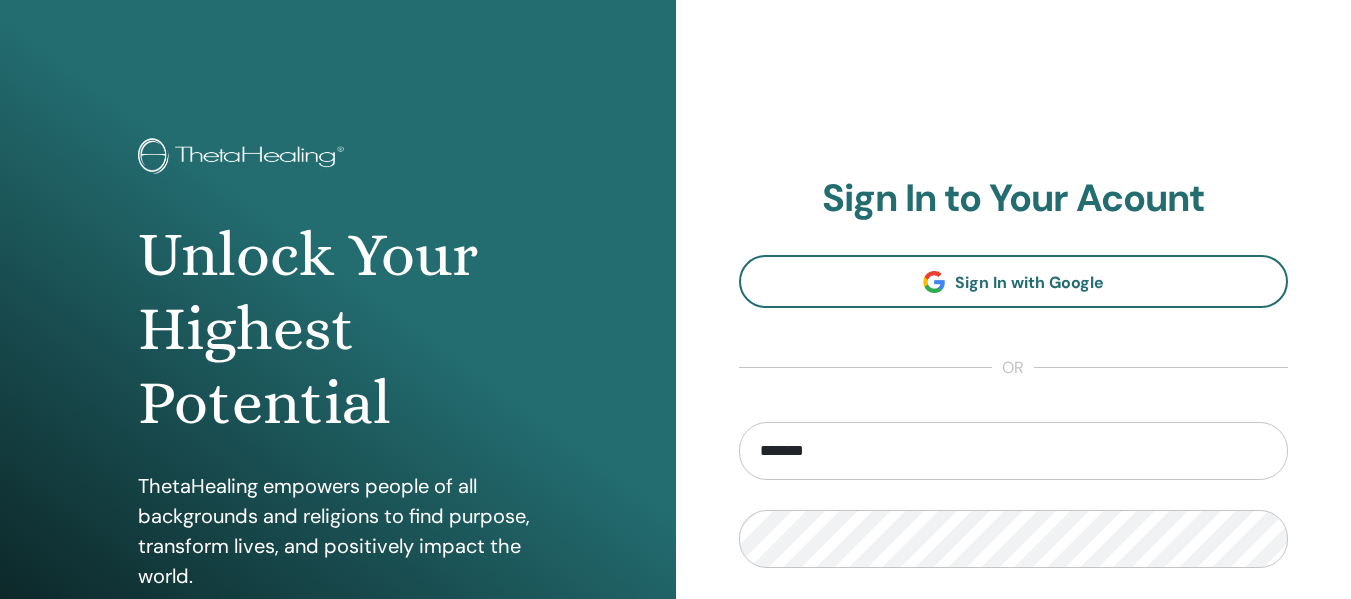 type on "**********" 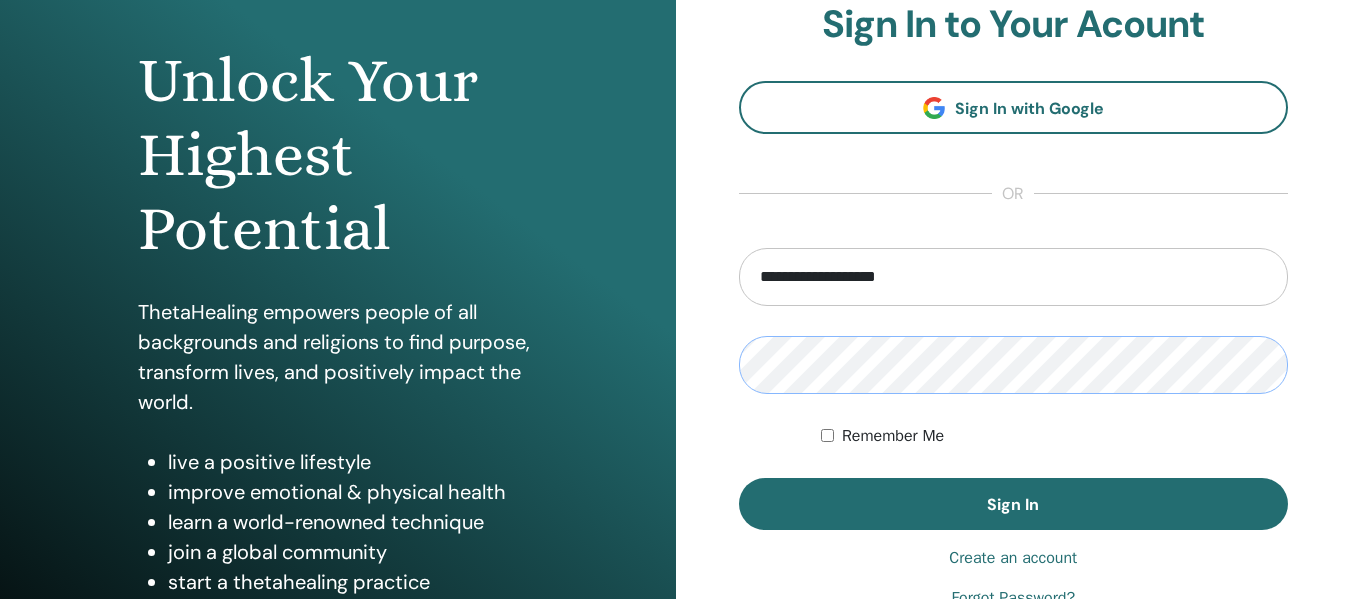 scroll, scrollTop: 187, scrollLeft: 0, axis: vertical 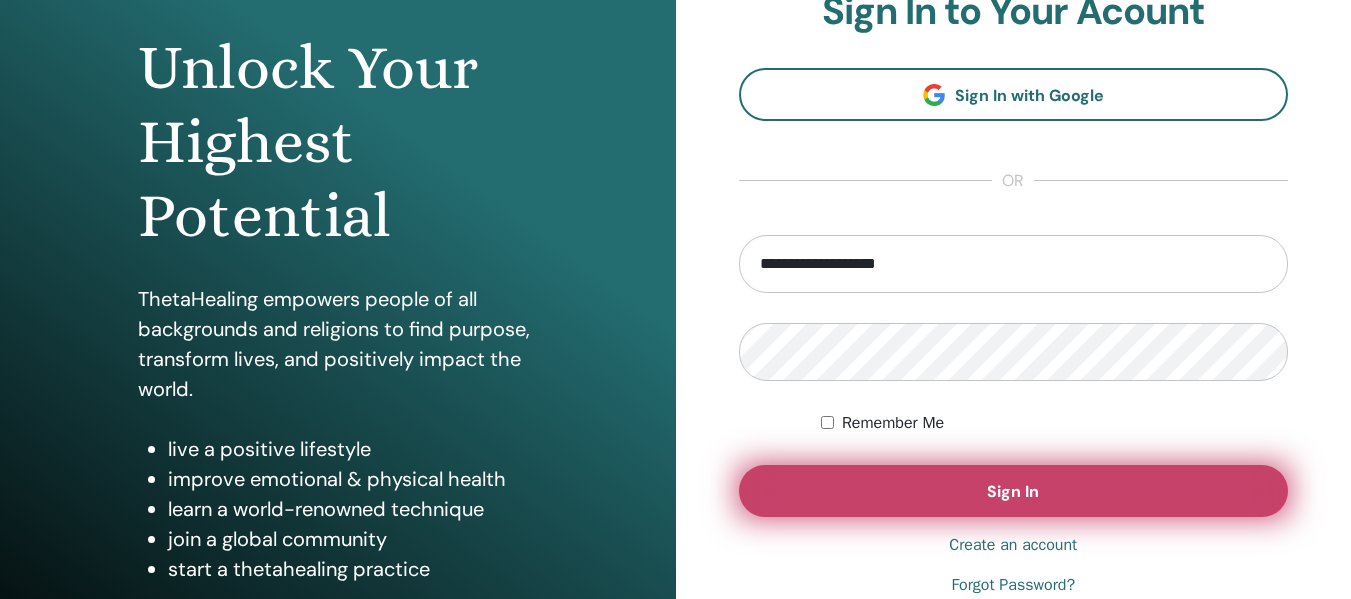 click on "Sign In" at bounding box center (1014, 491) 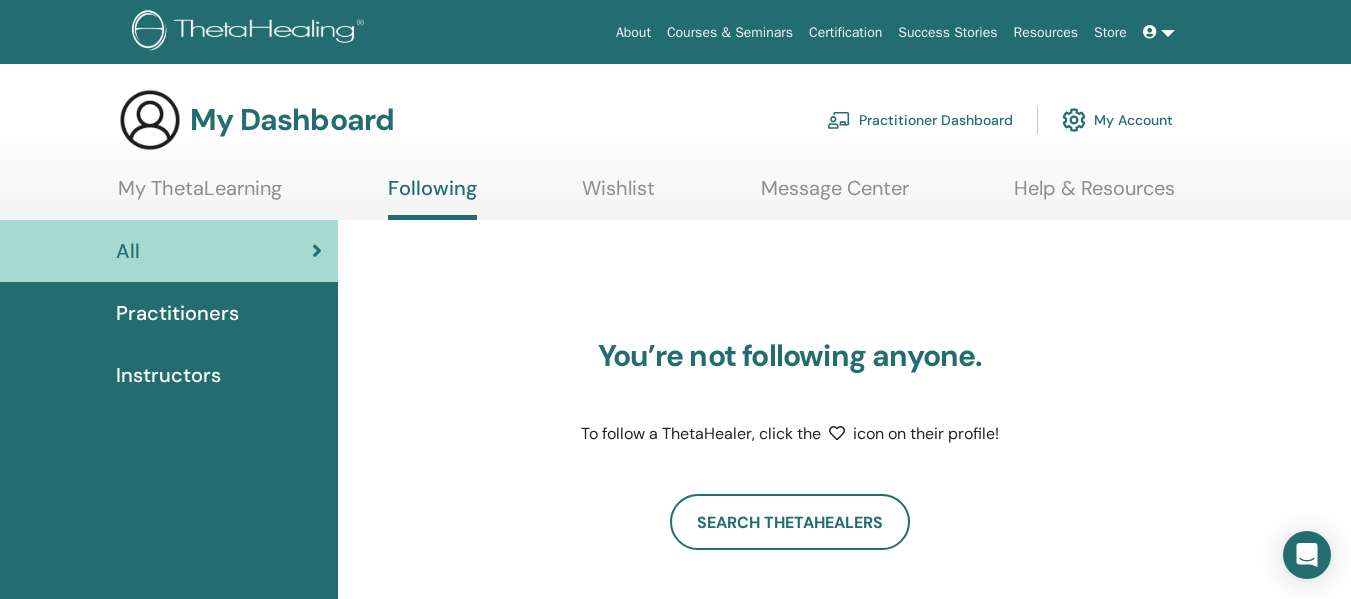 scroll, scrollTop: 0, scrollLeft: 0, axis: both 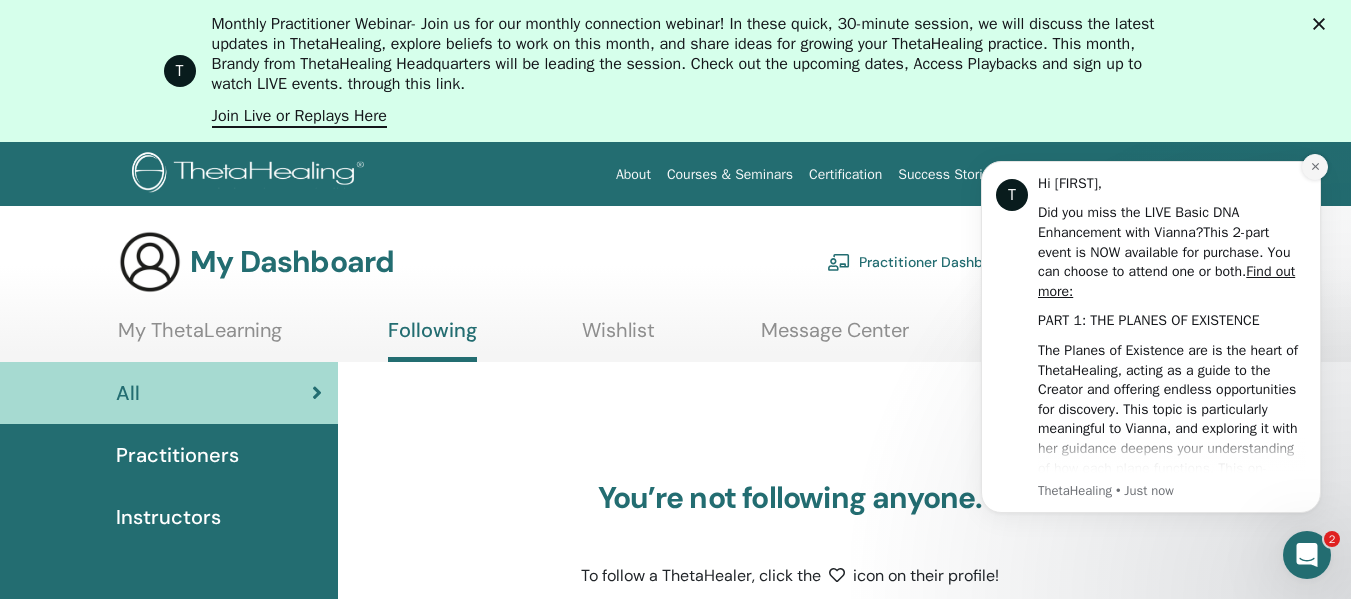 click at bounding box center [1315, 167] 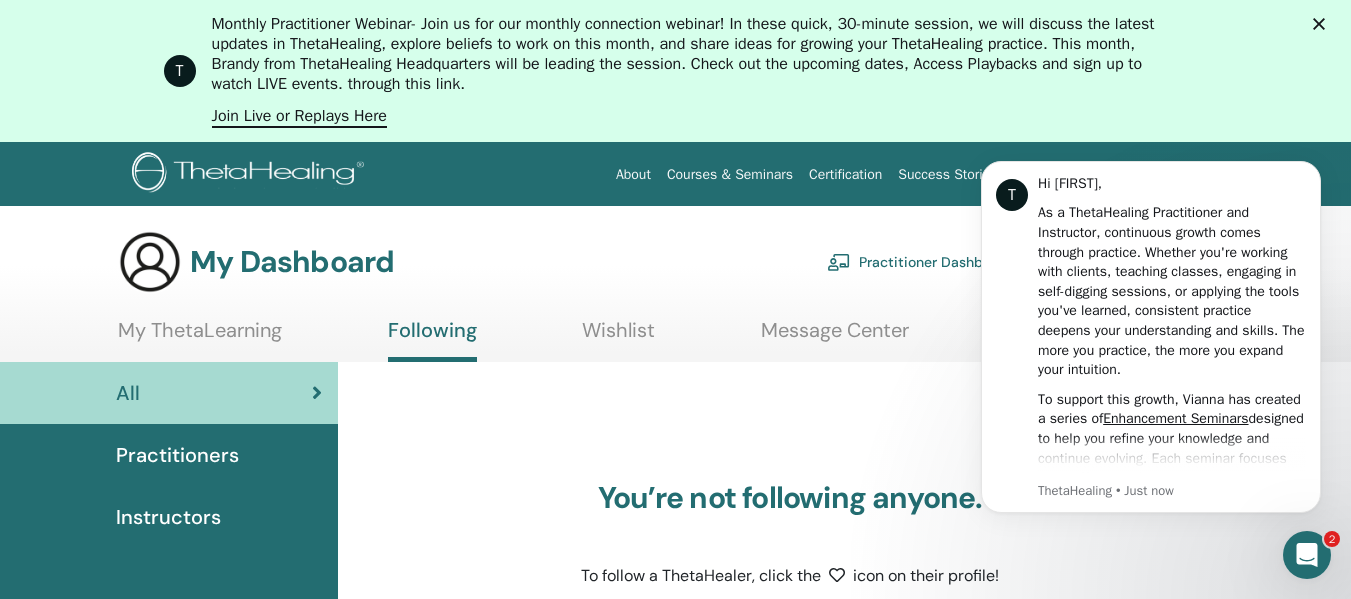click 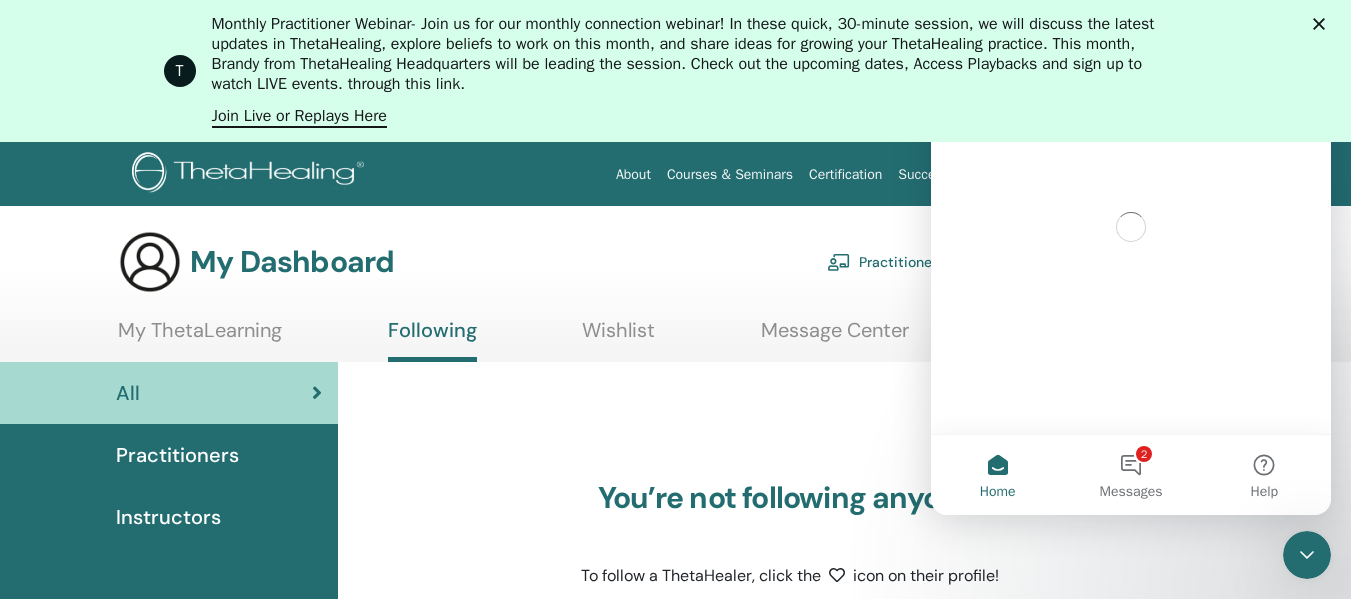 scroll, scrollTop: 0, scrollLeft: 0, axis: both 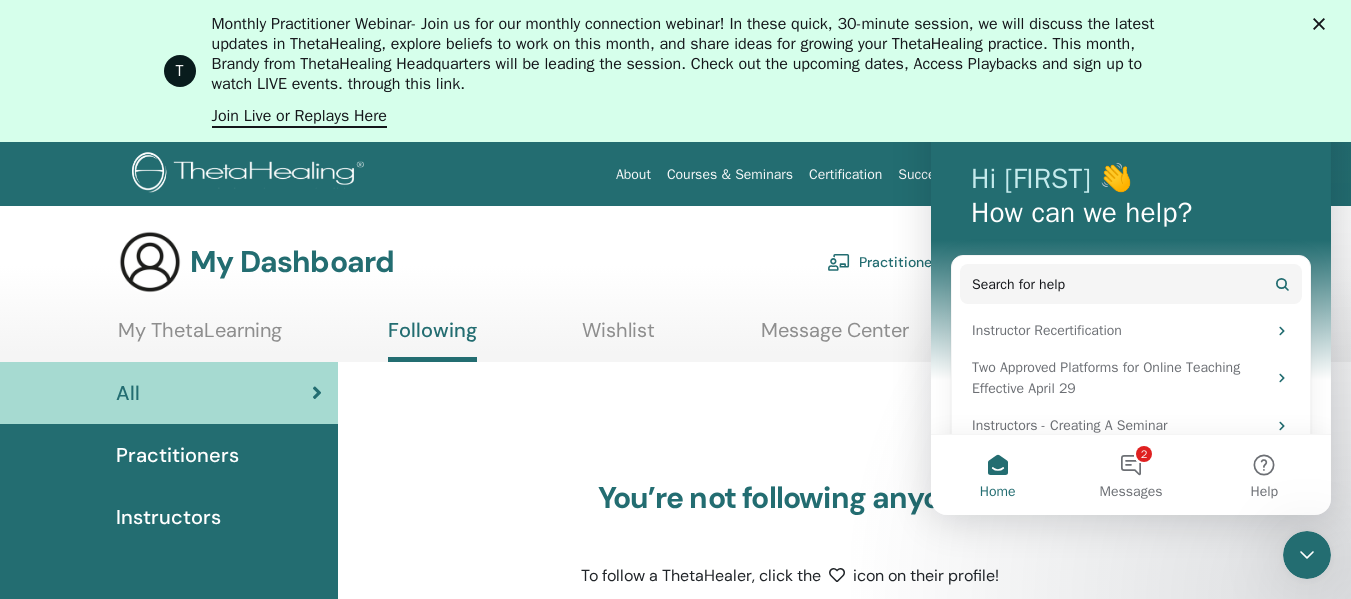 click 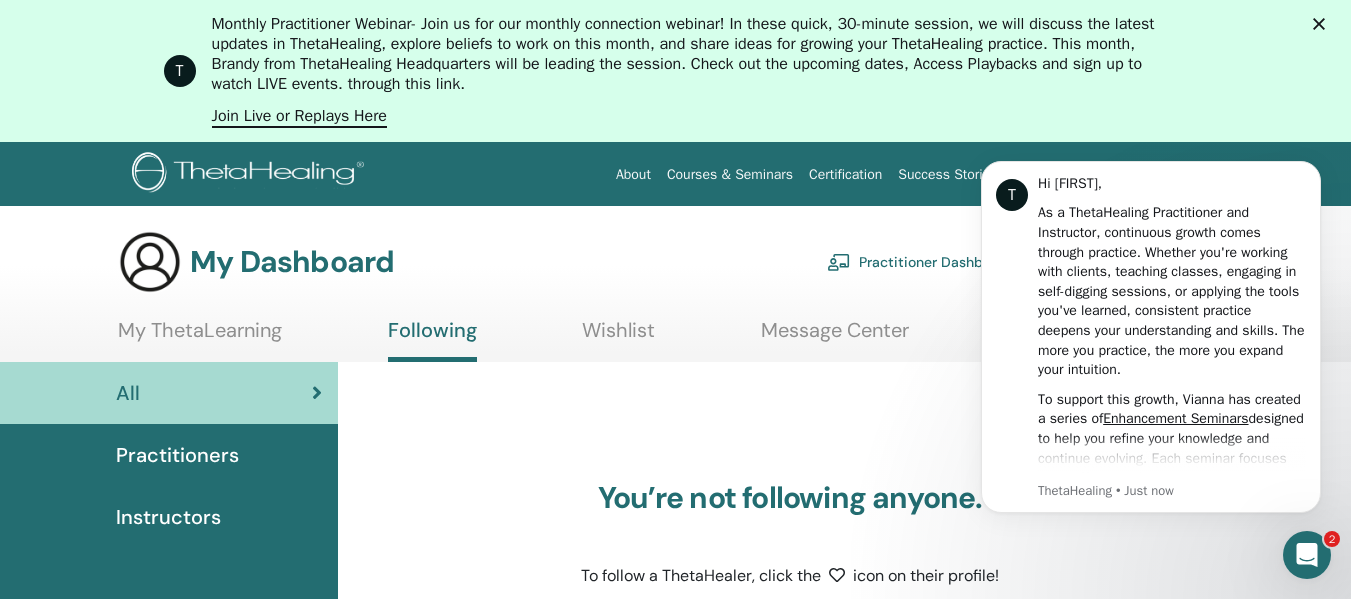 scroll, scrollTop: 0, scrollLeft: 0, axis: both 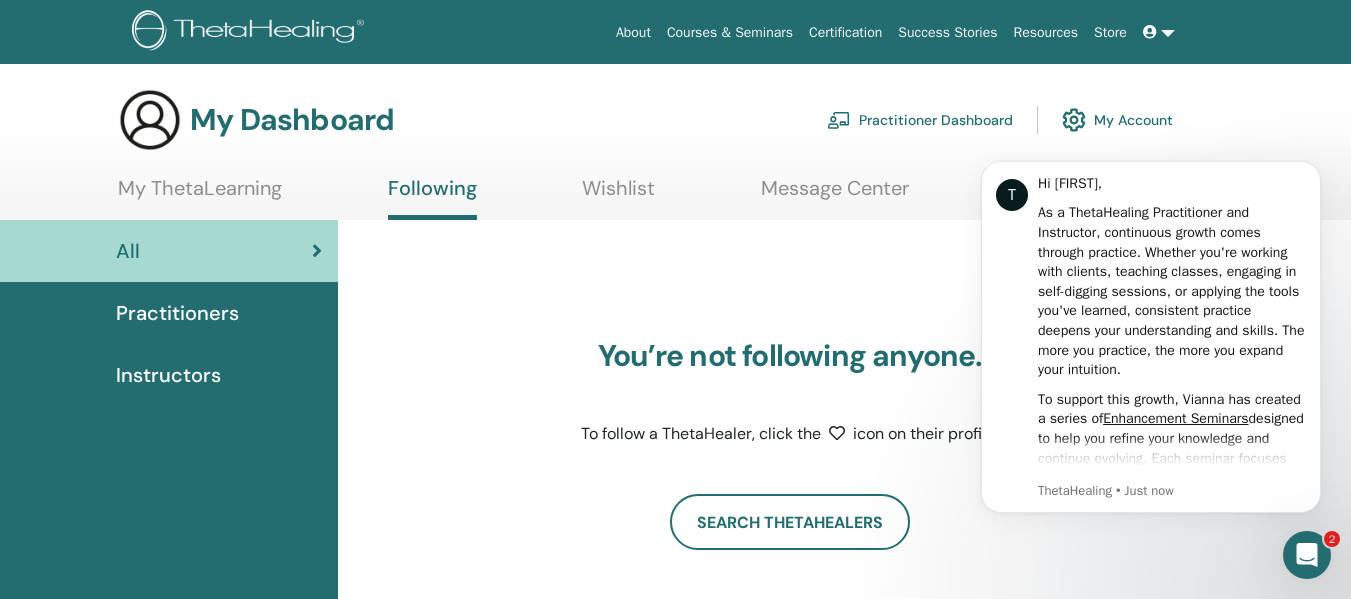 click on "You’re not following anyone.
To follow a ThetaHealer, click the icon on their profile!
Search ThetaHealers" at bounding box center [790, 444] 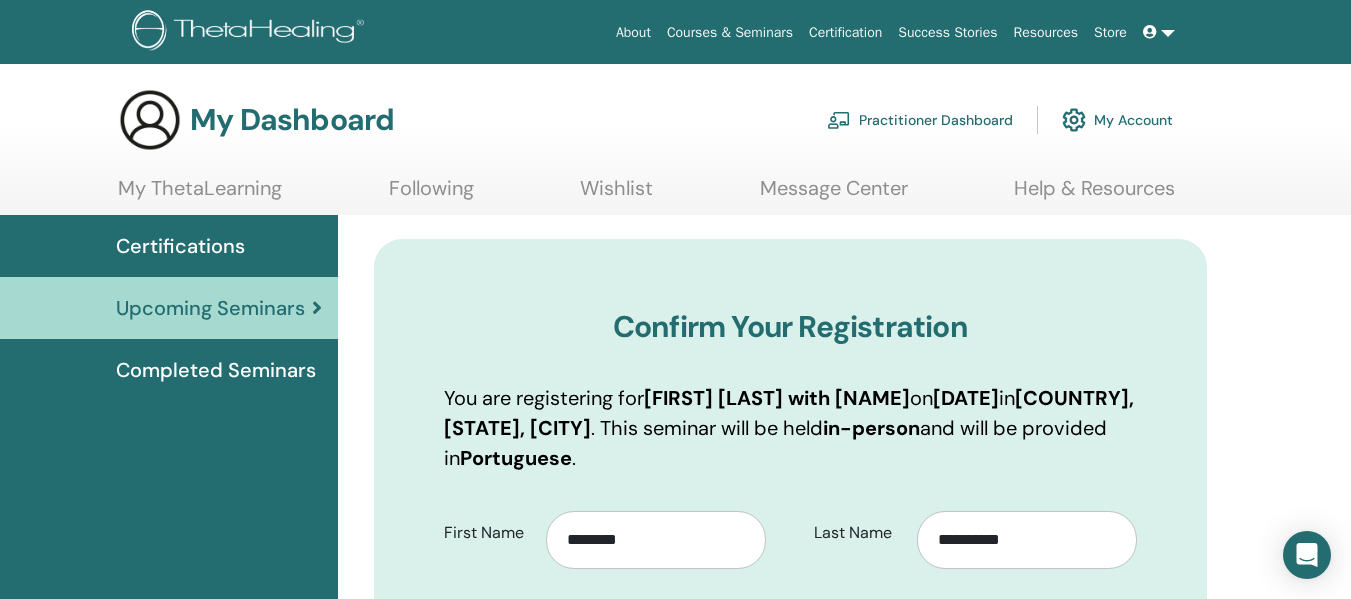 scroll, scrollTop: 0, scrollLeft: 0, axis: both 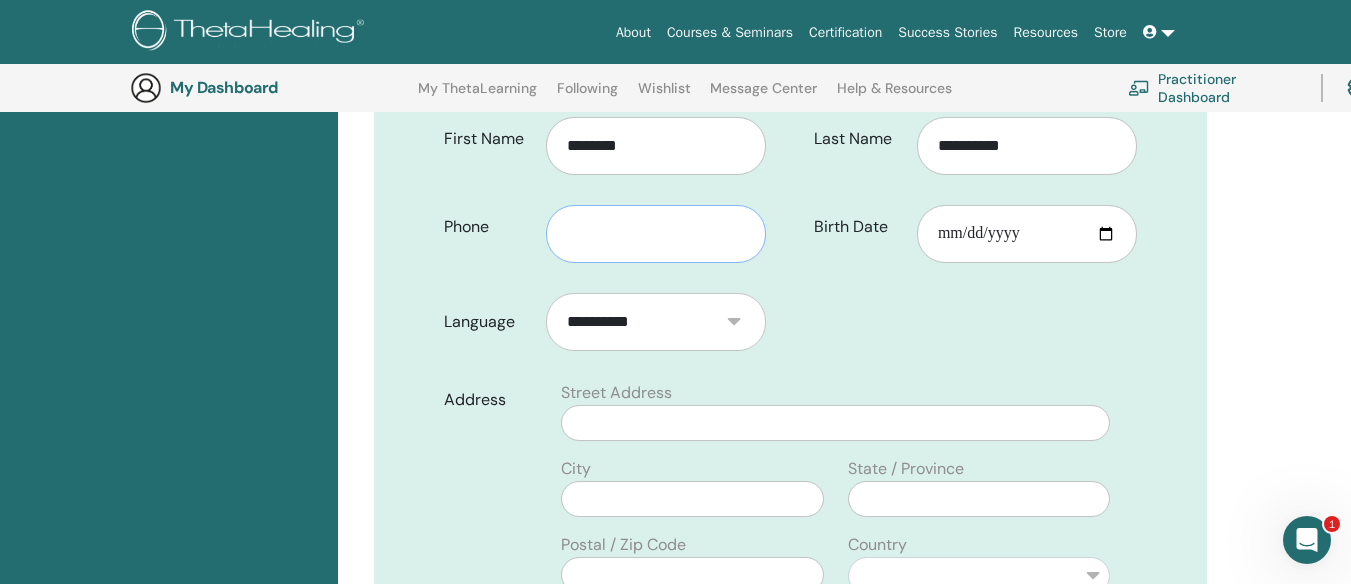 click at bounding box center [656, 234] 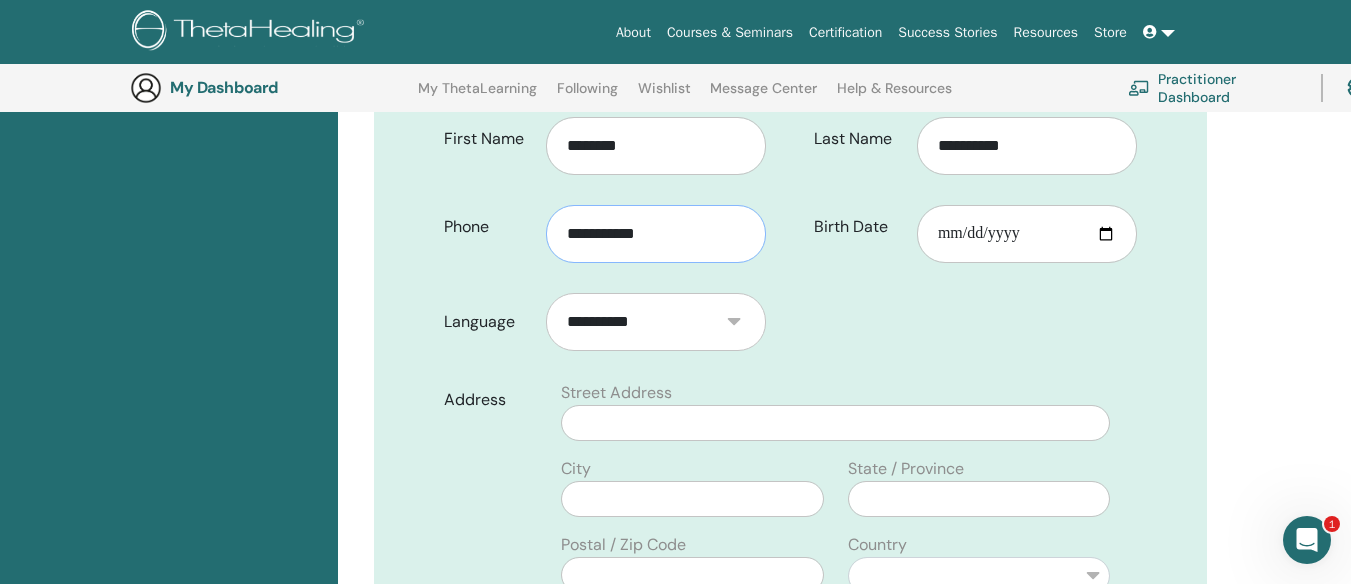 type on "**********" 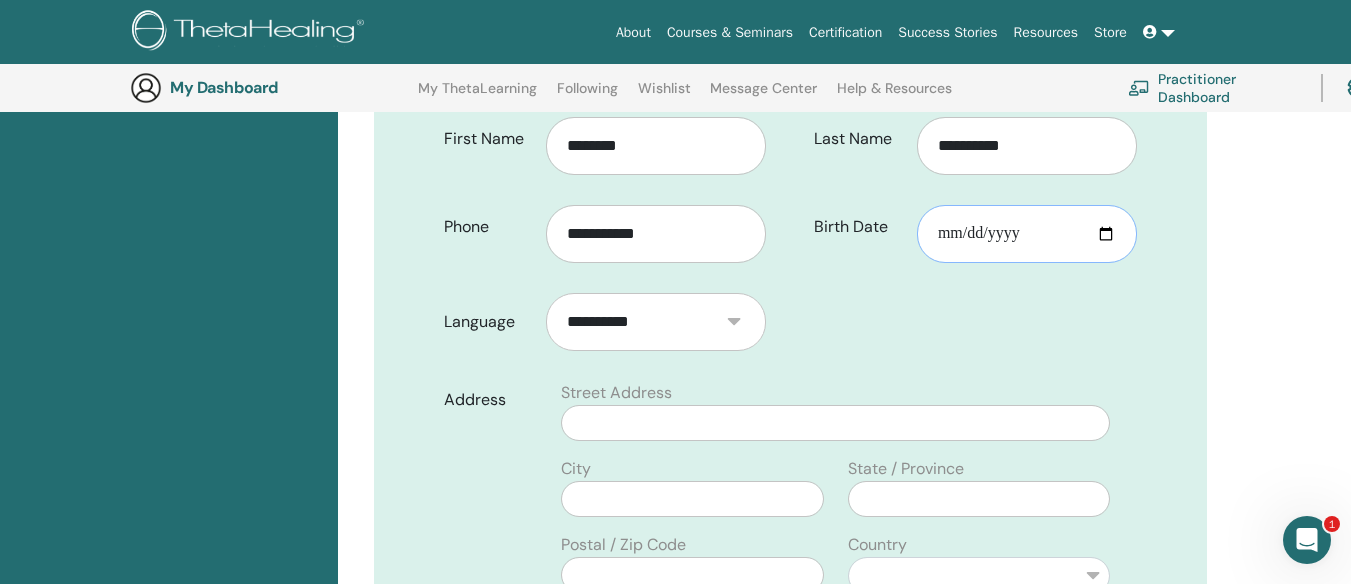 click on "Birth Date" at bounding box center [1027, 234] 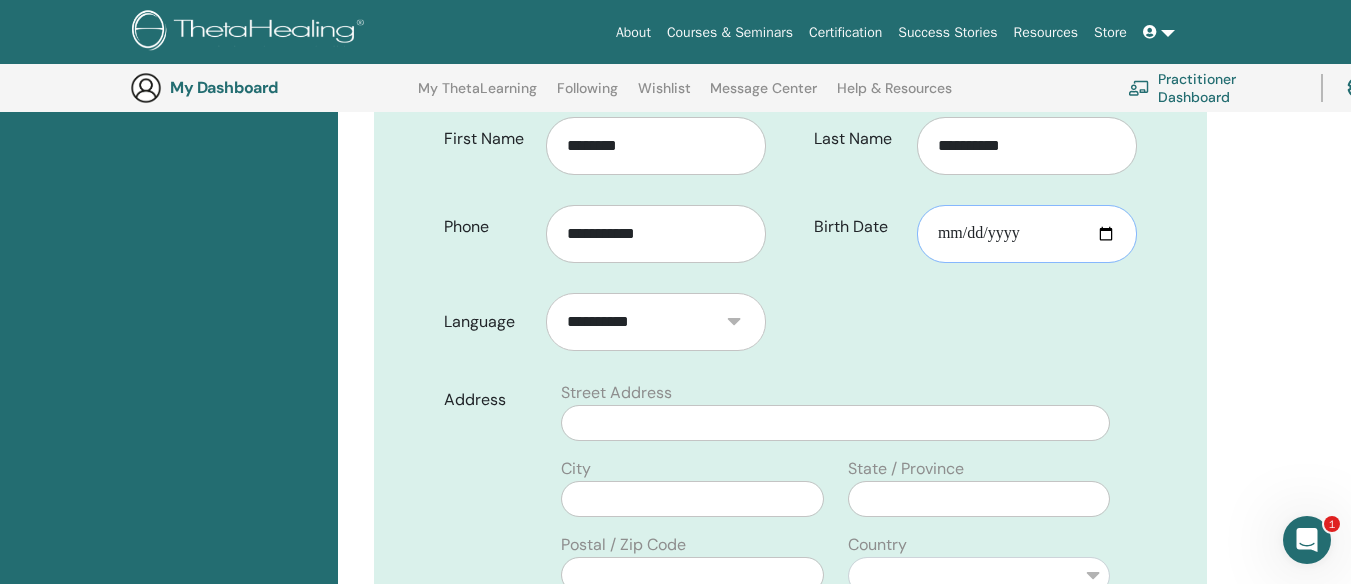 type on "**********" 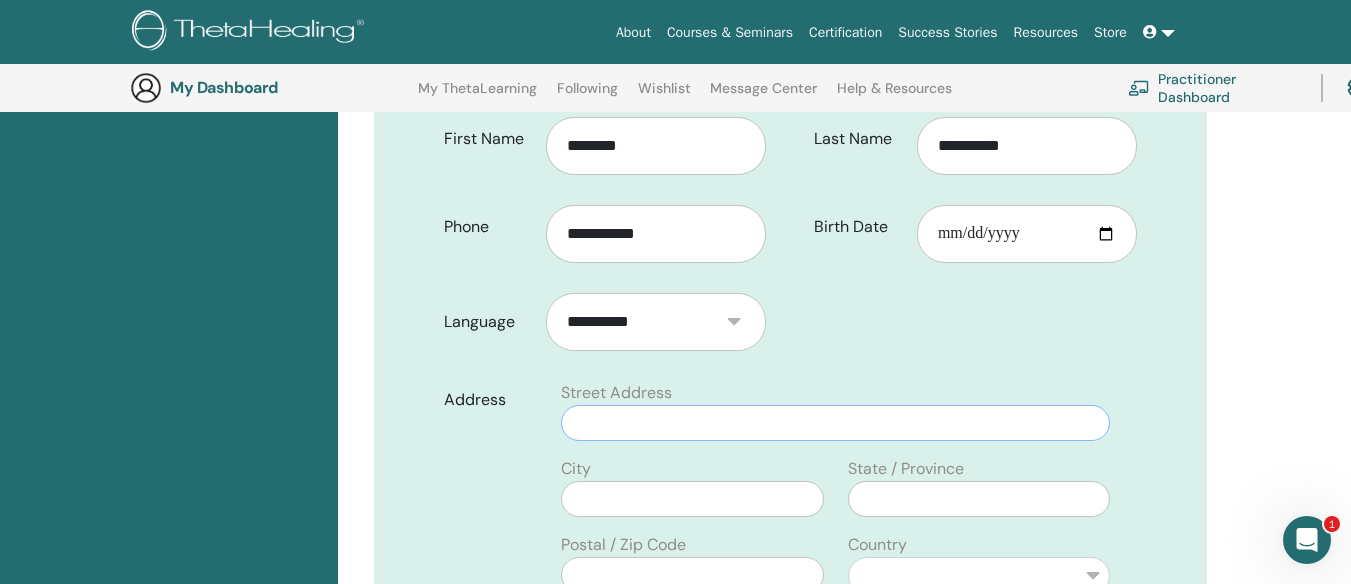 click at bounding box center (835, 423) 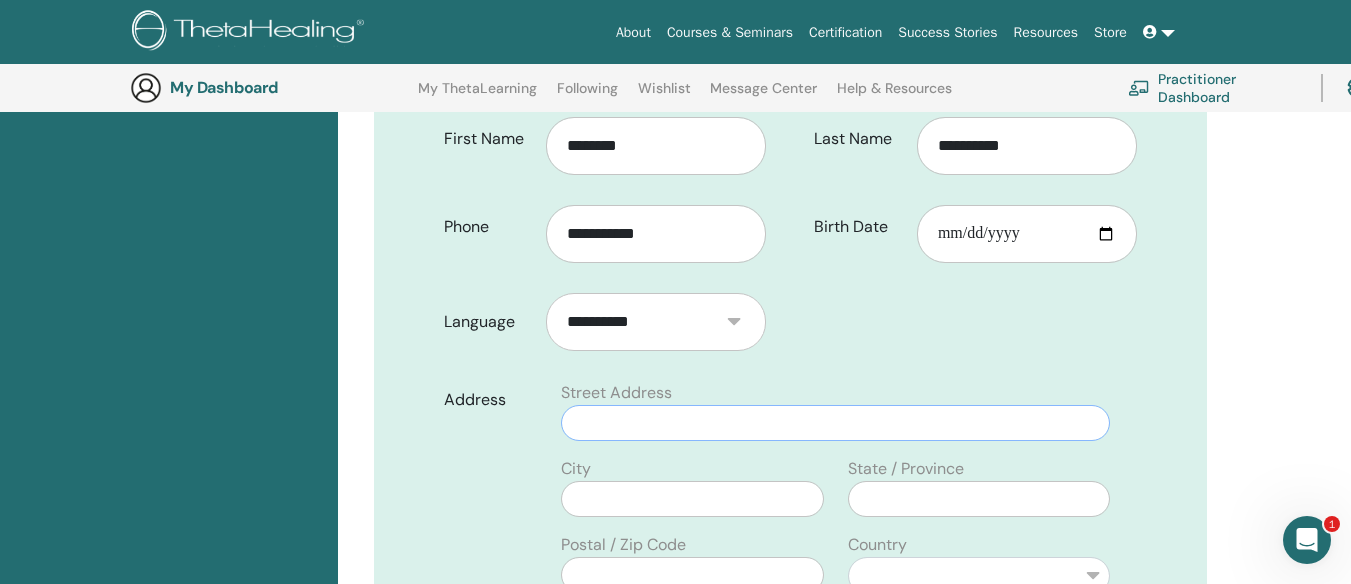type on "**********" 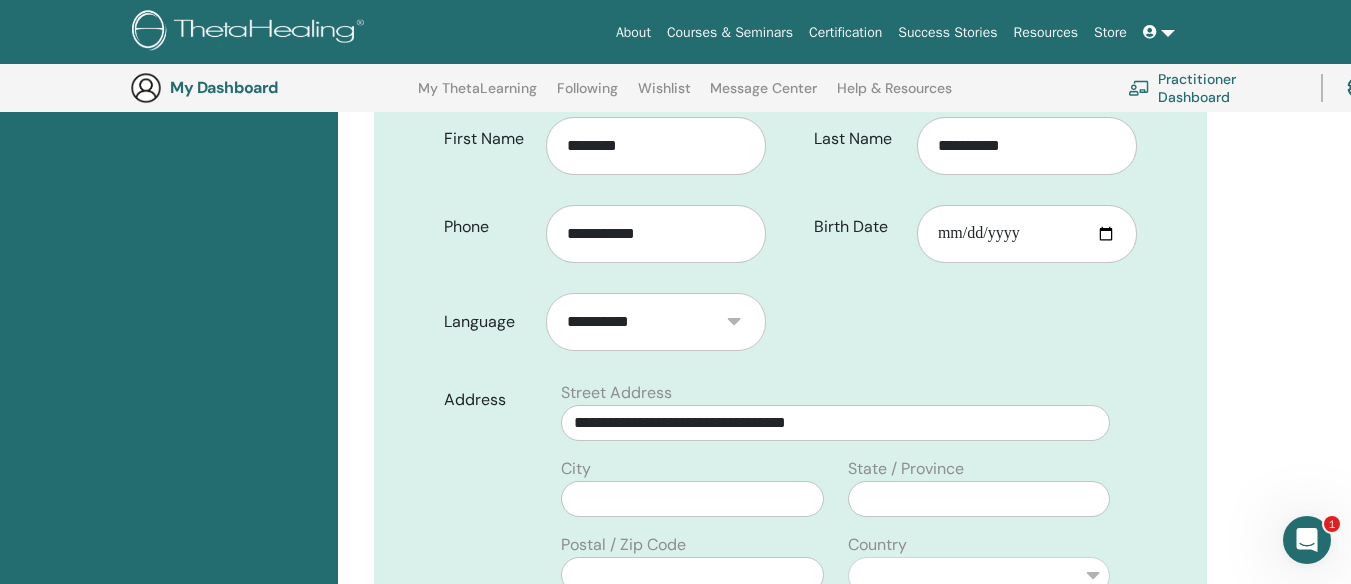 type on "**********" 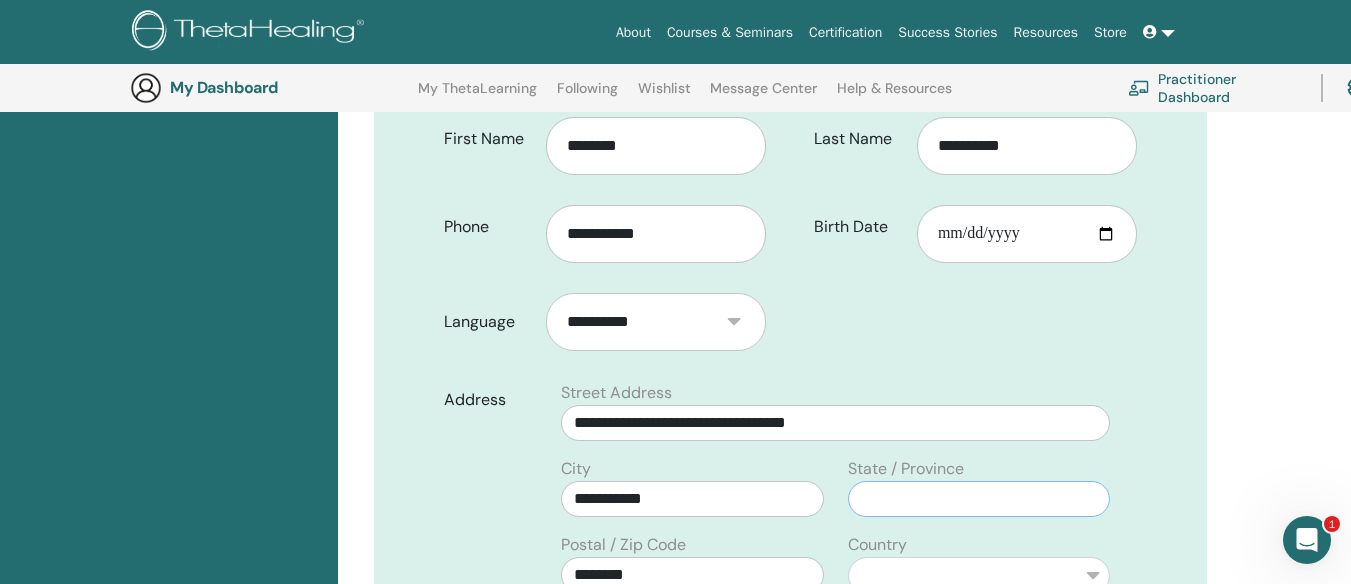 type on "**" 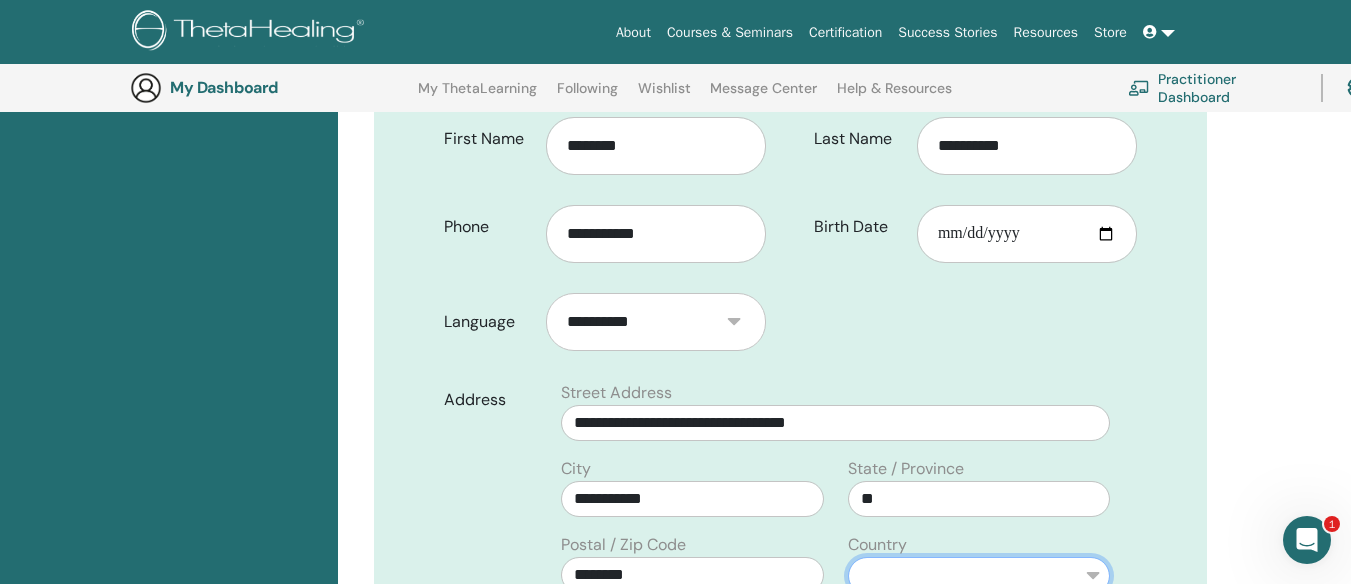 select on "**" 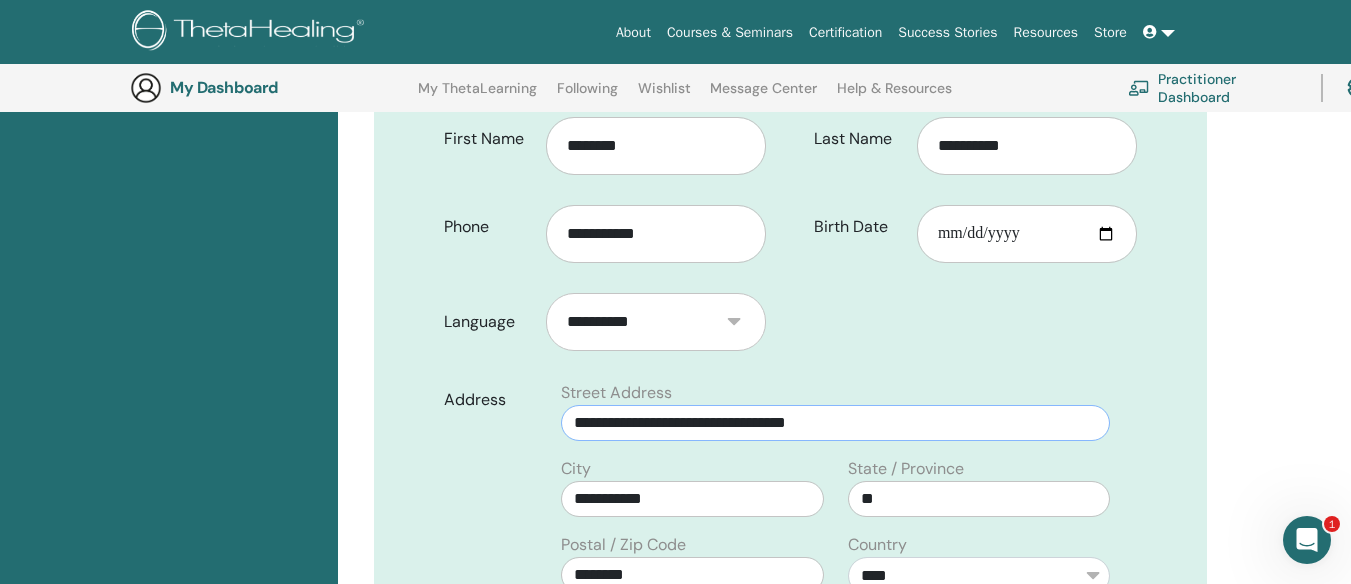 scroll, scrollTop: 471, scrollLeft: 0, axis: vertical 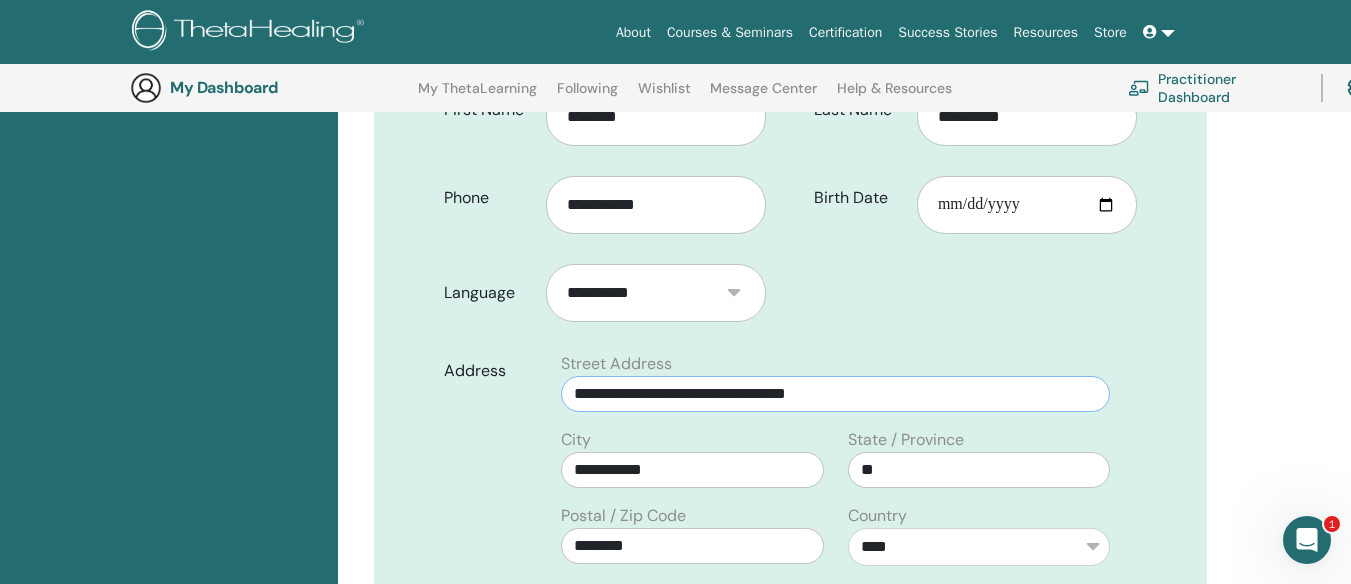 click on "**********" at bounding box center [835, 394] 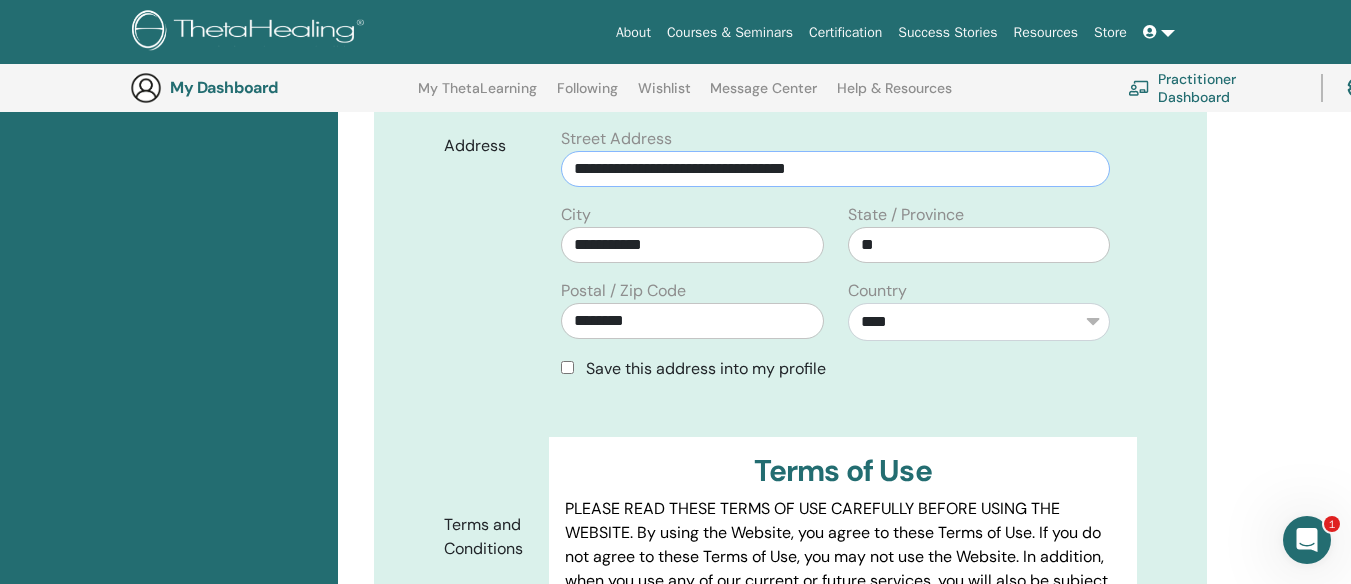 scroll, scrollTop: 750, scrollLeft: 0, axis: vertical 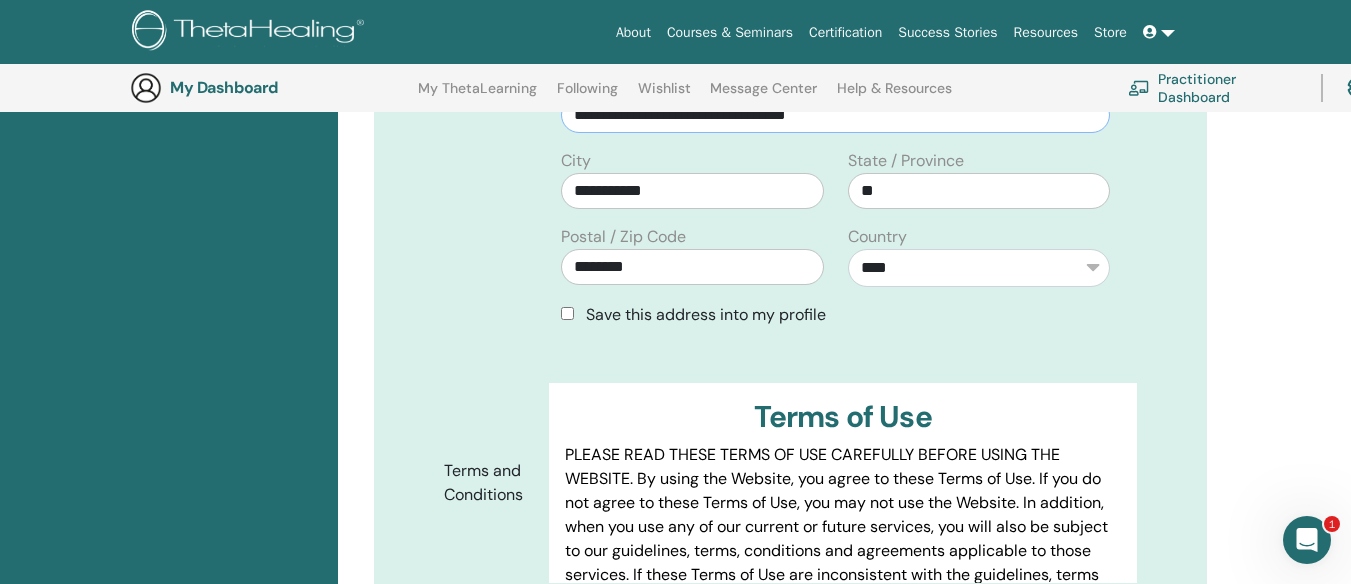 type on "**********" 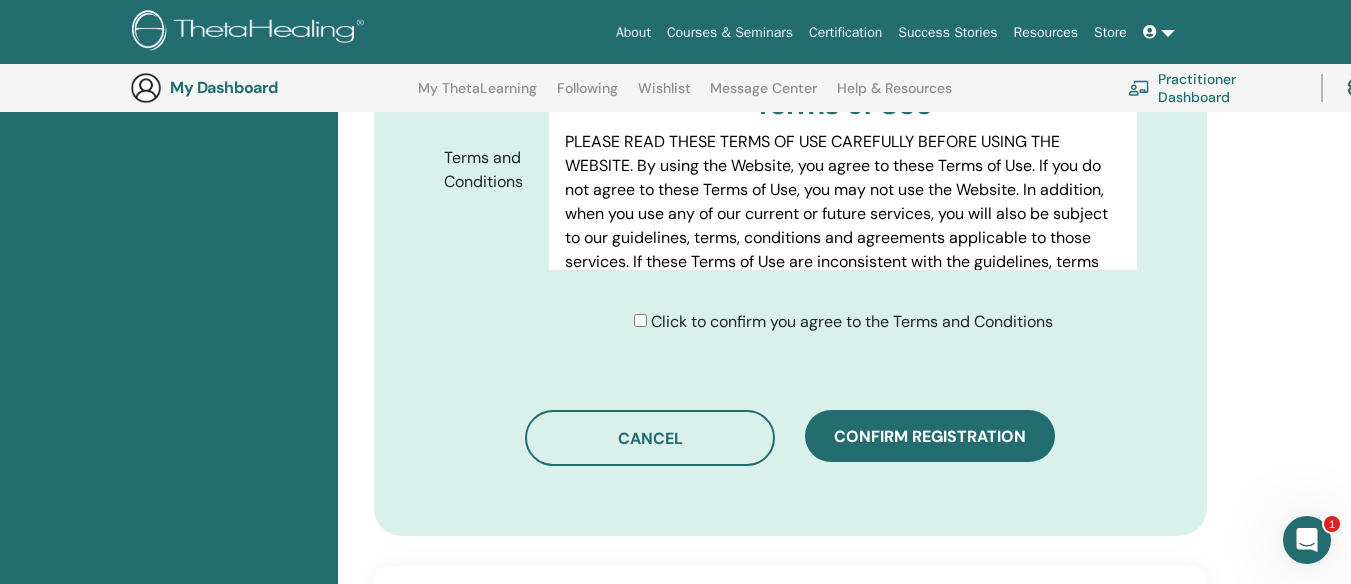 scroll, scrollTop: 1068, scrollLeft: 0, axis: vertical 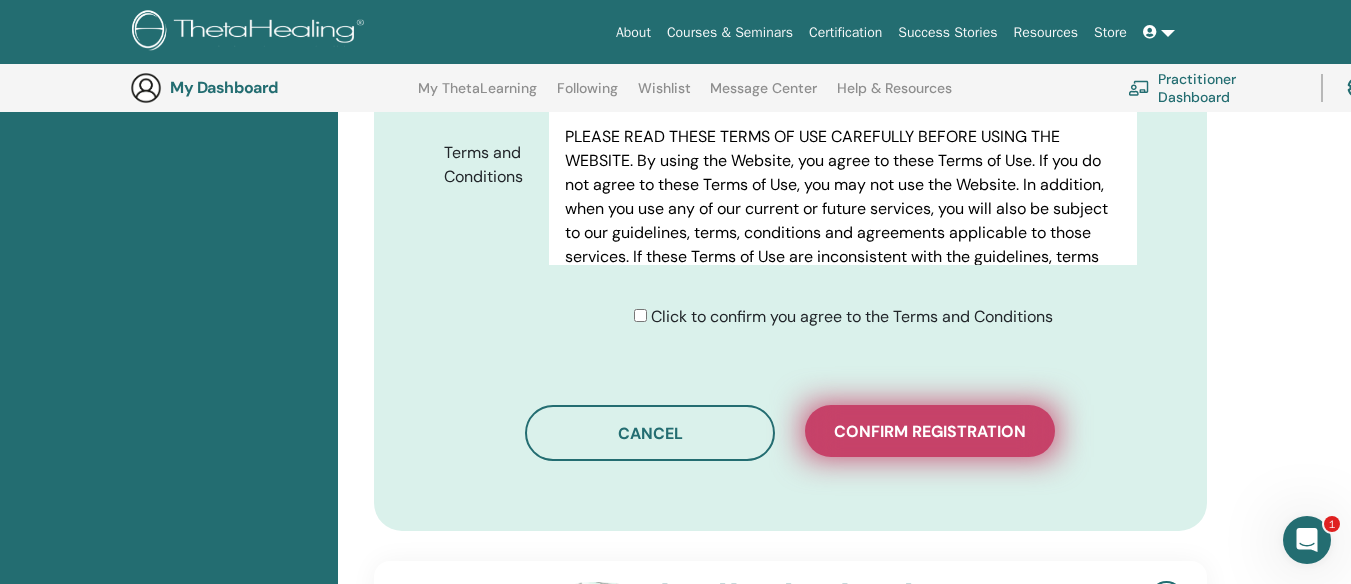 click on "Confirm registration" at bounding box center (930, 431) 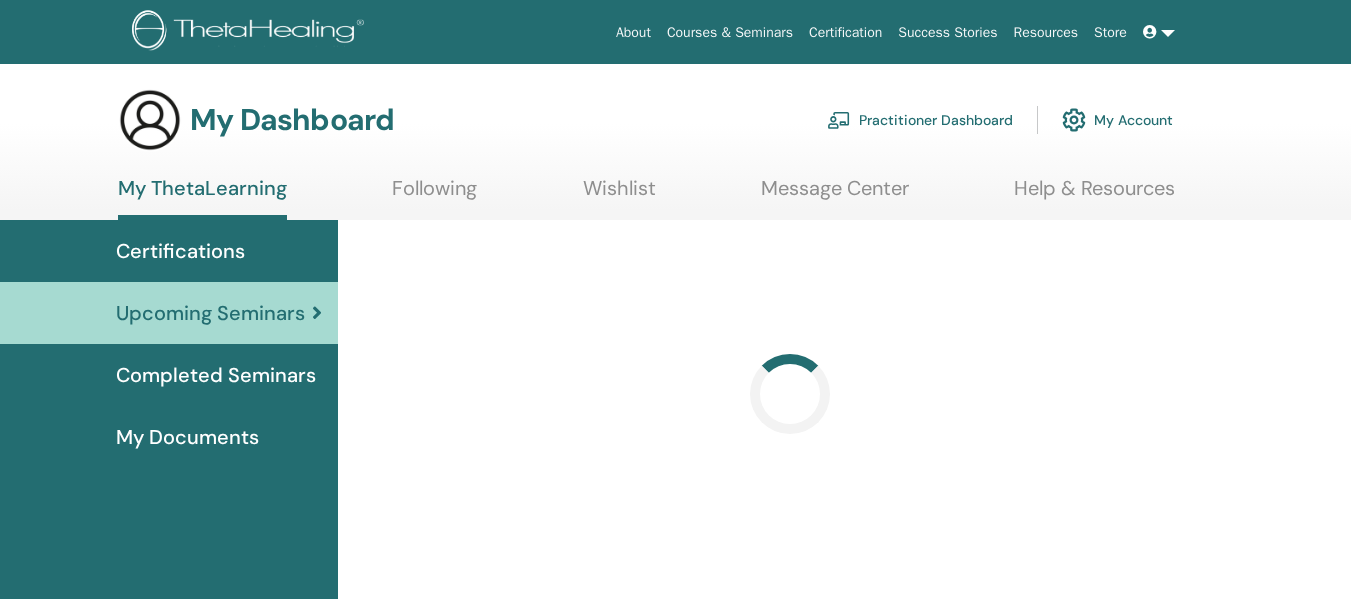 scroll, scrollTop: 0, scrollLeft: 0, axis: both 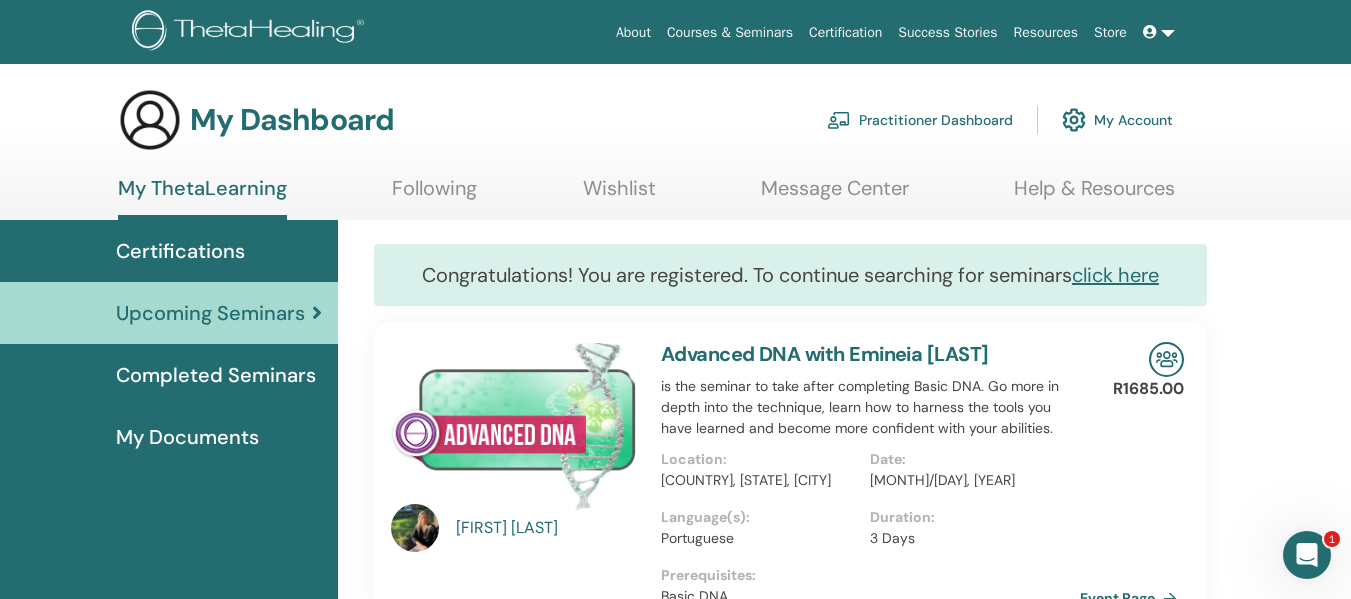 click at bounding box center (1159, 32) 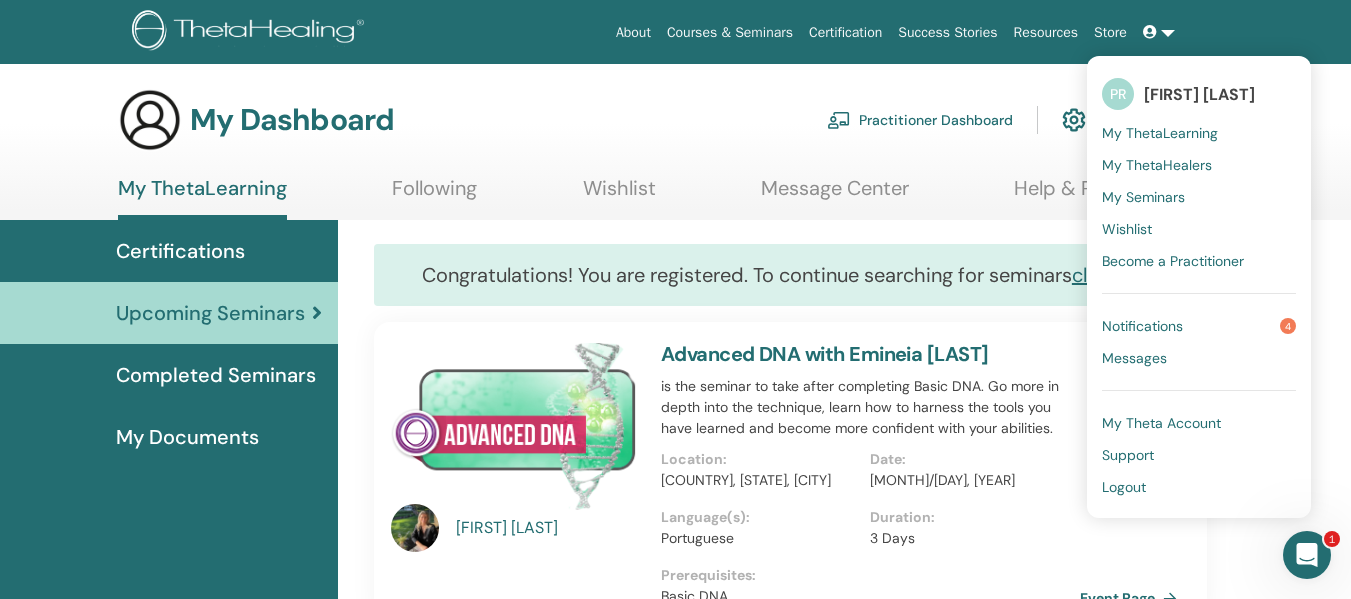 click on "Logout" at bounding box center [1124, 487] 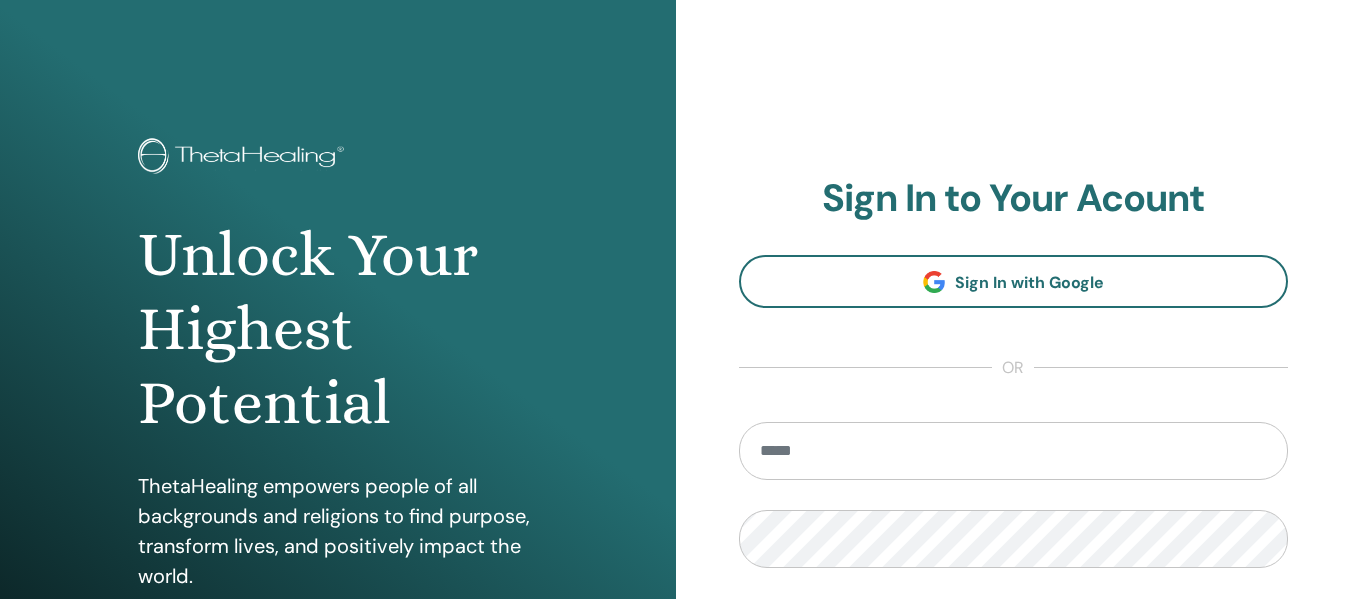 scroll, scrollTop: 0, scrollLeft: 0, axis: both 